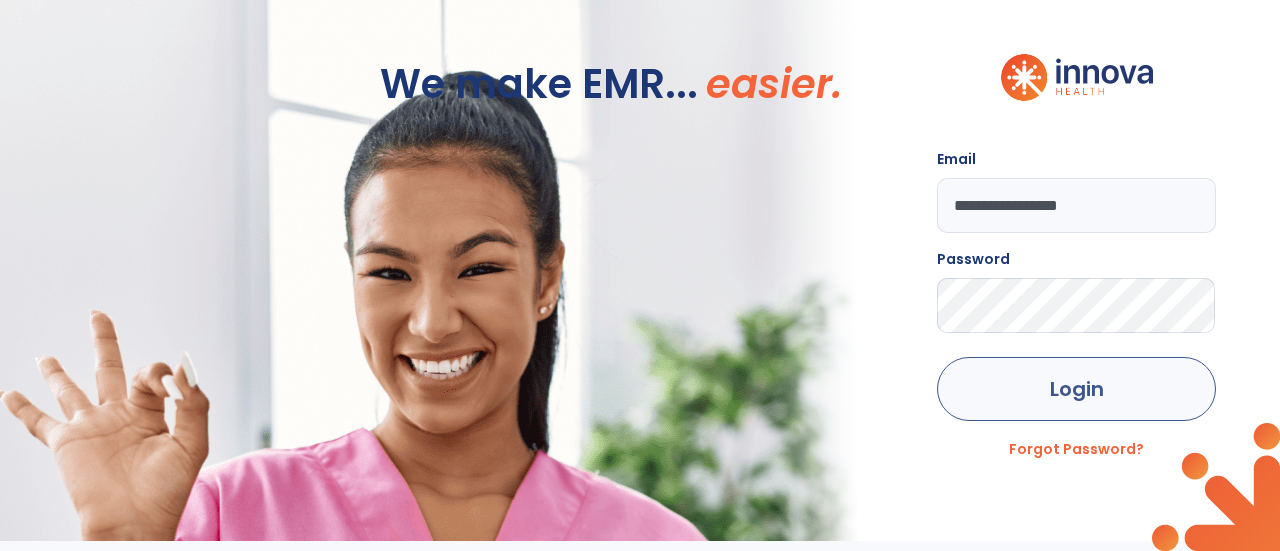 scroll, scrollTop: 0, scrollLeft: 0, axis: both 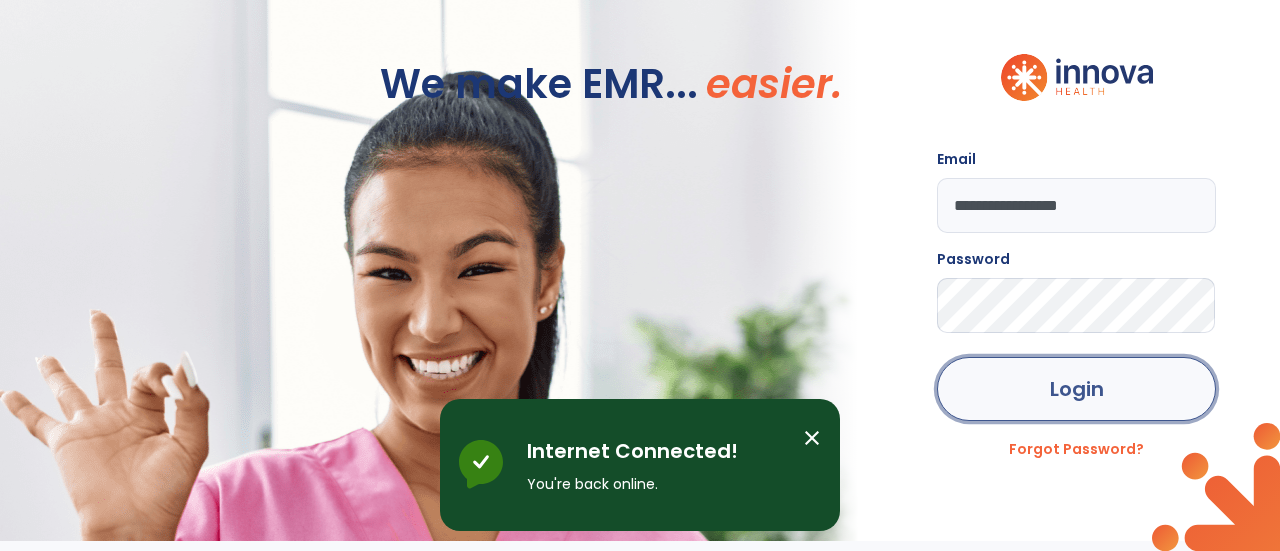 click on "Login" 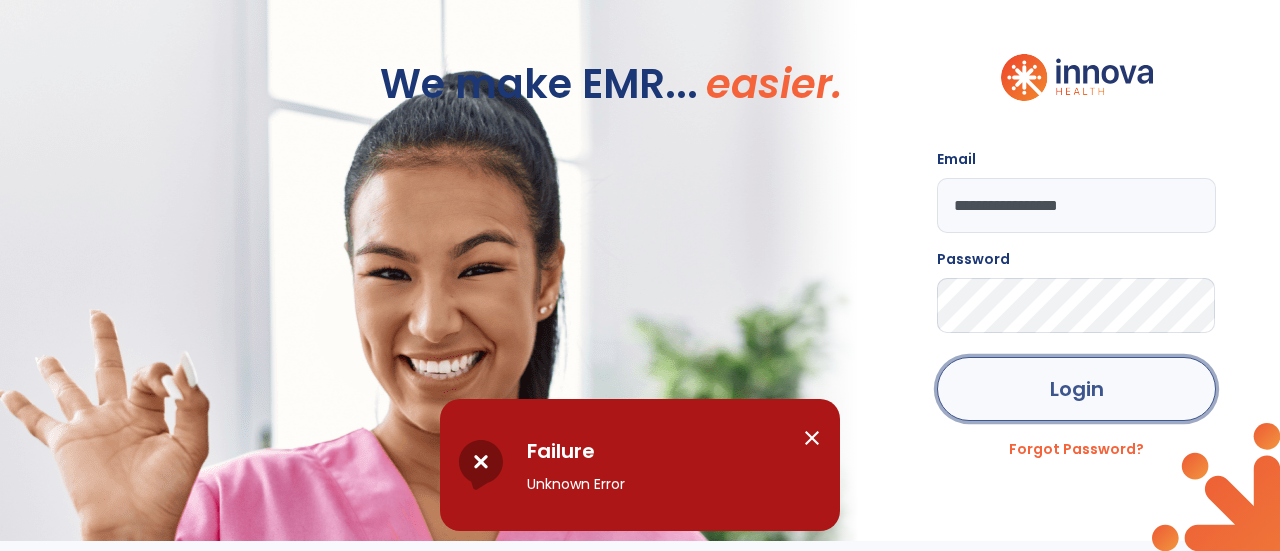 click on "Login" 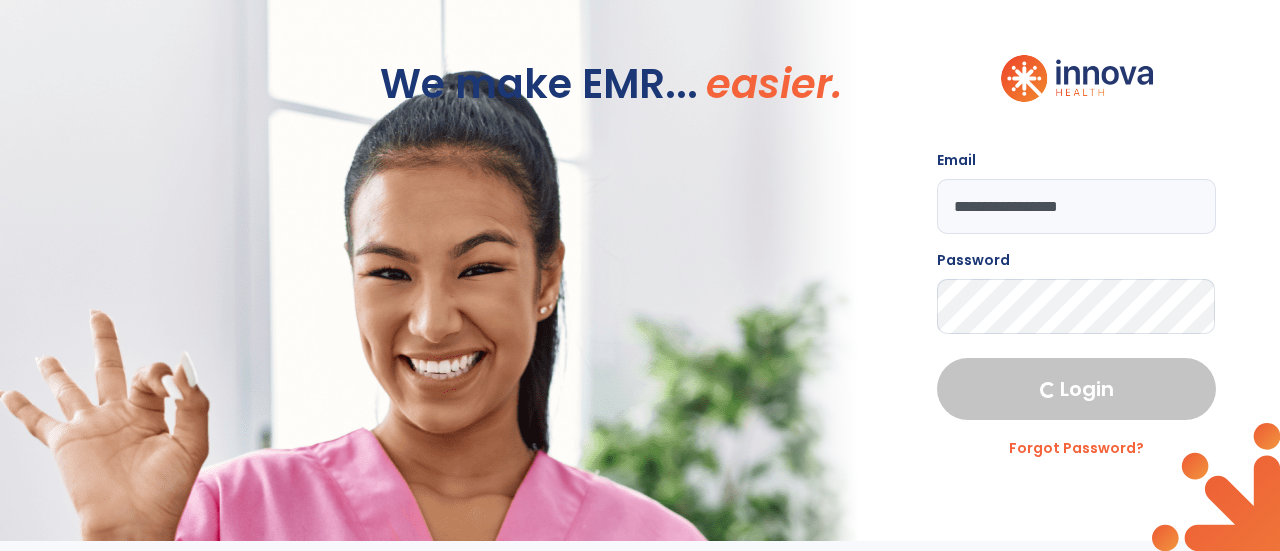 select on "****" 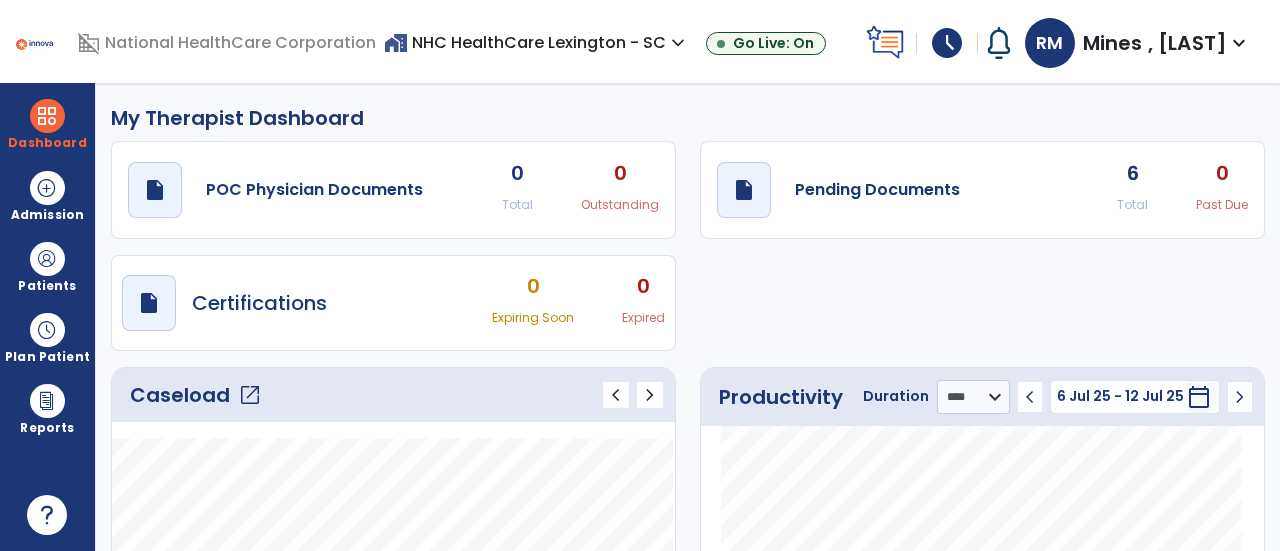 click on "open_in_new" 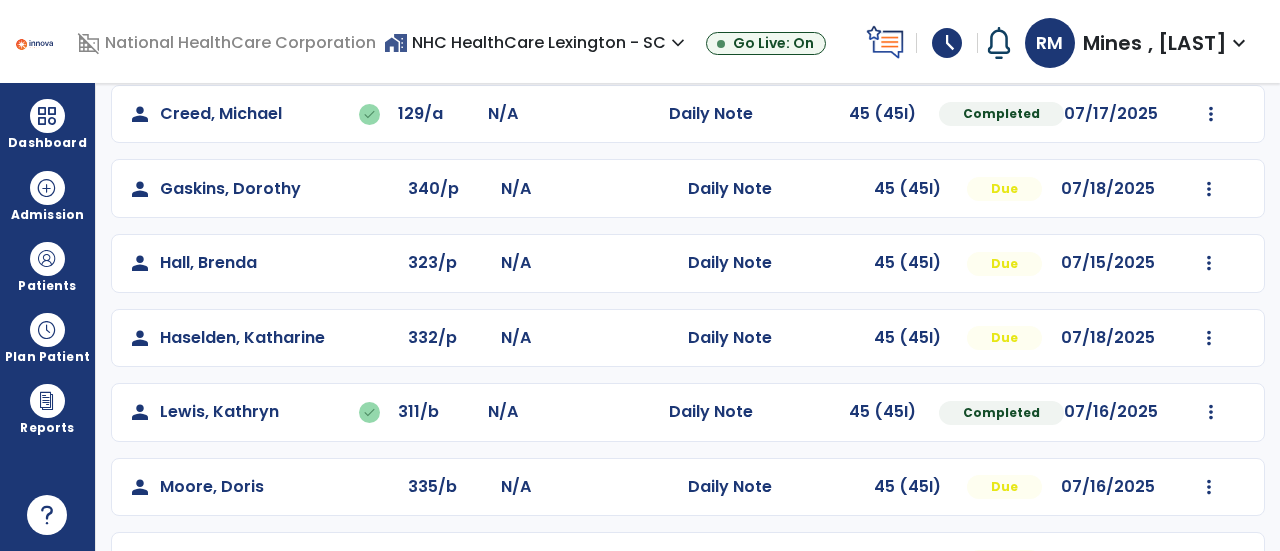 scroll, scrollTop: 407, scrollLeft: 0, axis: vertical 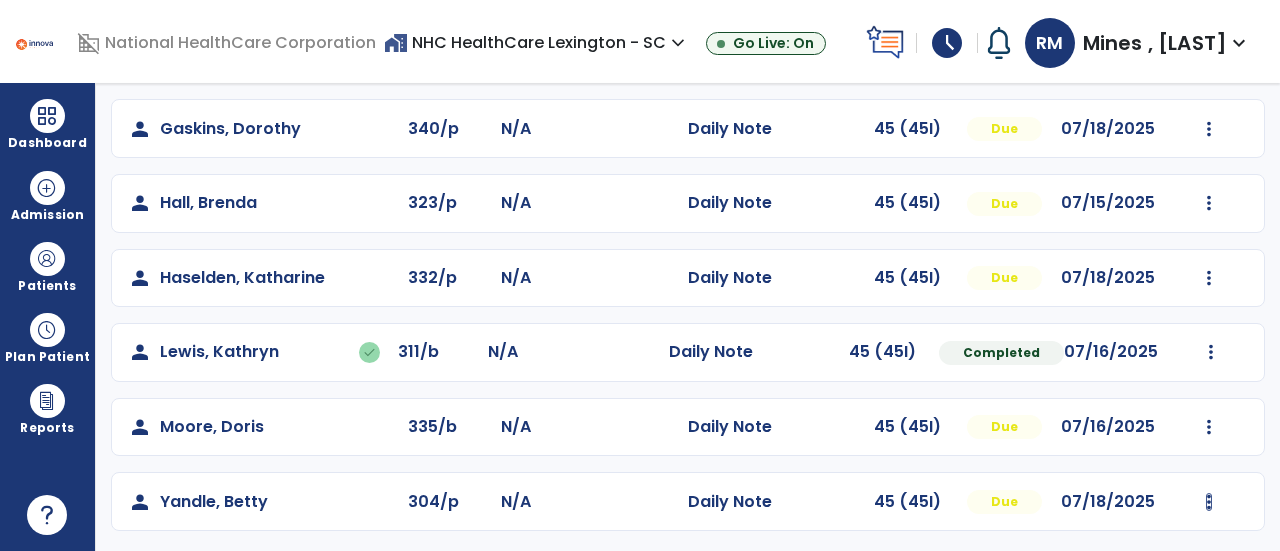 click at bounding box center (1211, -95) 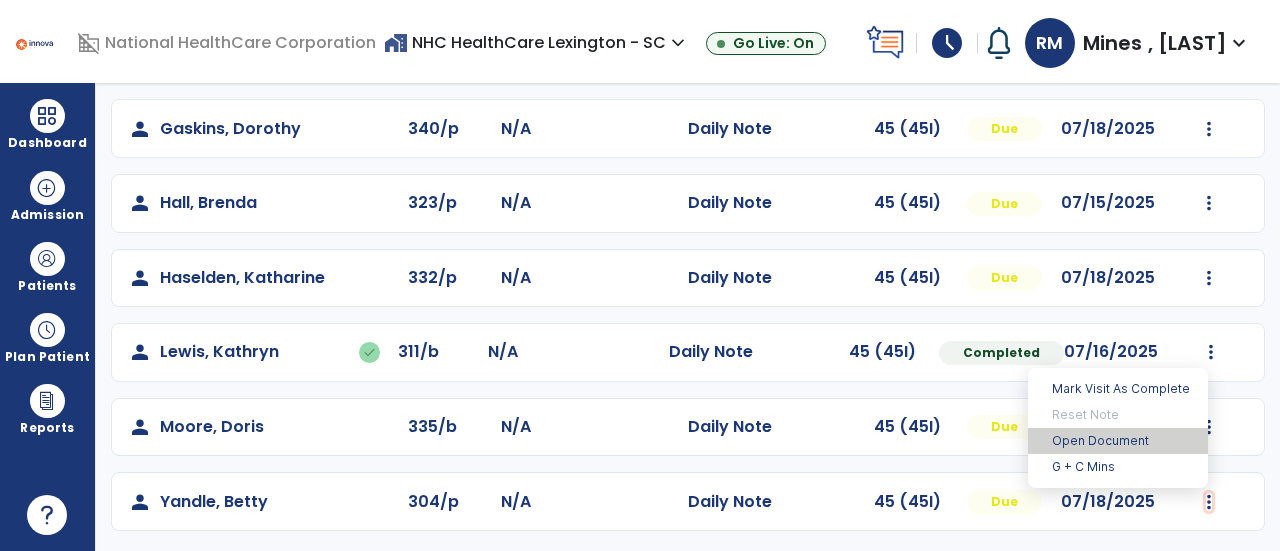click on "Open Document" at bounding box center [1118, 441] 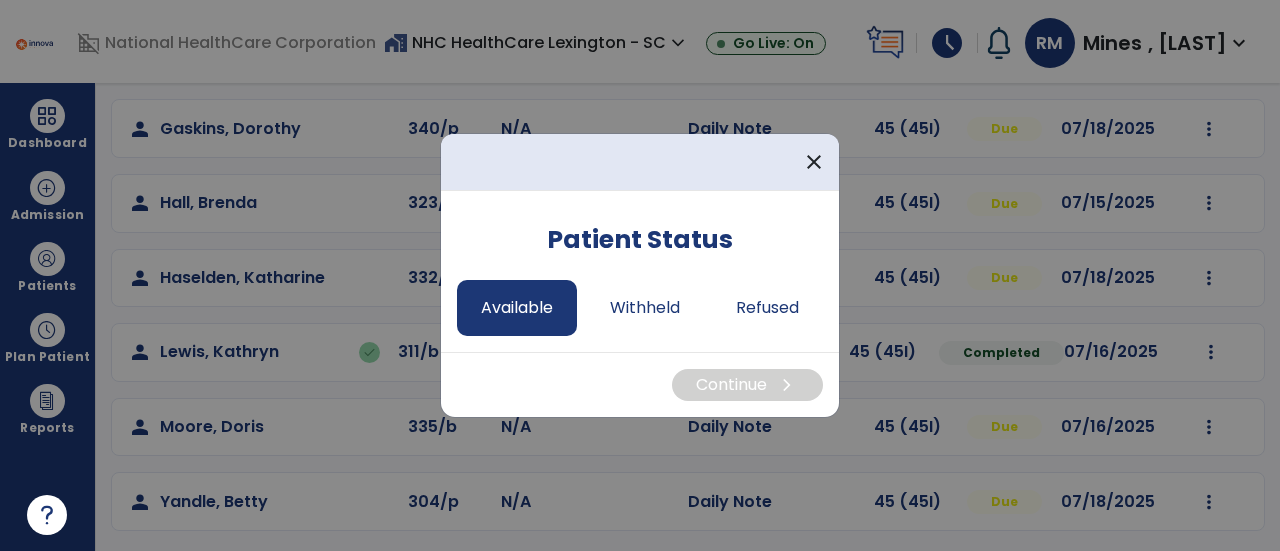 click on "Available" at bounding box center [517, 308] 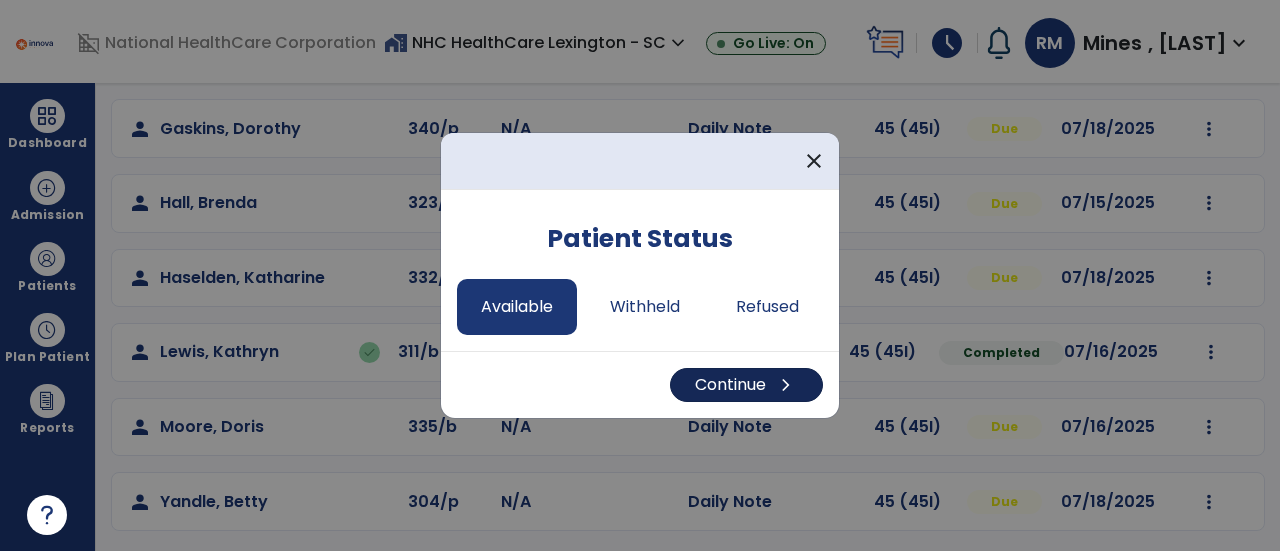 click on "Continue   chevron_right" at bounding box center [746, 385] 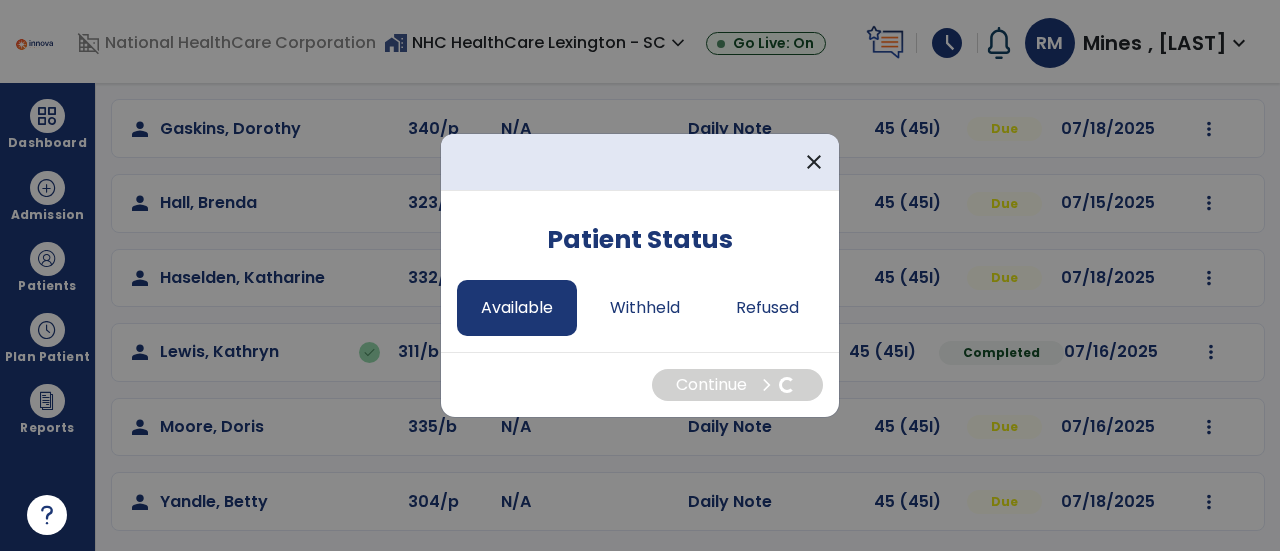 select on "*" 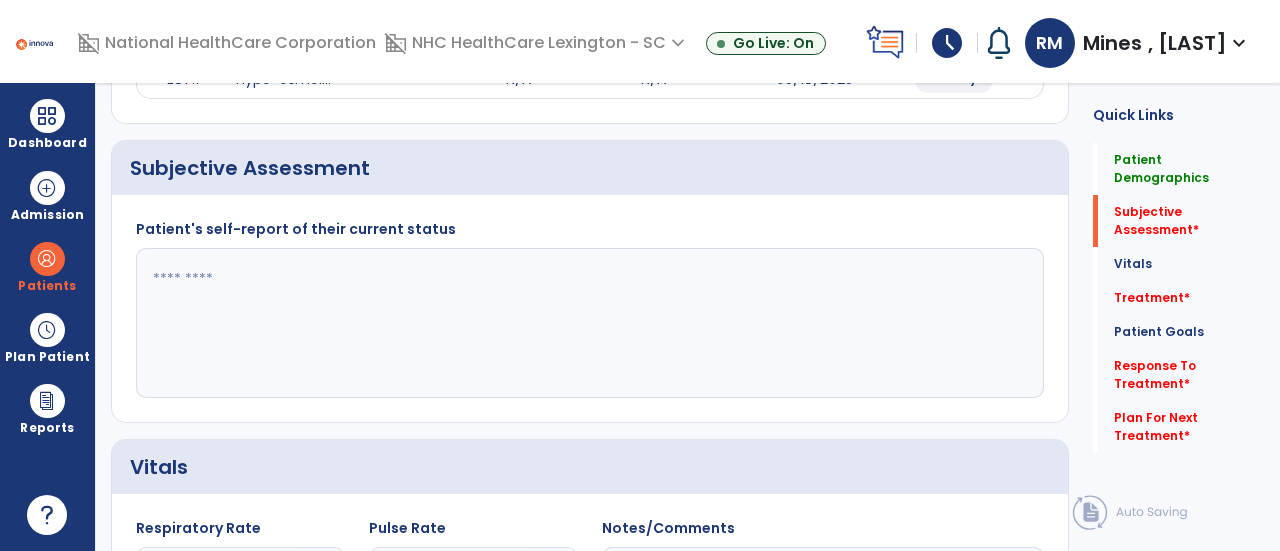 click 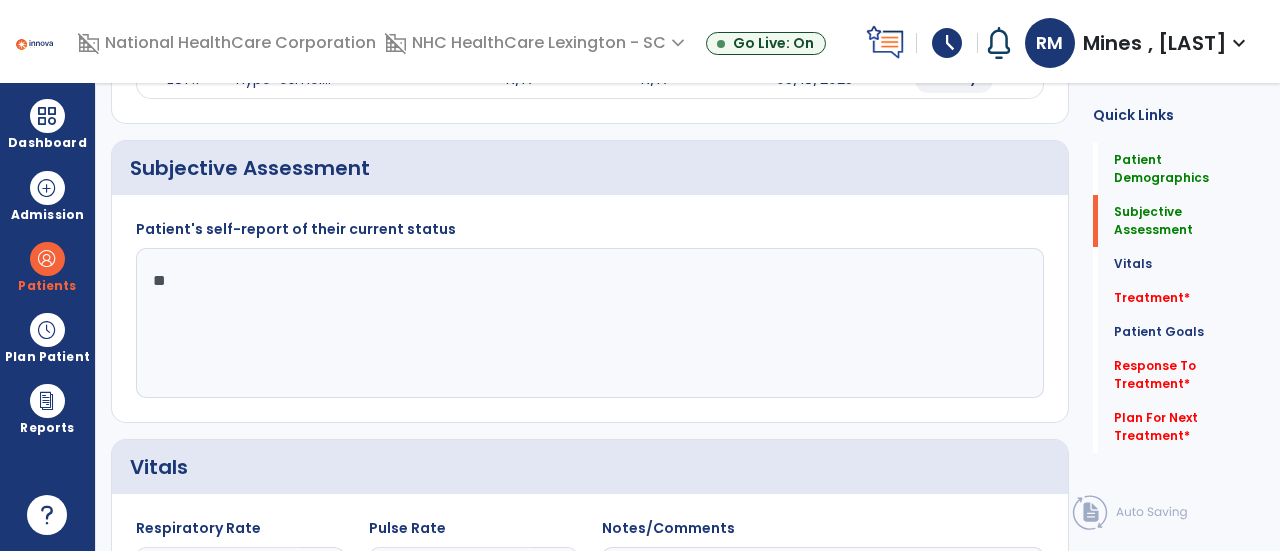 type on "*" 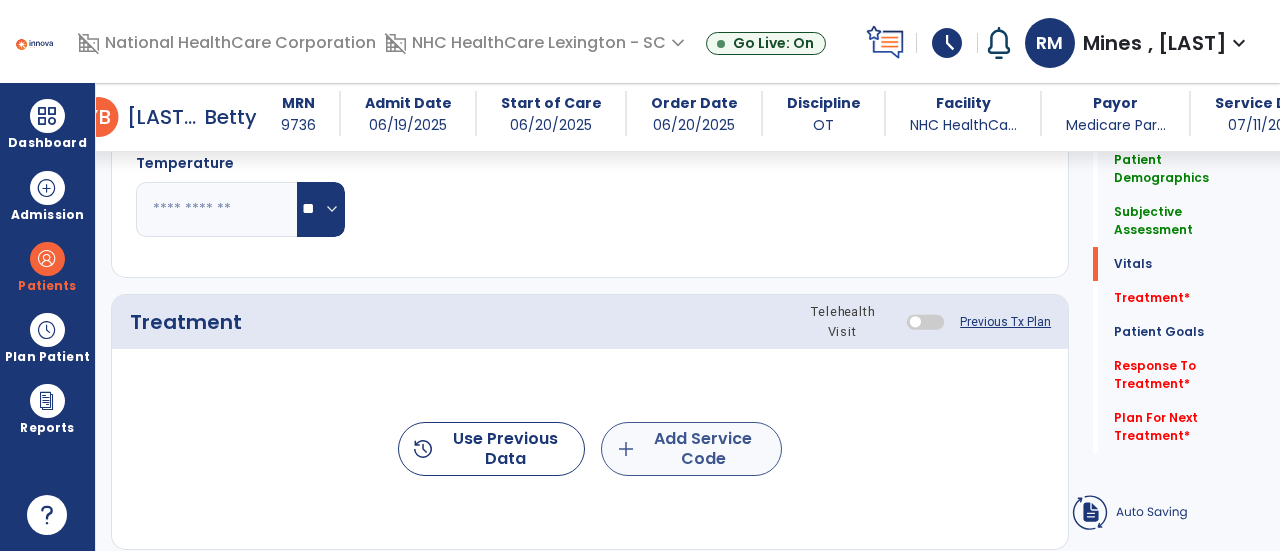 type on "**********" 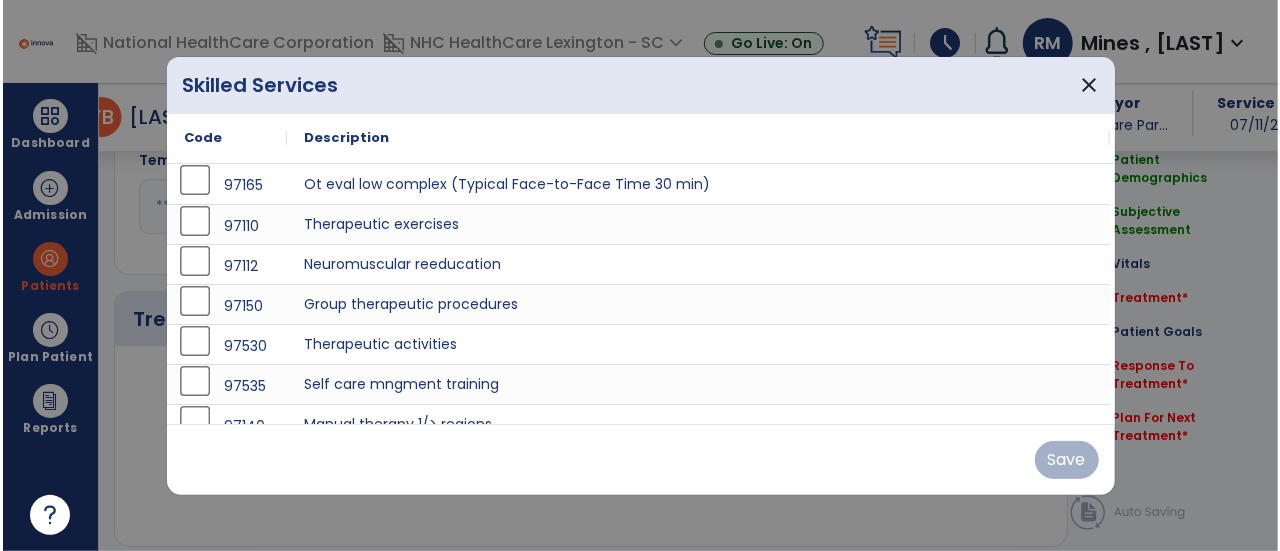 scroll, scrollTop: 958, scrollLeft: 0, axis: vertical 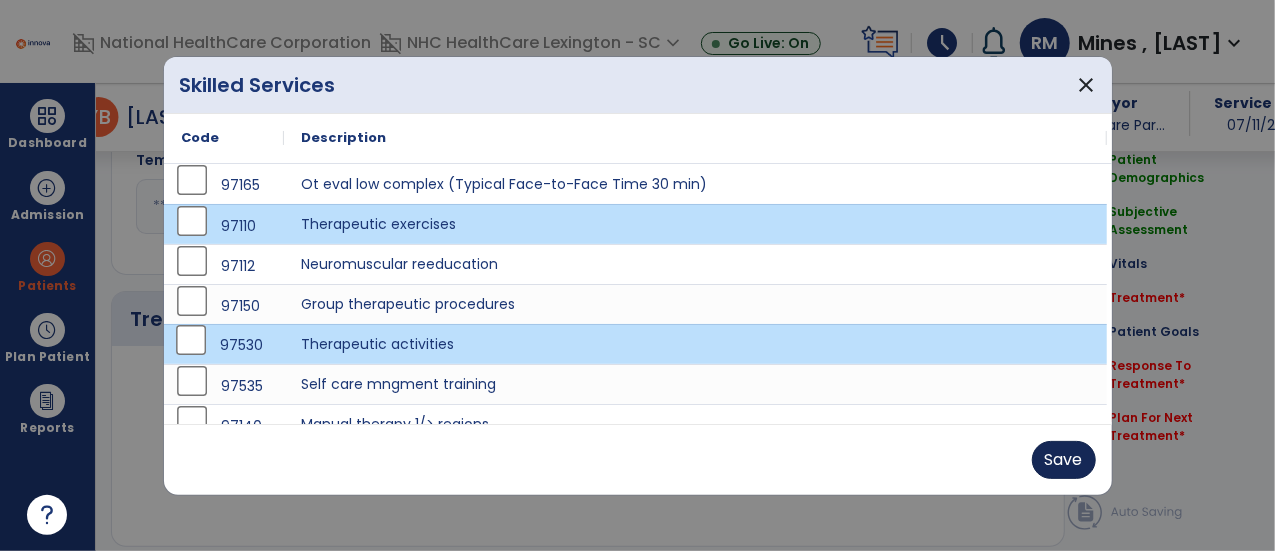 click on "Save" at bounding box center (1064, 460) 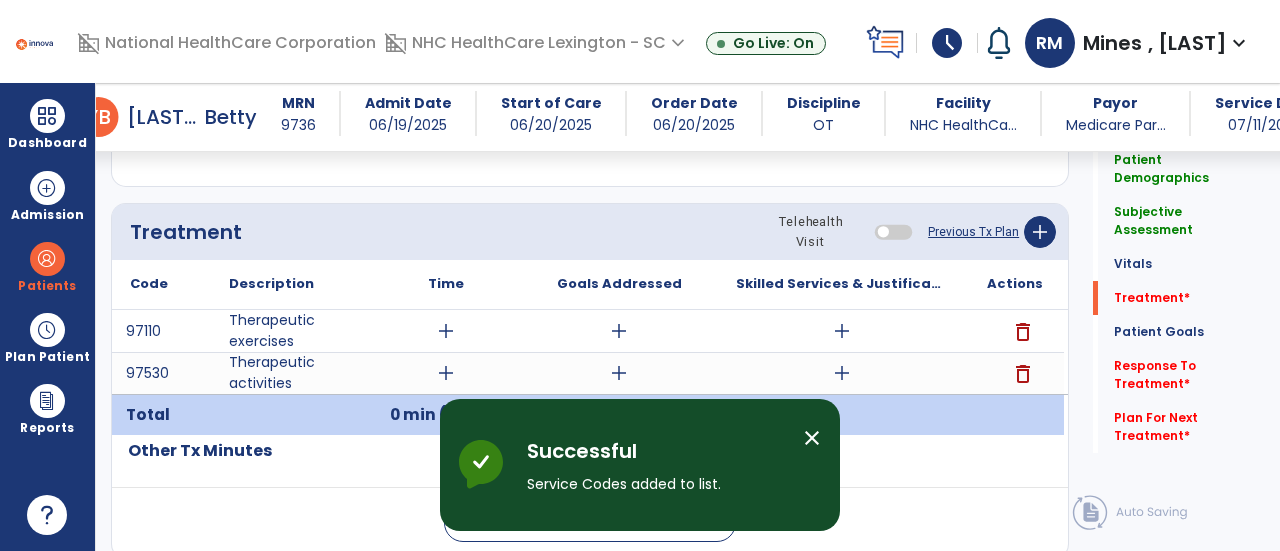 click on "delete" at bounding box center (1023, 374) 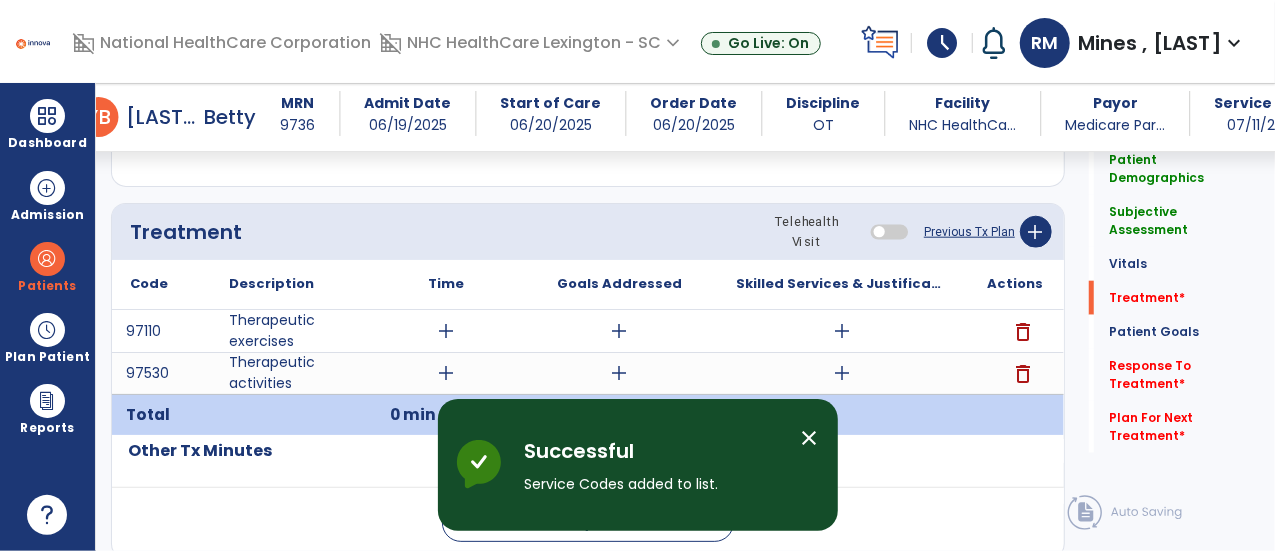 scroll, scrollTop: 1046, scrollLeft: 0, axis: vertical 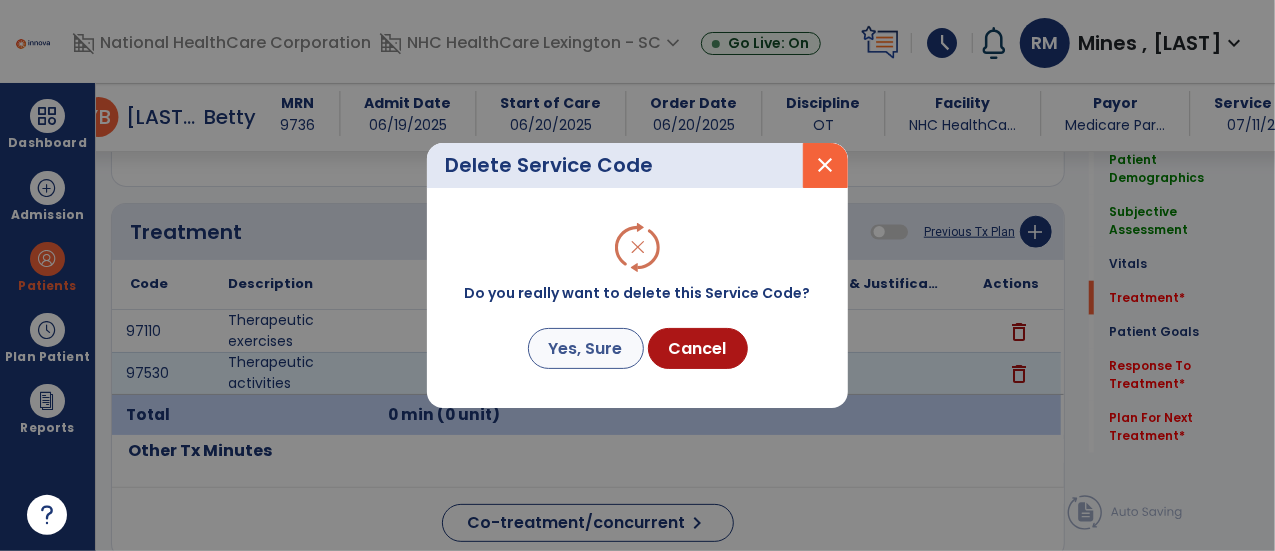 click on "Yes, Sure" at bounding box center (586, 348) 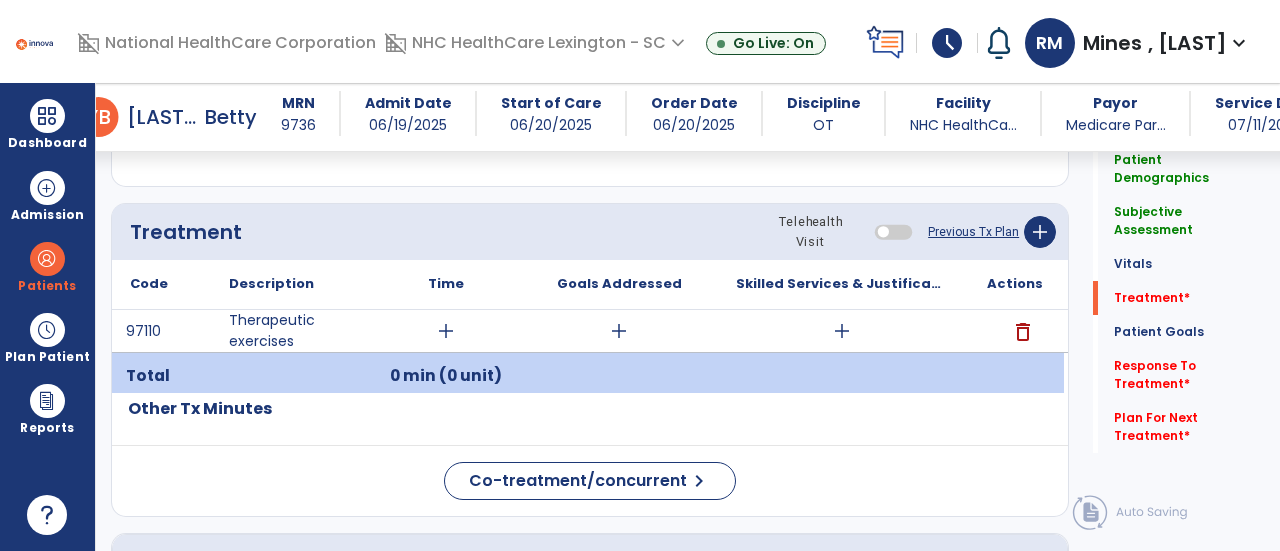 click on "add" at bounding box center (446, 331) 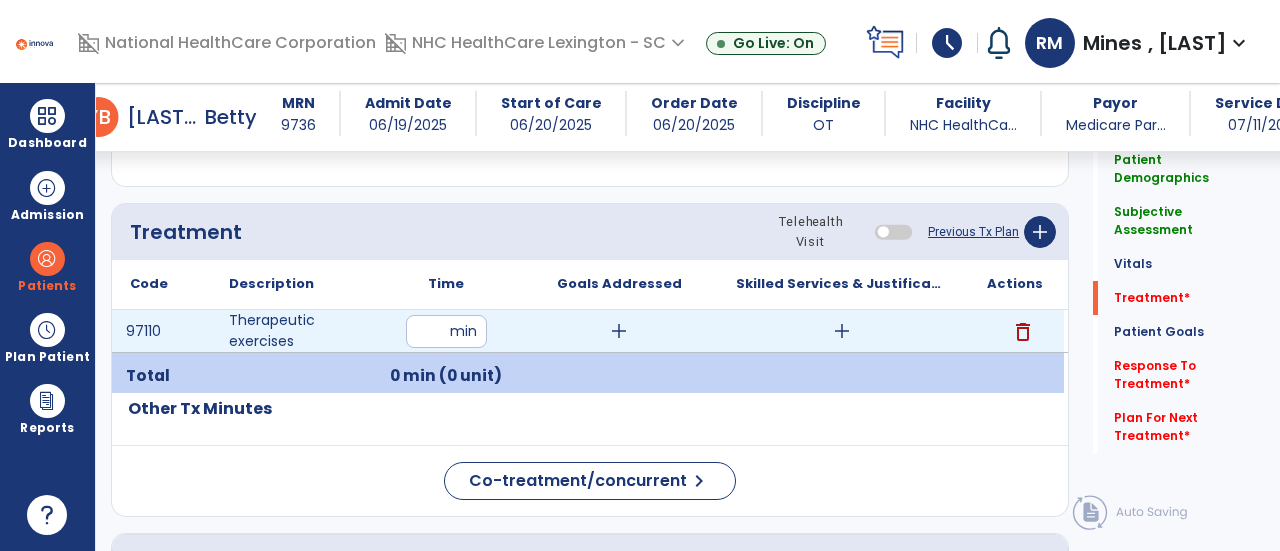 type on "**" 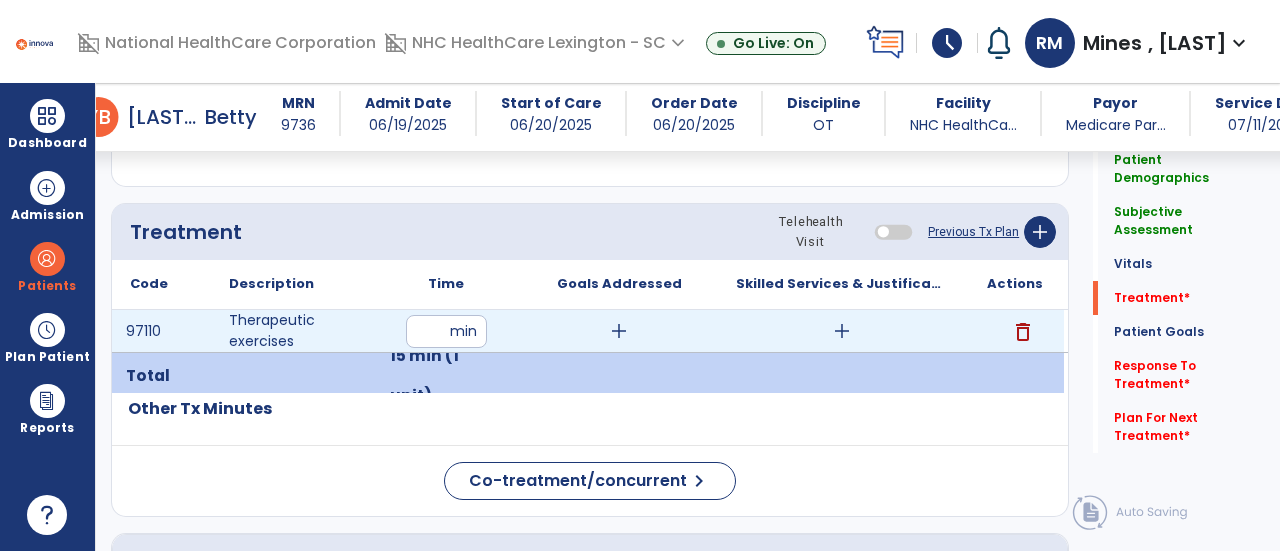 click on "add" at bounding box center (842, 331) 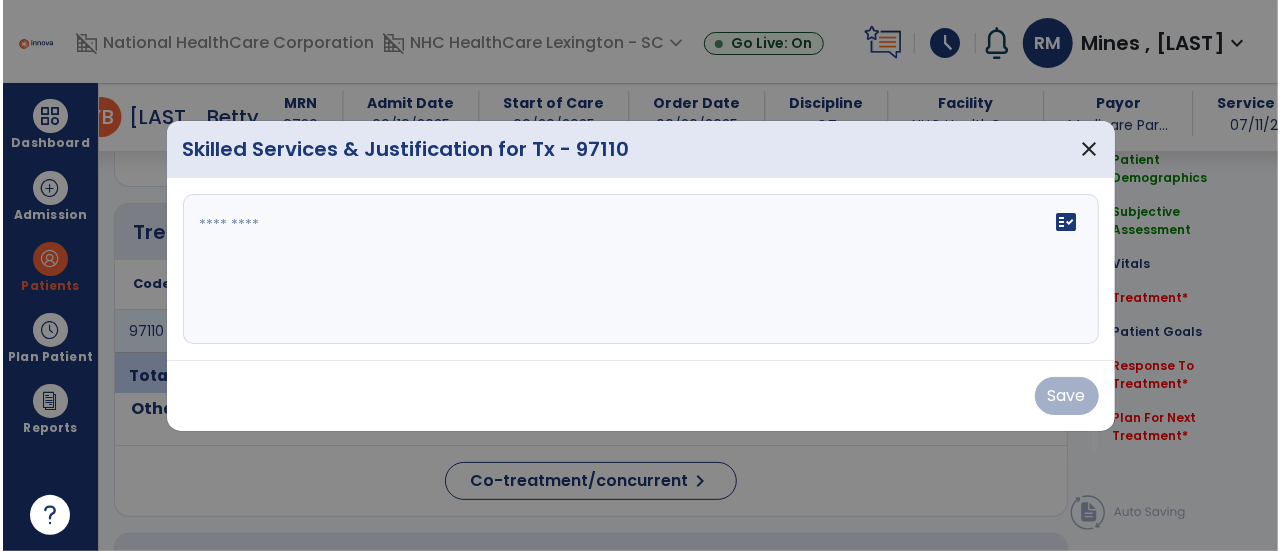 scroll, scrollTop: 1046, scrollLeft: 0, axis: vertical 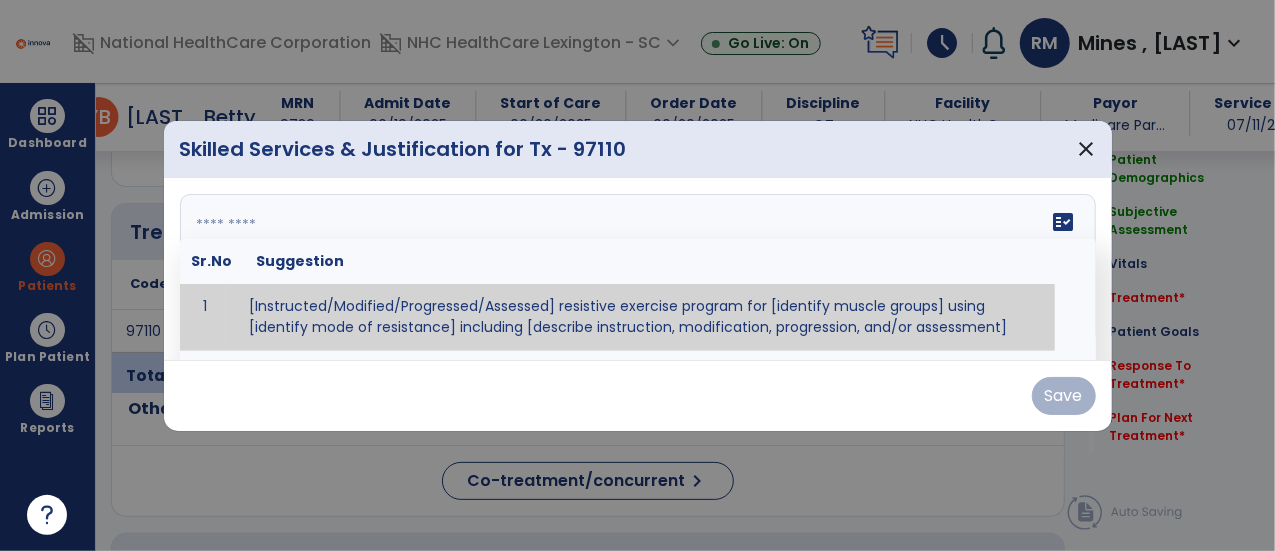click on "fact_check  Sr.No Suggestion 1 [Instructed/Modified/Progressed/Assessed] resistive exercise program for [identify muscle groups] using [identify mode of resistance] including [describe instruction, modification, progression, and/or assessment] 2 [Instructed/Modified/Progressed/Assessed] aerobic exercise program using [identify equipment/mode] including [describe instruction, modification,progression, and/or assessment] 3 [Instructed/Modified/Progressed/Assessed] [PROM/A/AROM/AROM] program for [identify joint movements] using [contract-relax, over-pressure, inhibitory techniques, other] 4 [Assessed/Tested] aerobic capacity with administration of [aerobic capacity test]" at bounding box center (638, 269) 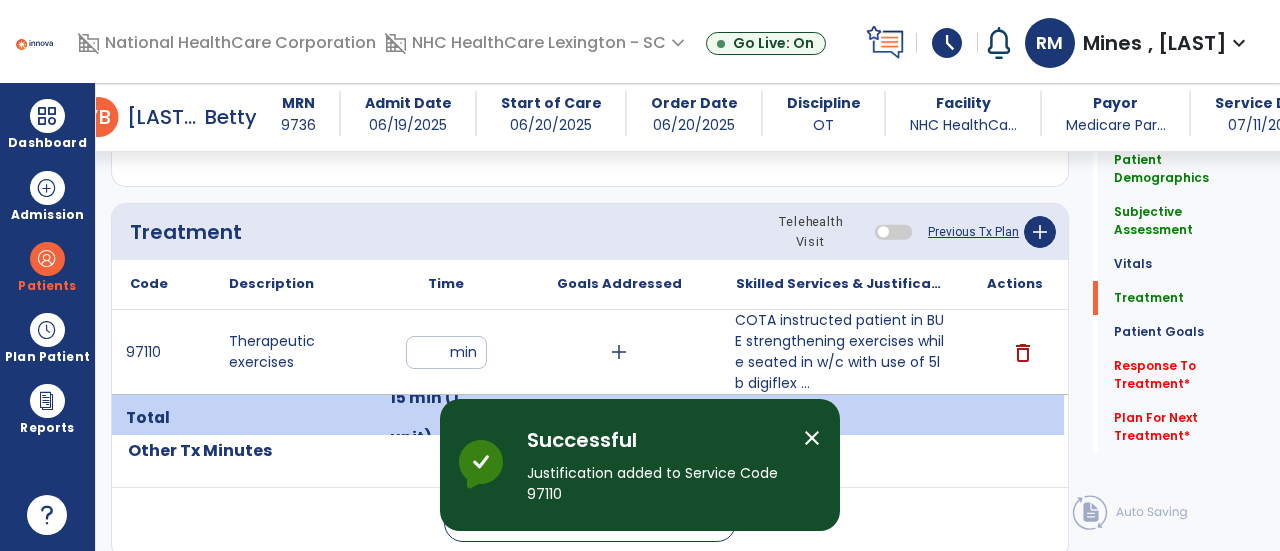 click on "Patient Demographics  Medical Diagnosis   Treatment Diagnosis   Precautions   Contraindications
Code
Description
Pdpm Clinical Category
E87.1 to" 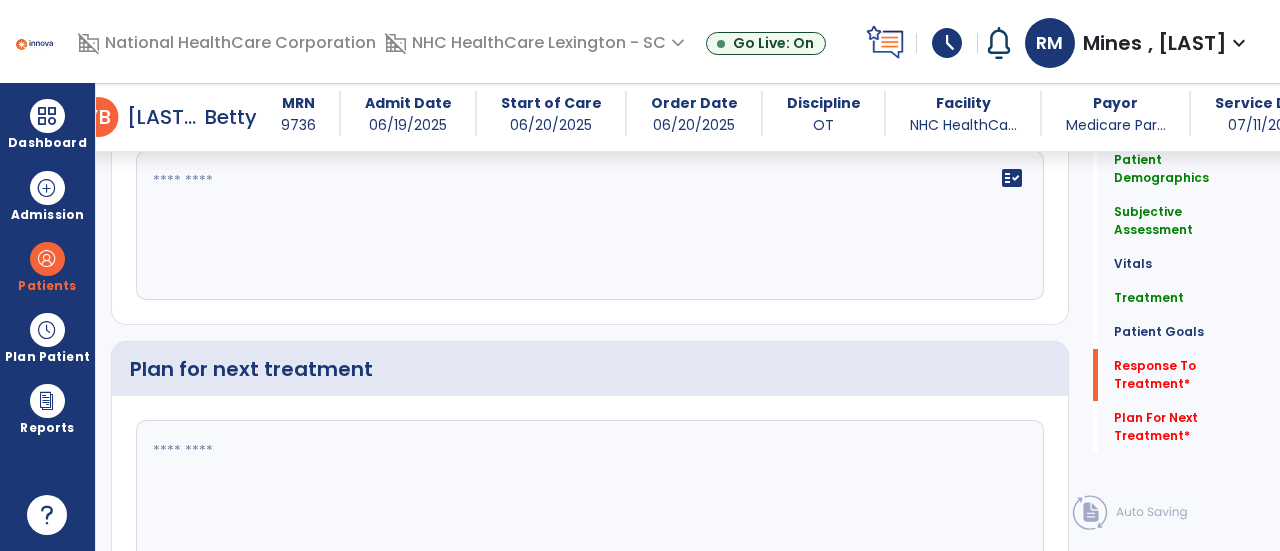 scroll, scrollTop: 2806, scrollLeft: 0, axis: vertical 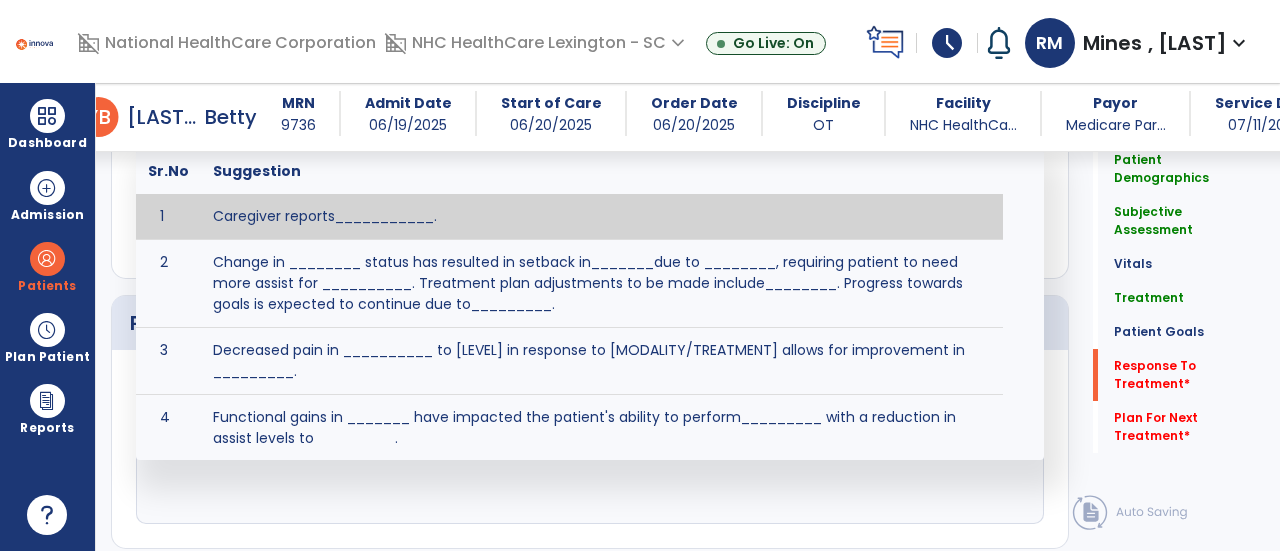 click on "fact_check  Sr.No Suggestion 1 Caregiver reports___________. 2 Change in ________ status has resulted in setback in_______due to ________, requiring patient to need more assist for __________.   Treatment plan adjustments to be made include________.  Progress towards goals is expected to continue due to_________. 3 Decreased pain in __________ to [LEVEL] in response to [MODALITY/TREATMENT] allows for improvement in _________. 4 Functional gains in _______ have impacted the patient's ability to perform_________ with a reduction in assist levels to_________. 5 Functional progress this week has been significant due to__________. 6 Gains in ________ have improved the patient's ability to perform ______with decreased levels of assist to___________. 7 Improvement in ________allows patient to tolerate higher levels of challenges in_________. 8 Pain in [AREA] has decreased to [LEVEL] in response to [TREATMENT/MODALITY], allowing fore ease in completing__________. 9 10 11 12 13 14 15 16 17 18 19 20 21" 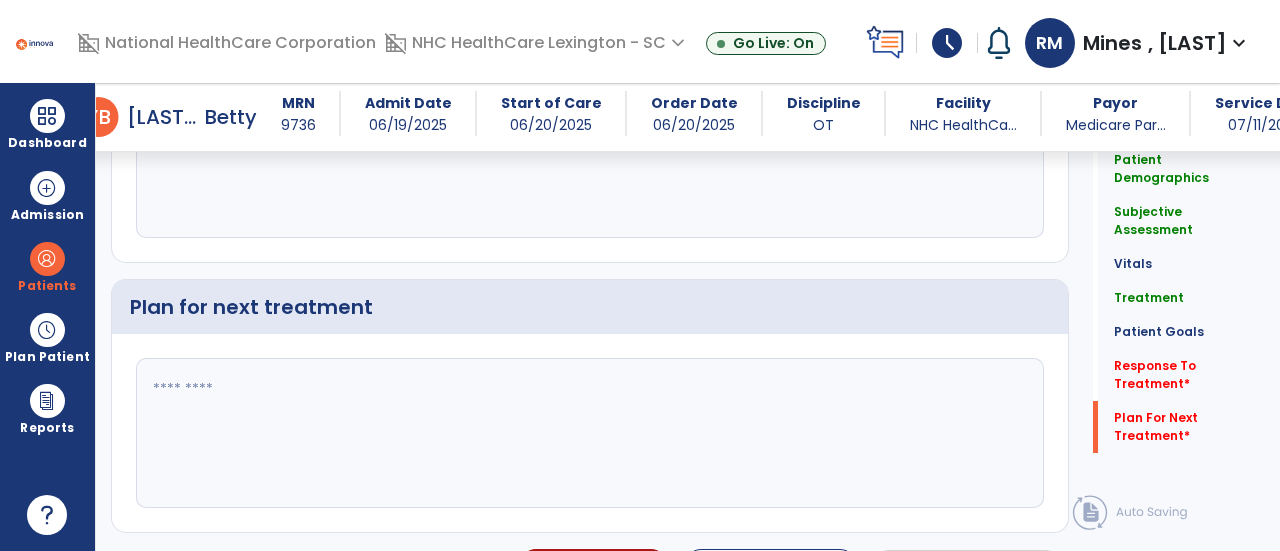 scroll, scrollTop: 2822, scrollLeft: 0, axis: vertical 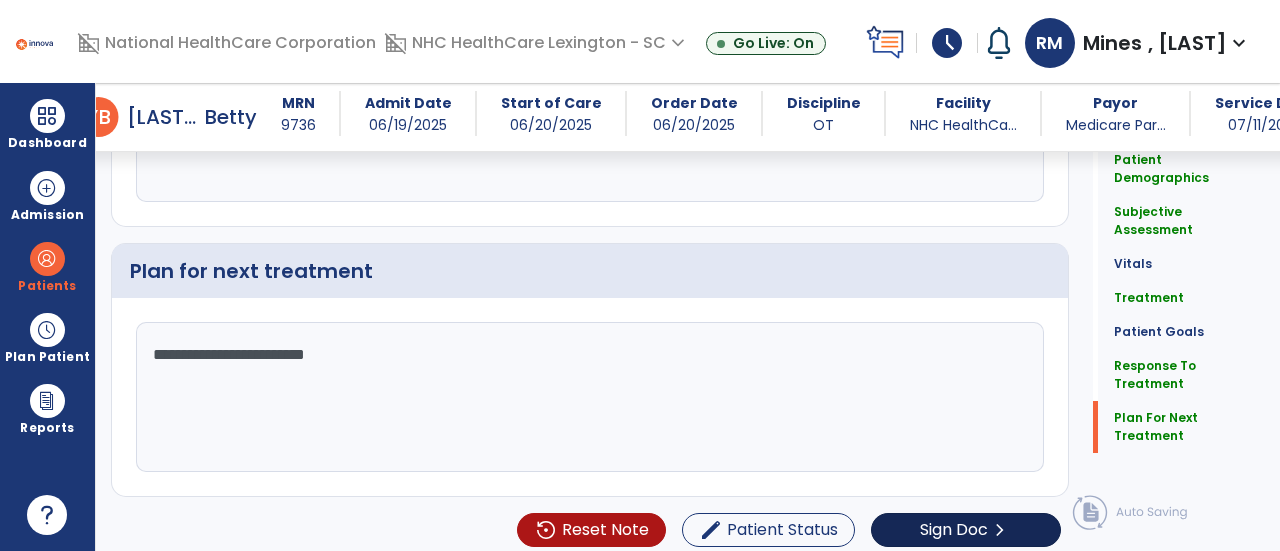 type on "**********" 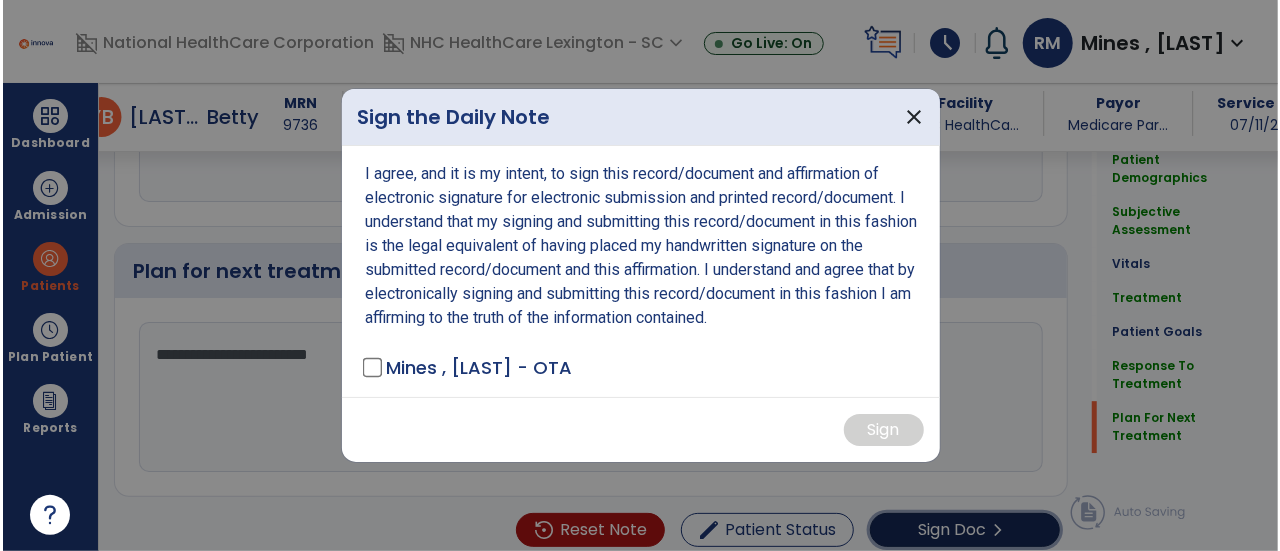 scroll, scrollTop: 2858, scrollLeft: 0, axis: vertical 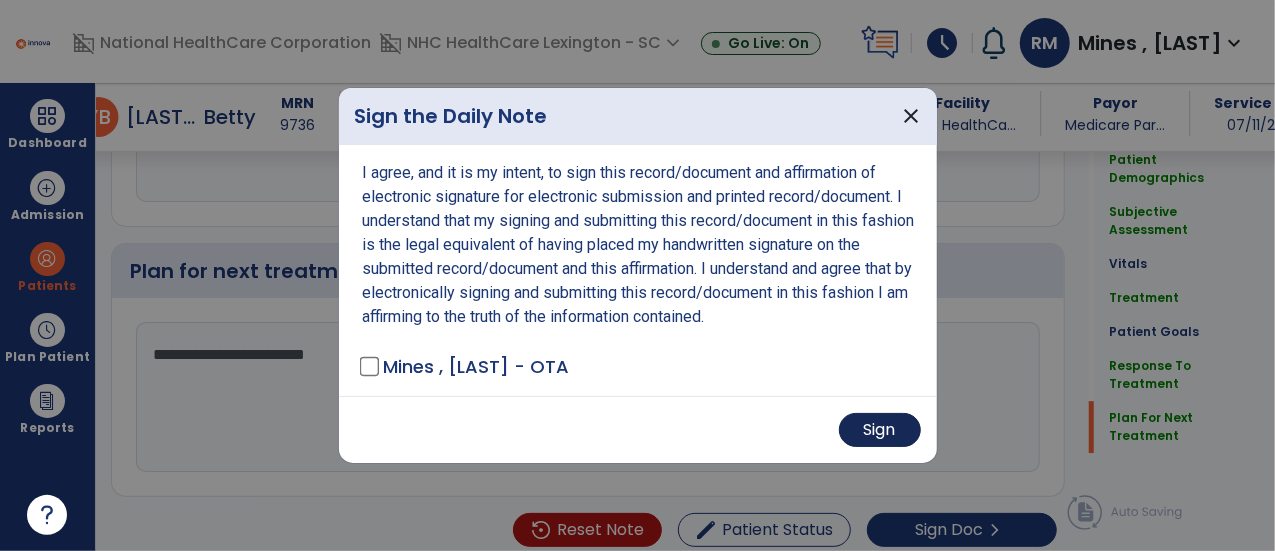 click on "Sign" at bounding box center (880, 430) 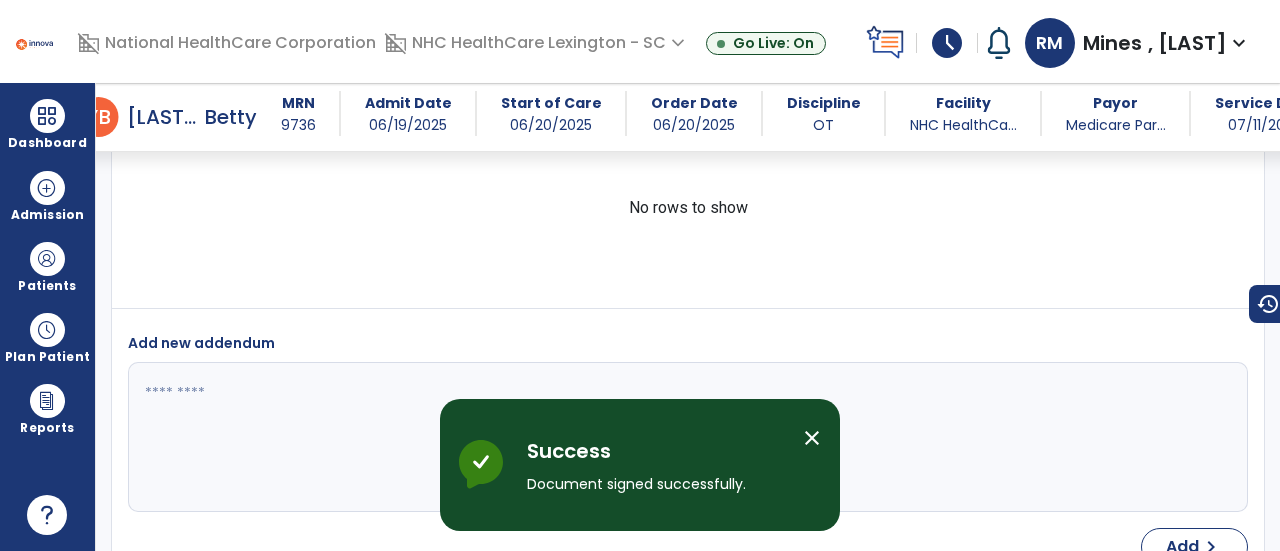 scroll, scrollTop: 4106, scrollLeft: 0, axis: vertical 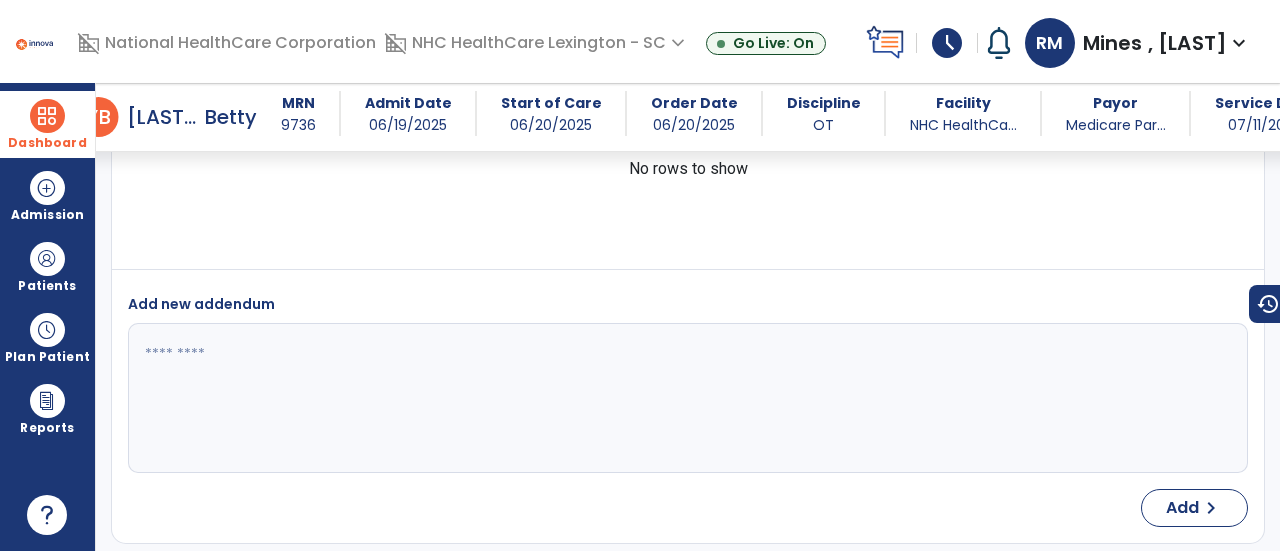 click on "Dashboard" at bounding box center (47, 124) 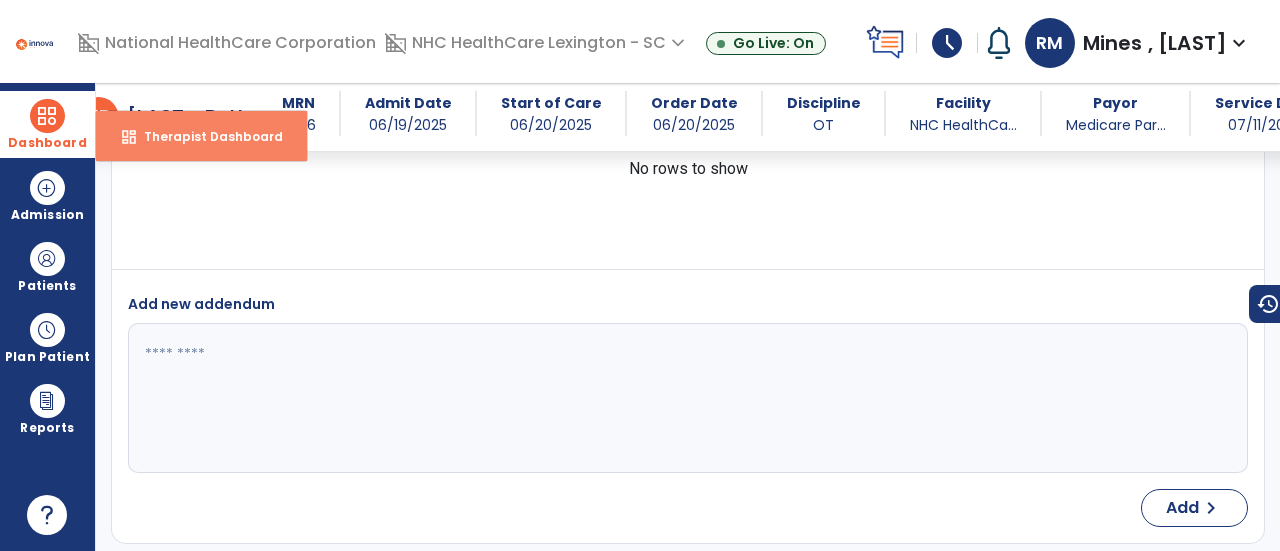 click on "Therapist Dashboard" at bounding box center [205, 136] 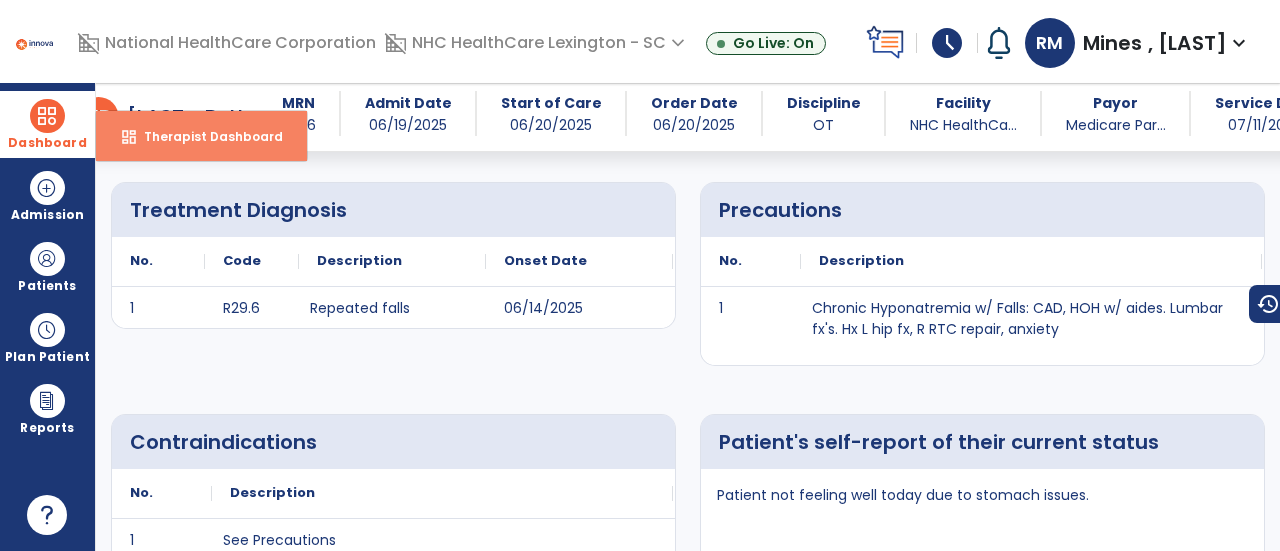 select on "****" 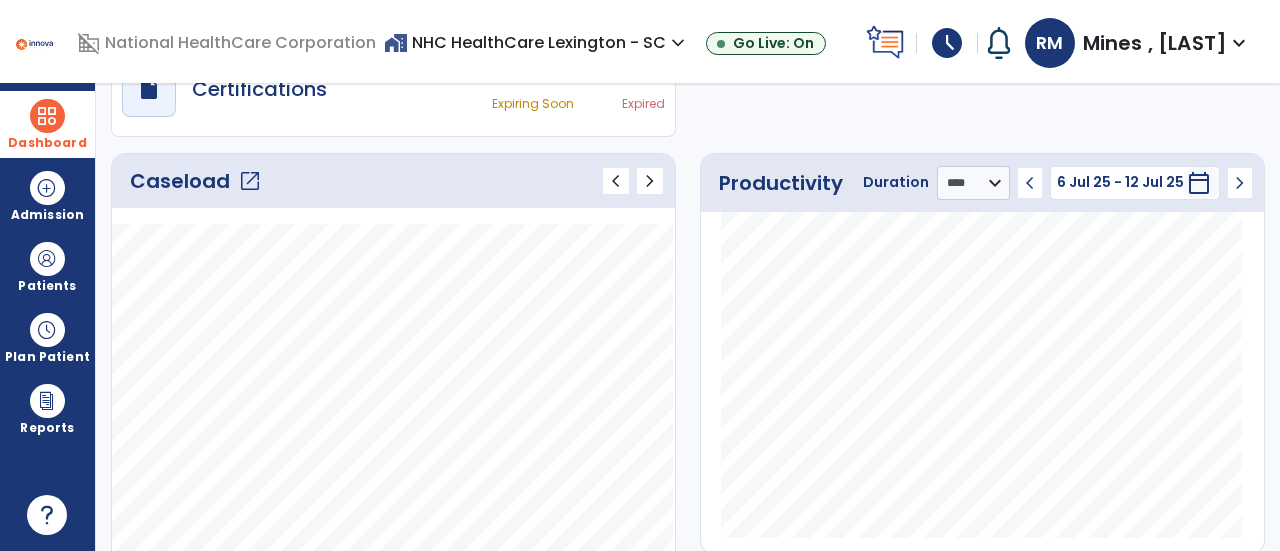 click on "open_in_new" 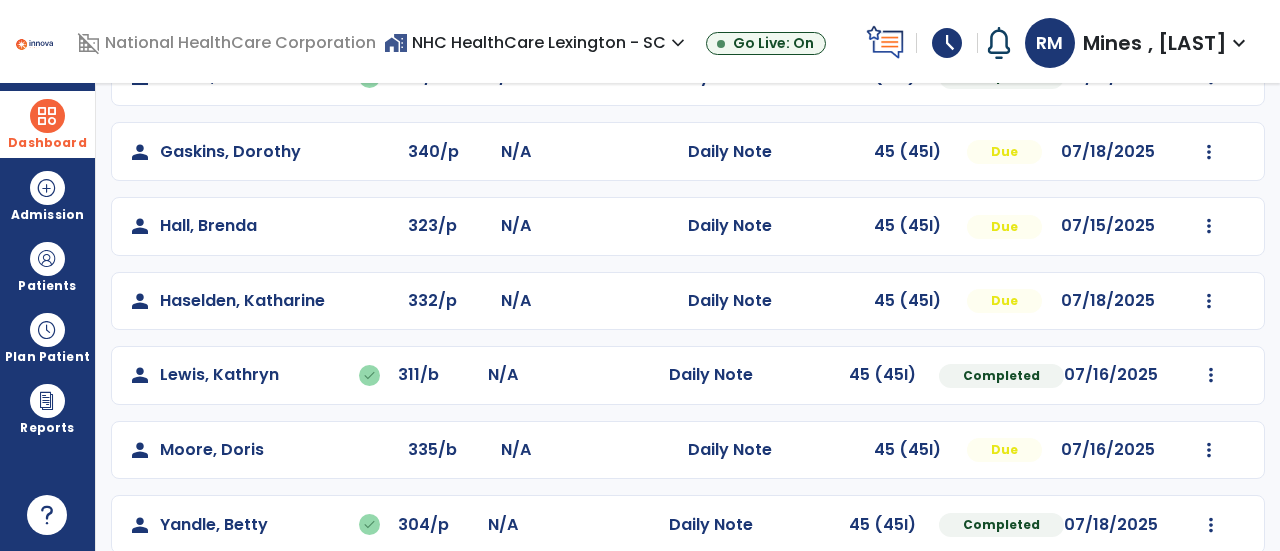 scroll, scrollTop: 407, scrollLeft: 0, axis: vertical 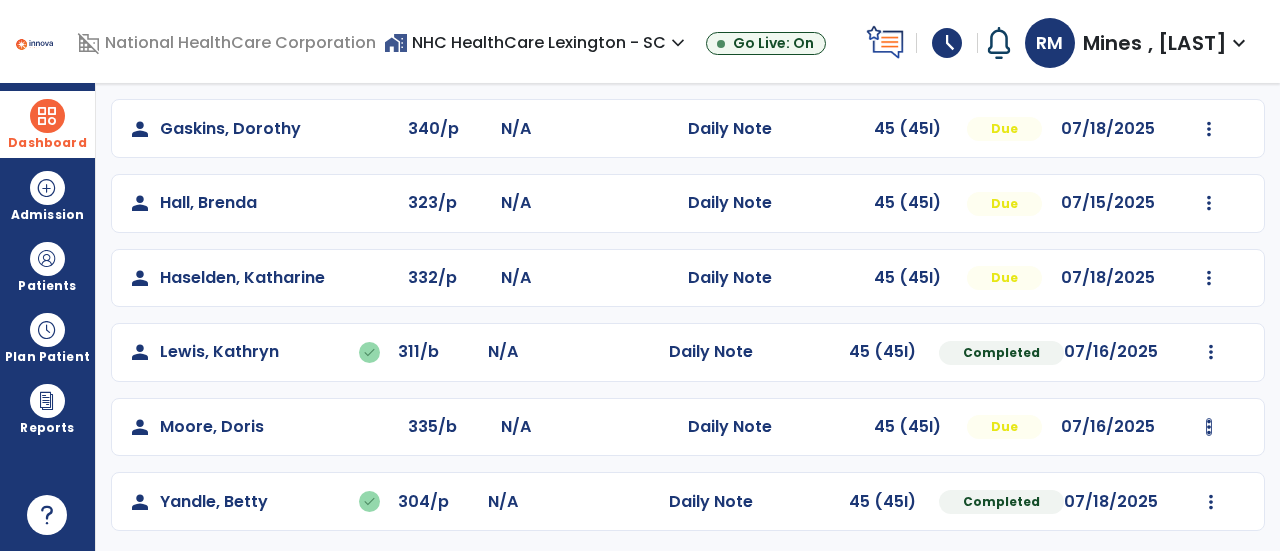 click at bounding box center [1211, -95] 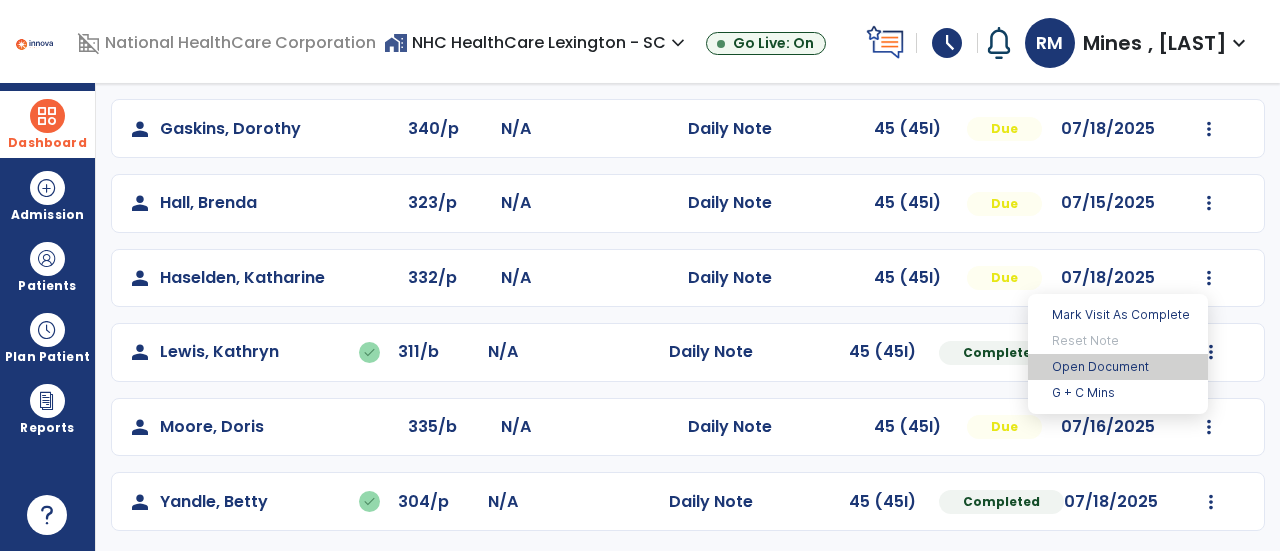 click on "Open Document" at bounding box center [1118, 367] 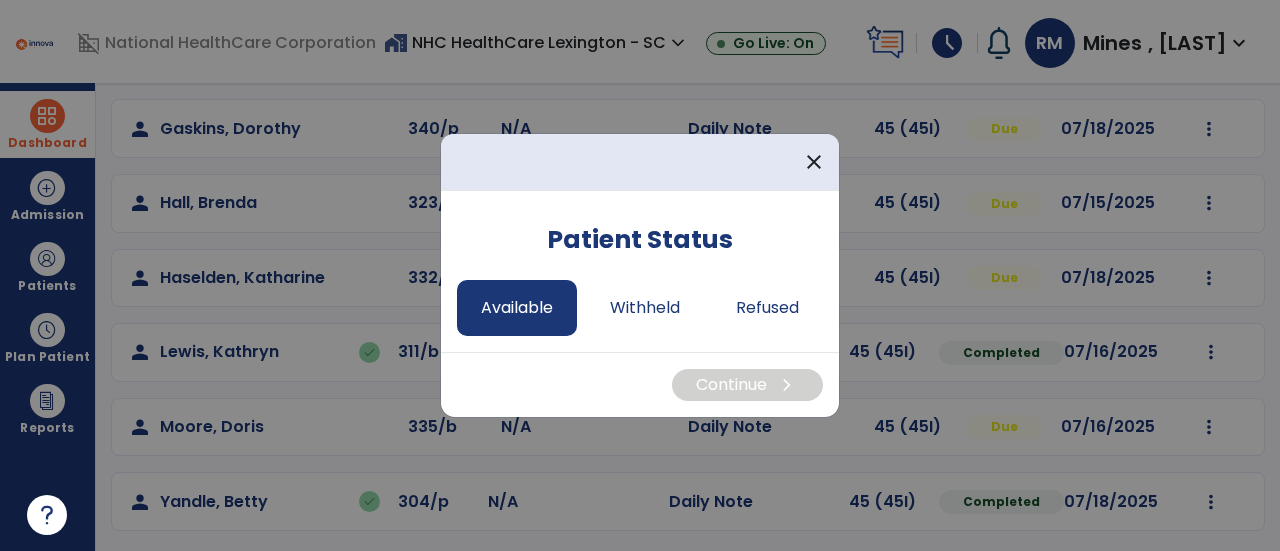 click on "Available" at bounding box center [517, 308] 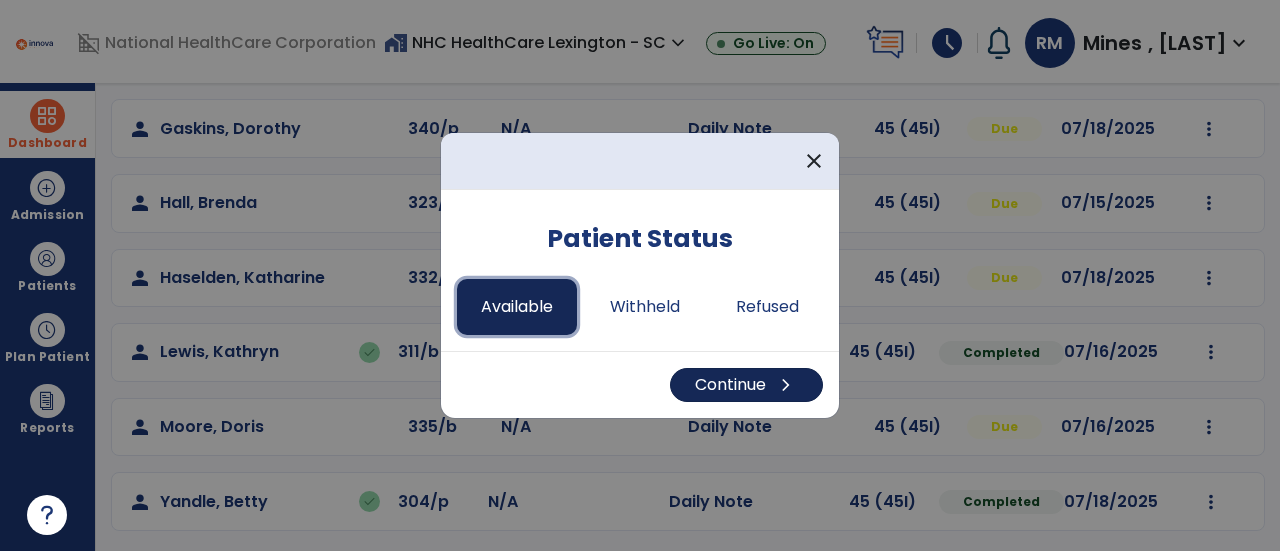 click on "Continue   chevron_right" at bounding box center [746, 385] 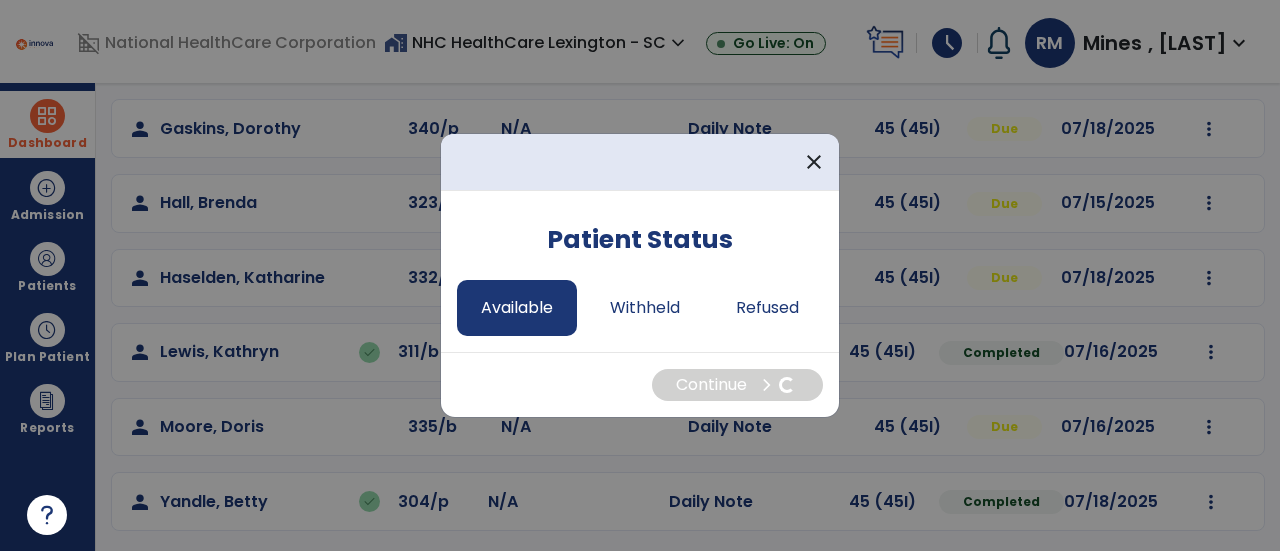 select on "*" 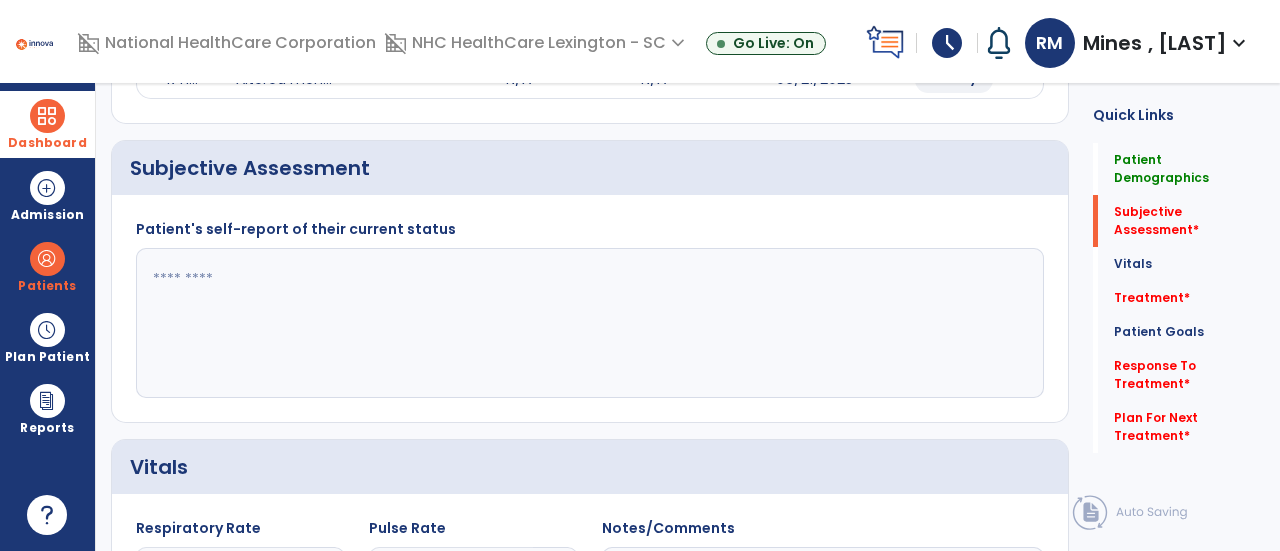 click 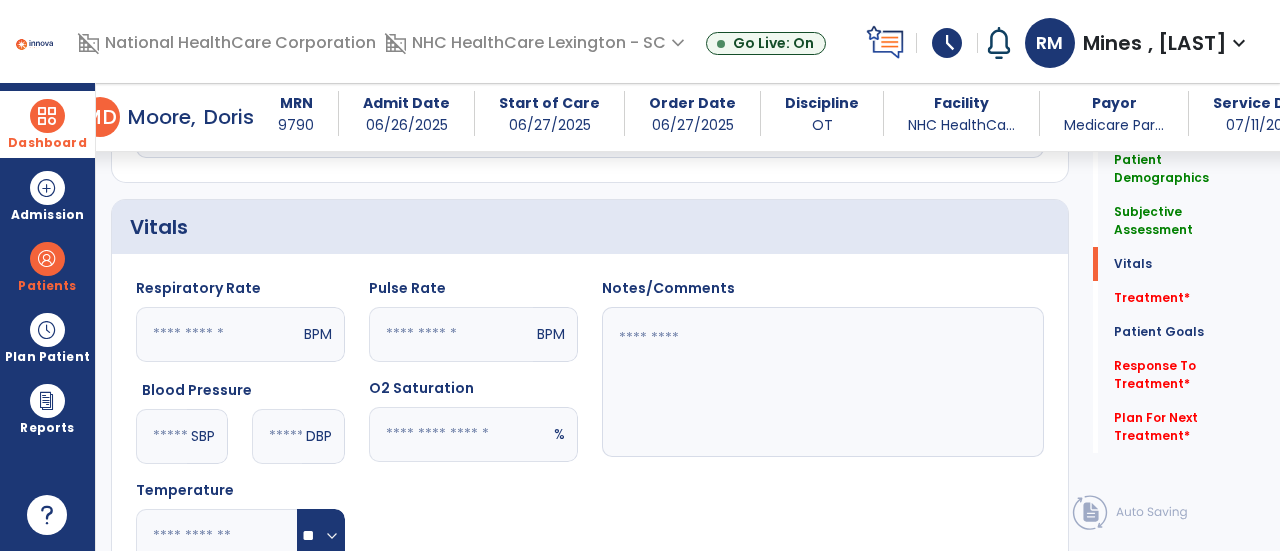 scroll, scrollTop: 634, scrollLeft: 0, axis: vertical 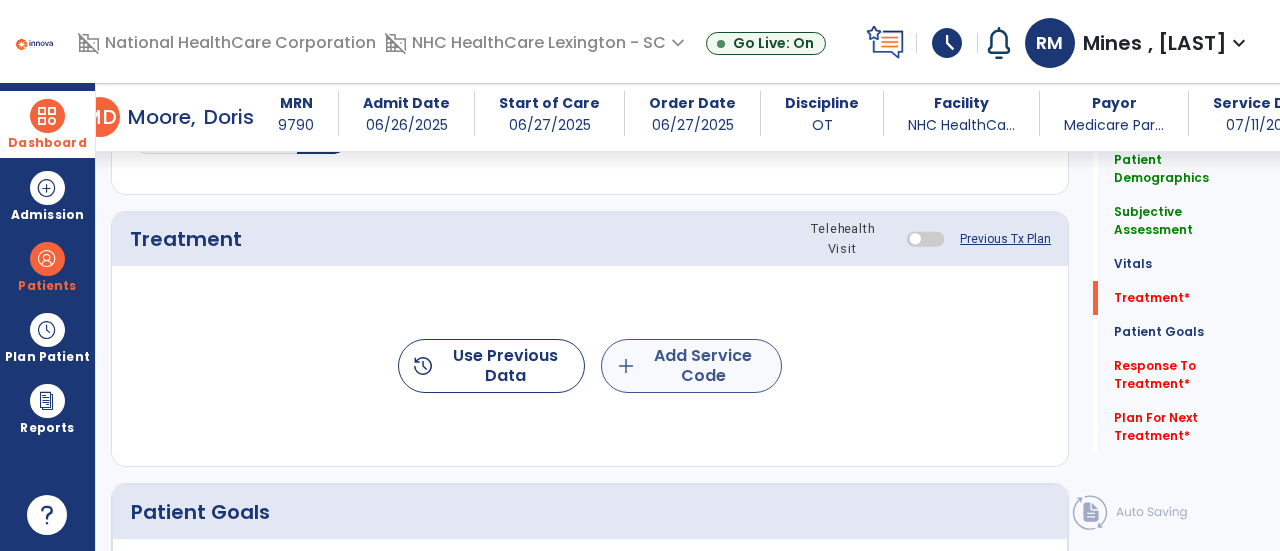 type on "**********" 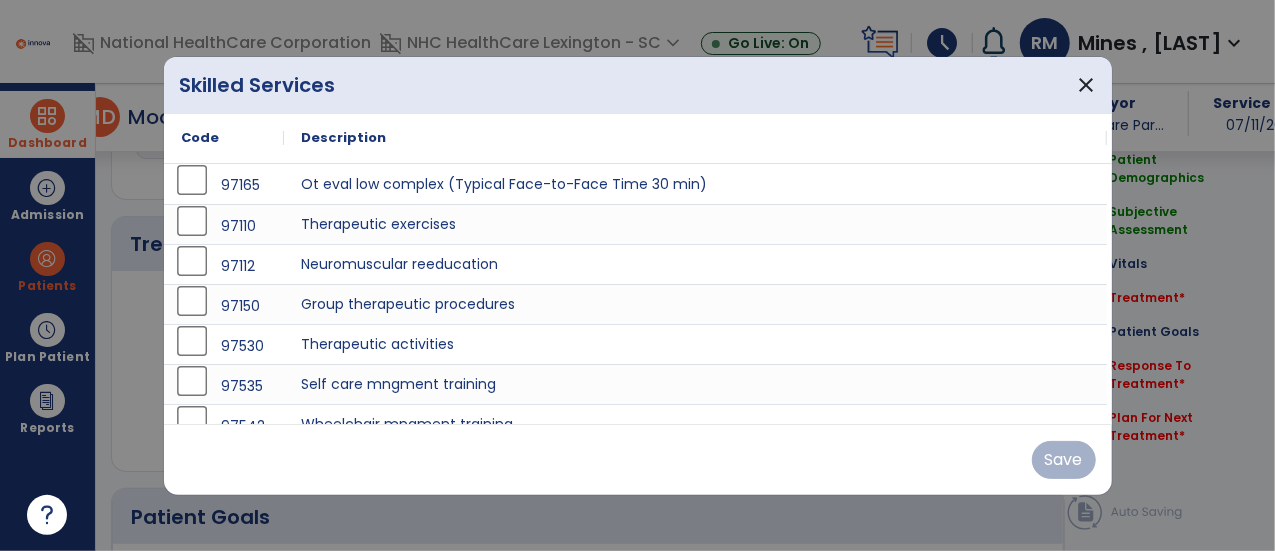 scroll, scrollTop: 1038, scrollLeft: 0, axis: vertical 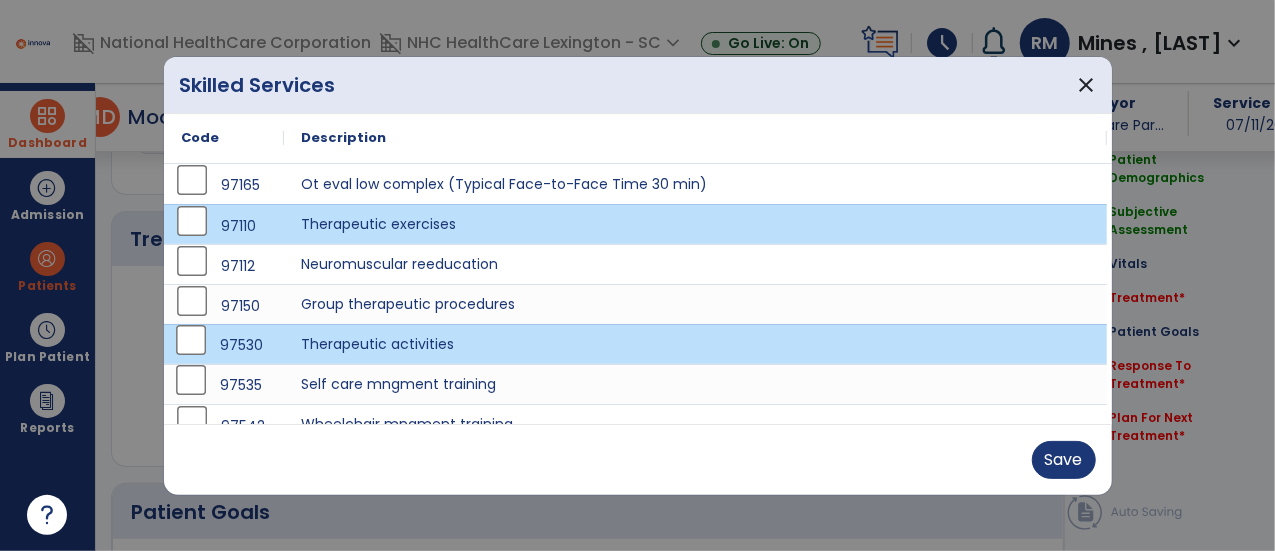 click on "97535" at bounding box center (224, 385) 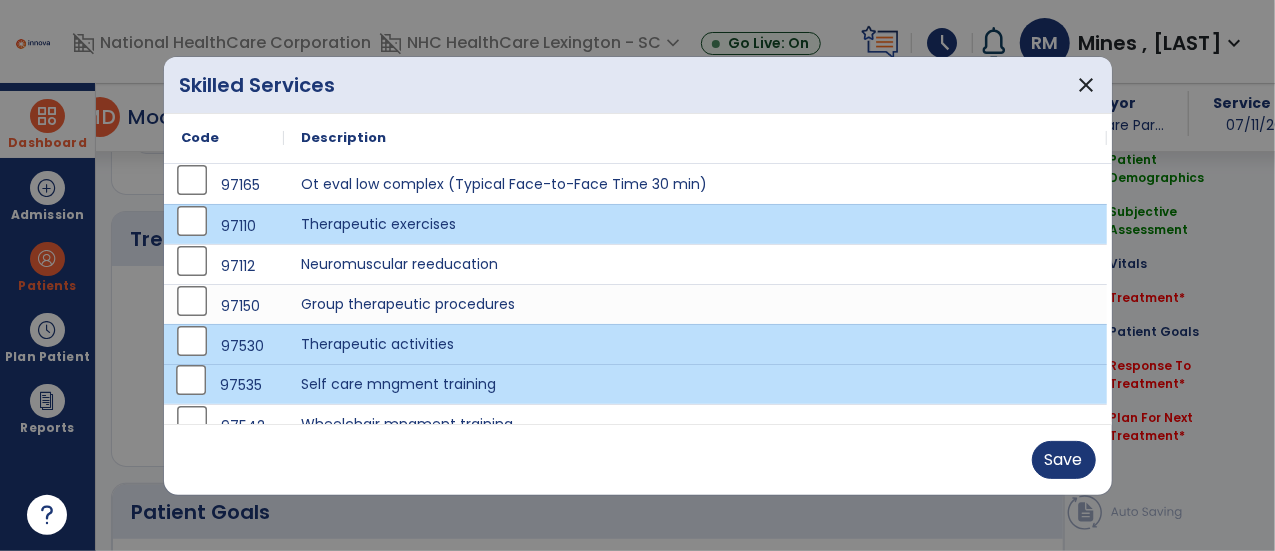 click on "Save" at bounding box center [638, 459] 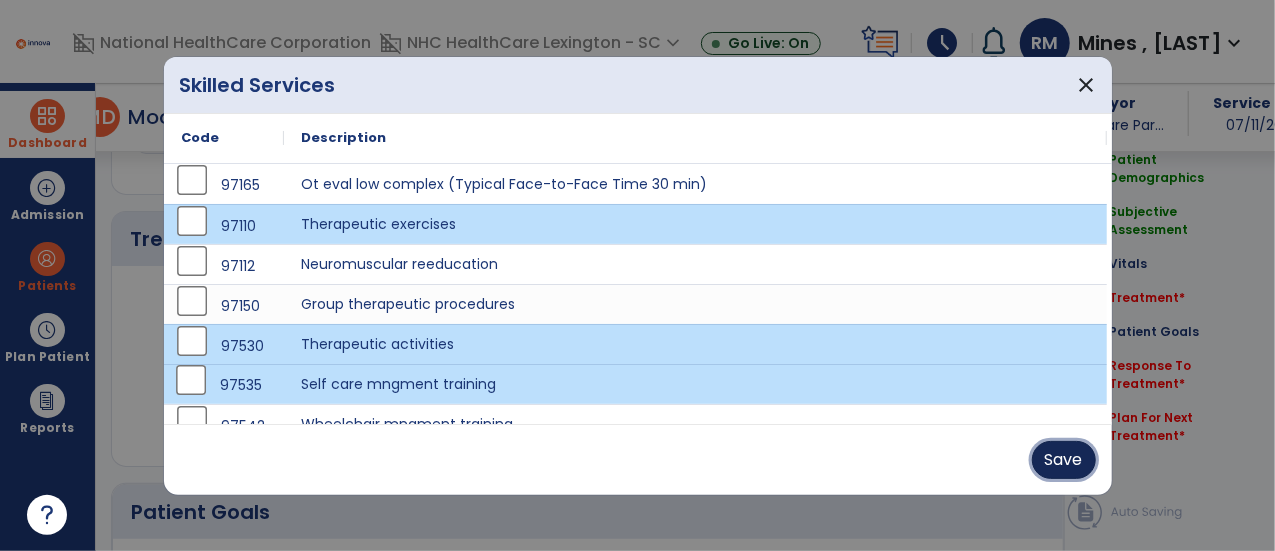 click on "Save" at bounding box center [1064, 460] 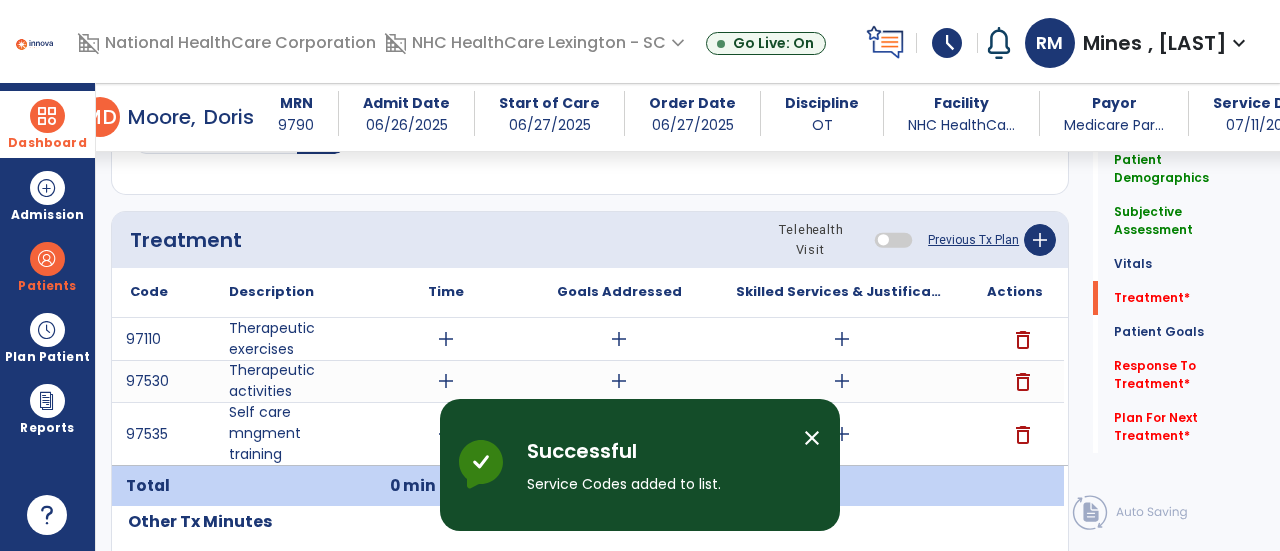click on "add" at bounding box center (446, 339) 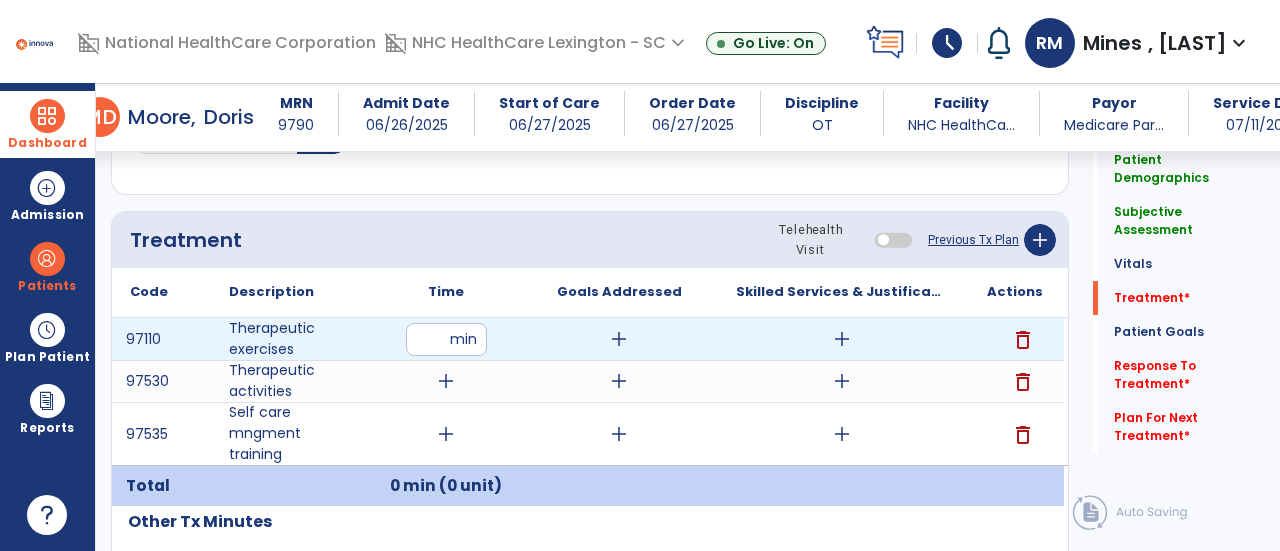 type on "**" 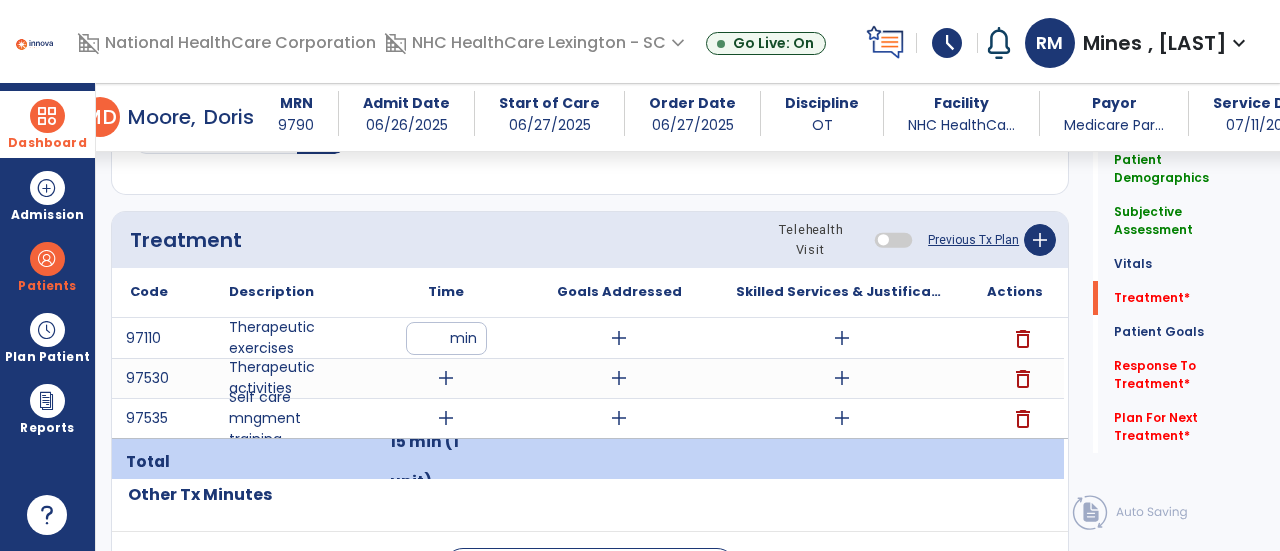 click on "add" at bounding box center (446, 378) 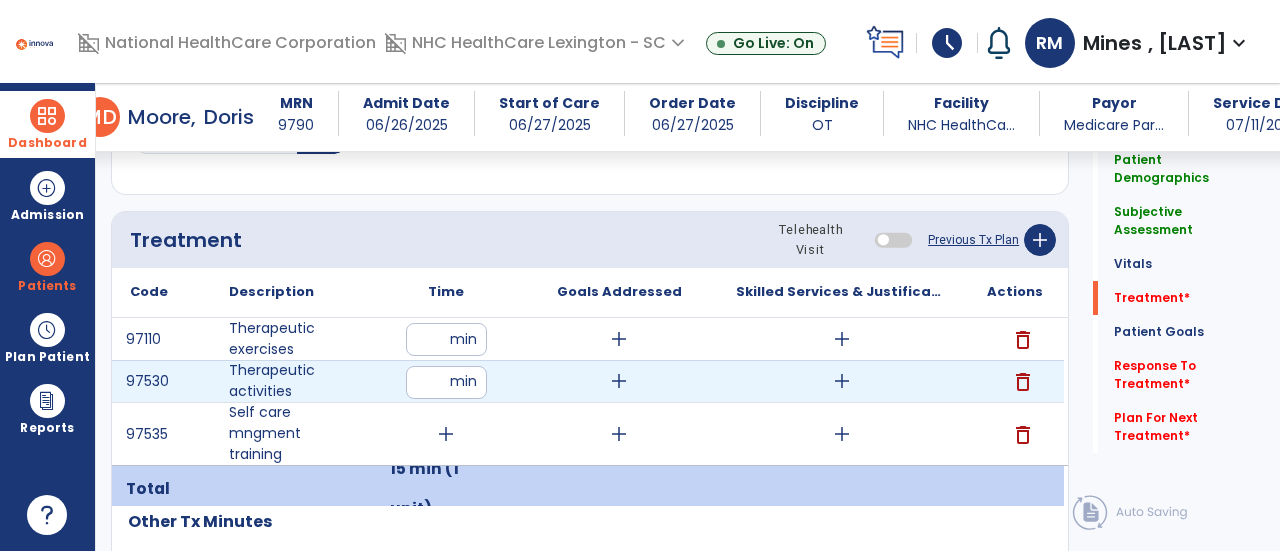 type on "**" 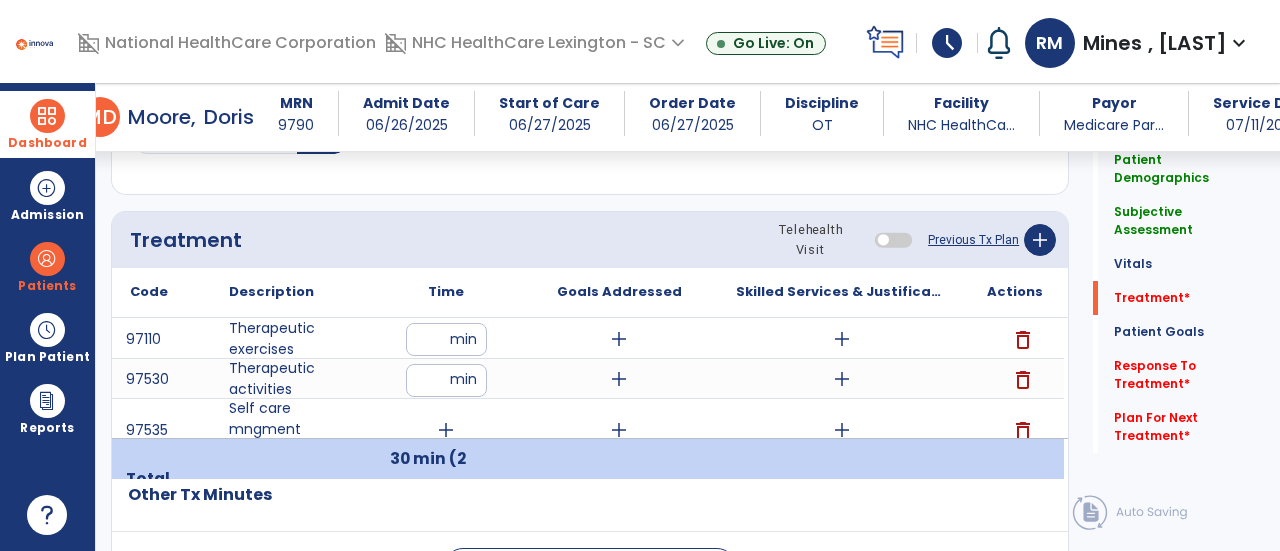 click on "add" at bounding box center [446, 430] 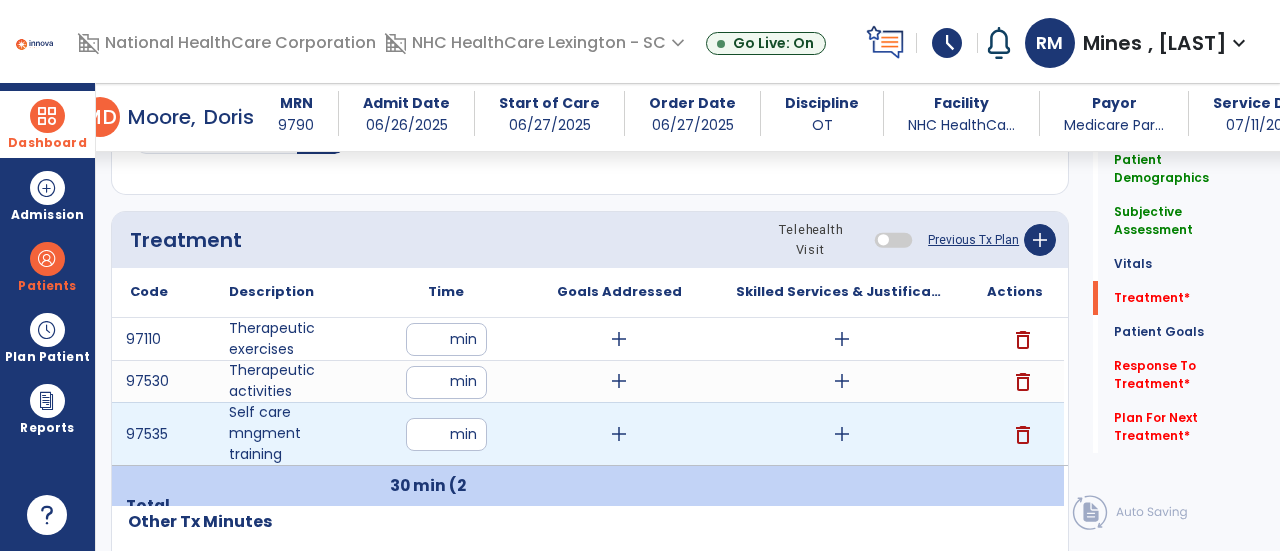 type on "**" 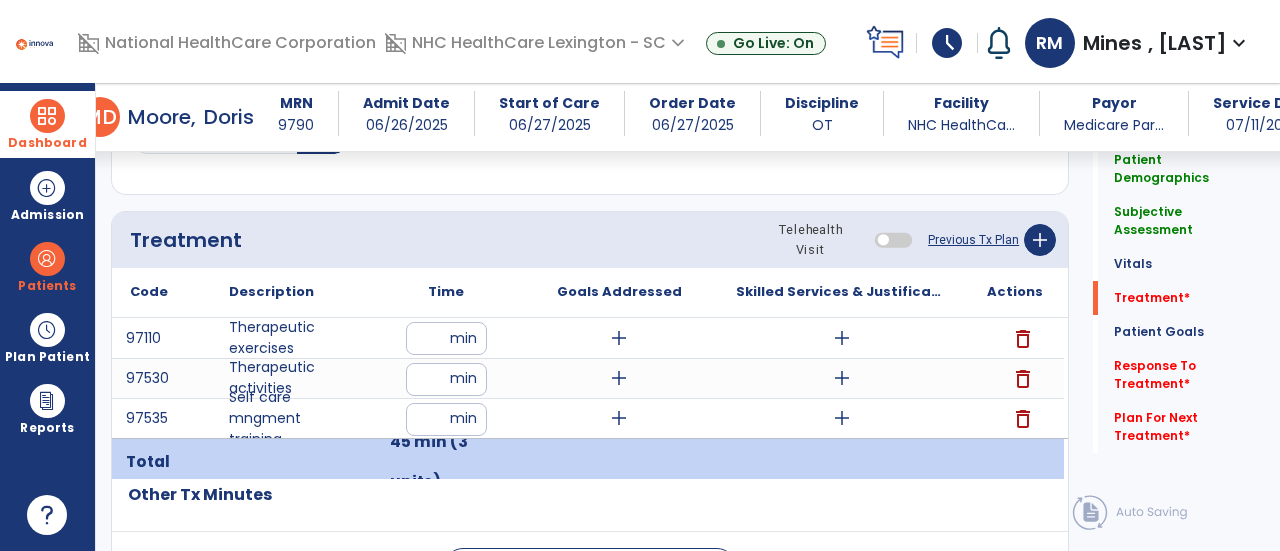 click on "add" at bounding box center (842, 338) 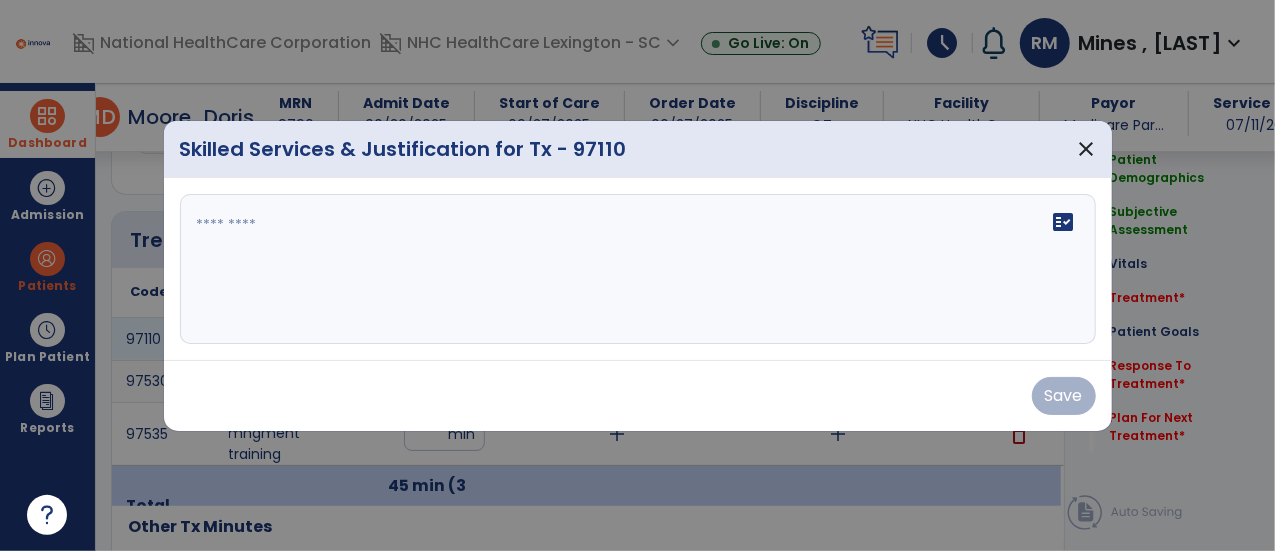 scroll, scrollTop: 1038, scrollLeft: 0, axis: vertical 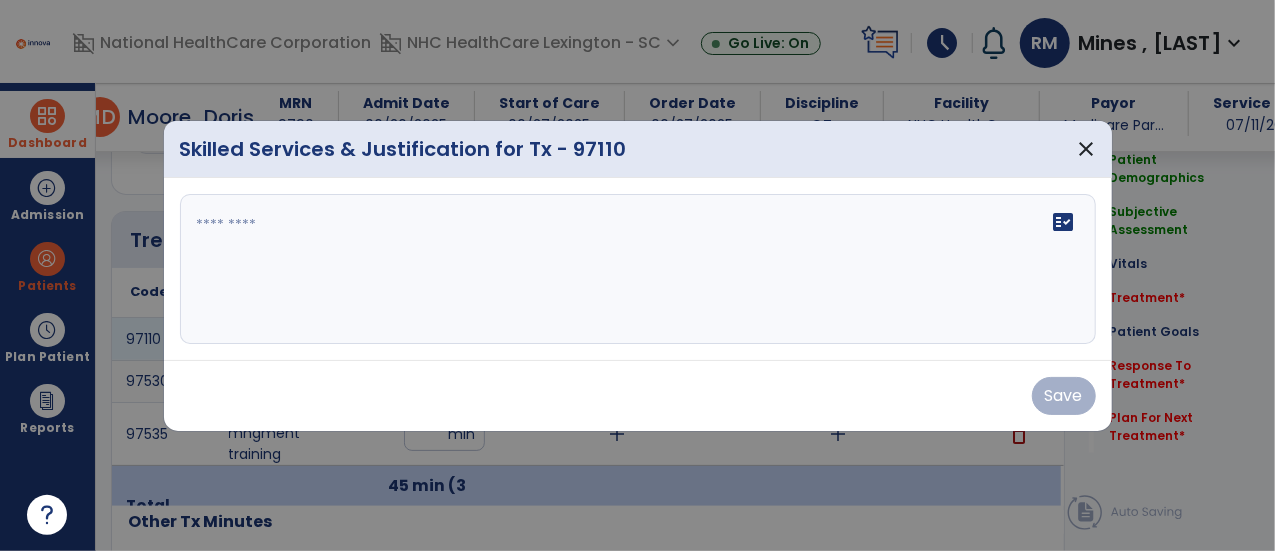 click on "fact_check" at bounding box center (638, 269) 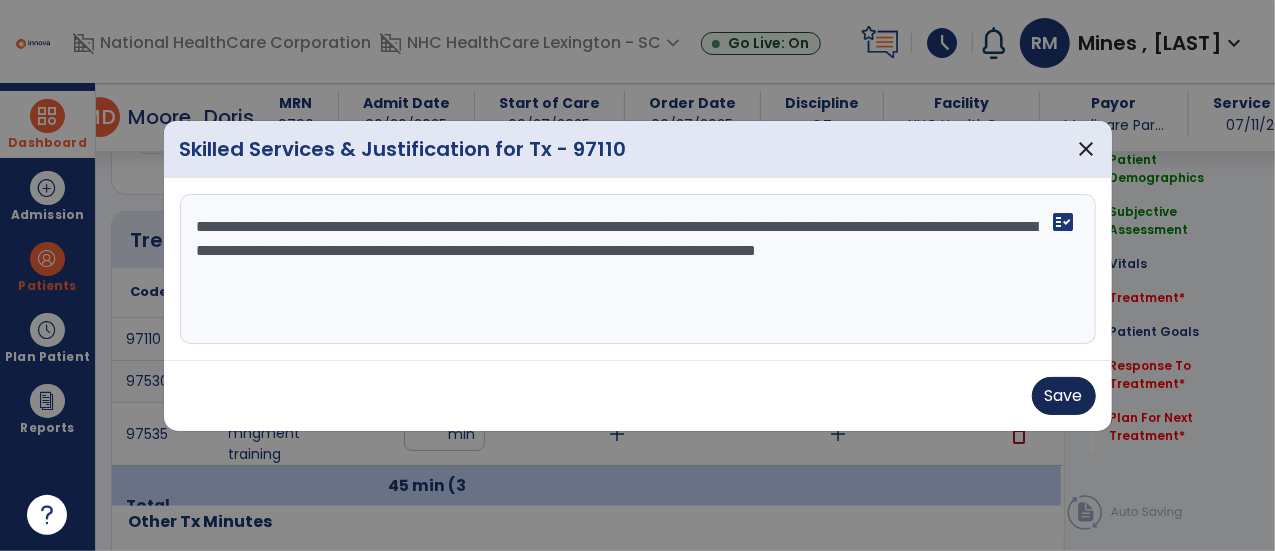type on "**********" 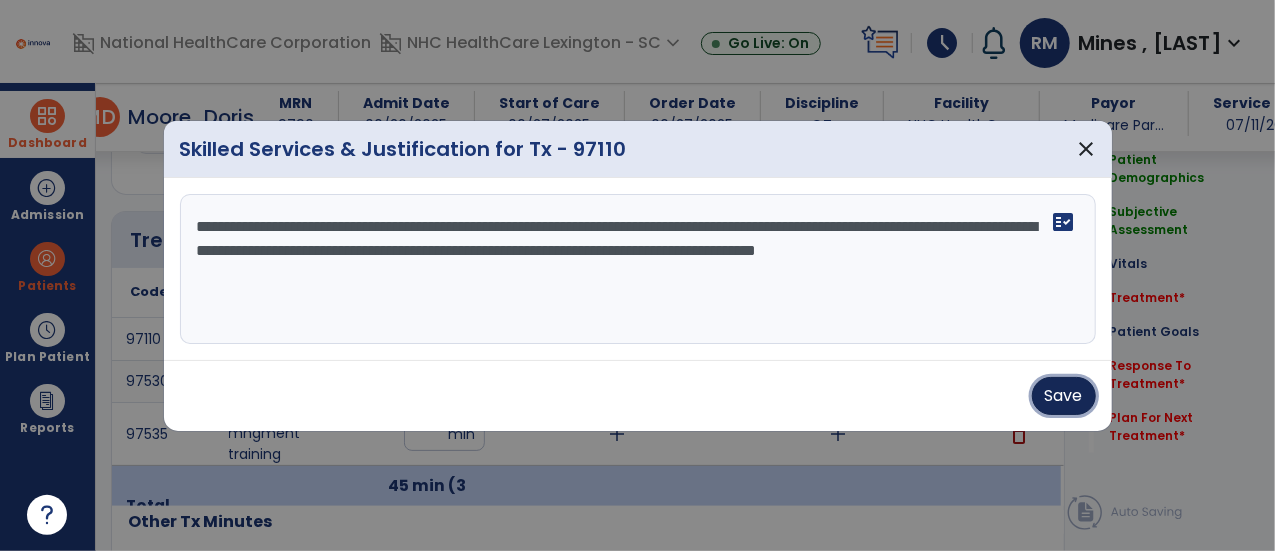 click on "Save" at bounding box center [1064, 396] 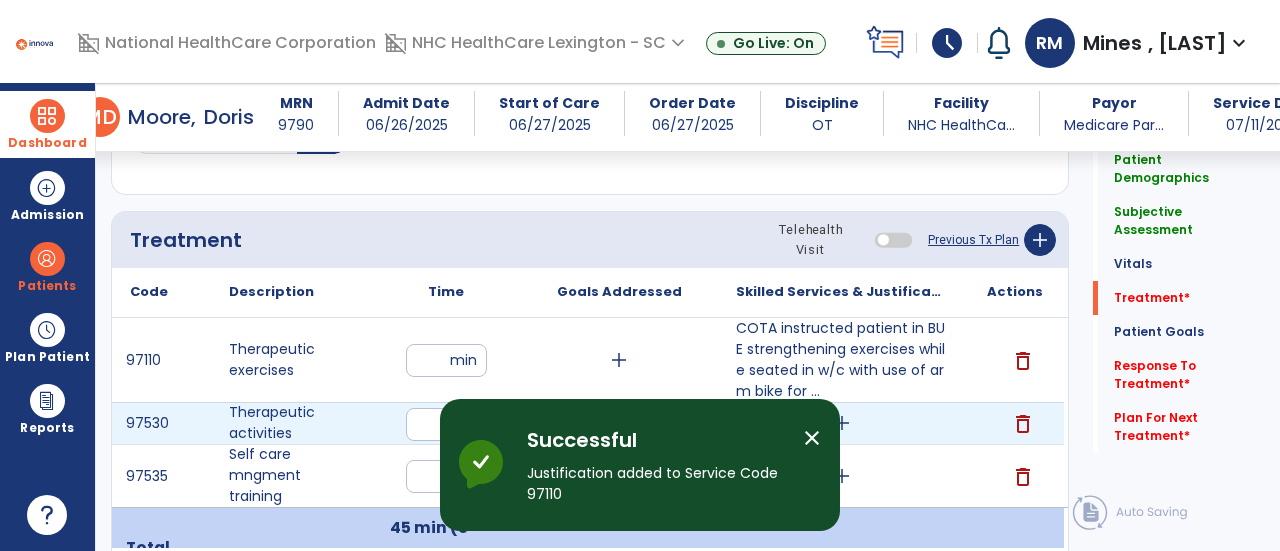 click on "add" at bounding box center (842, 423) 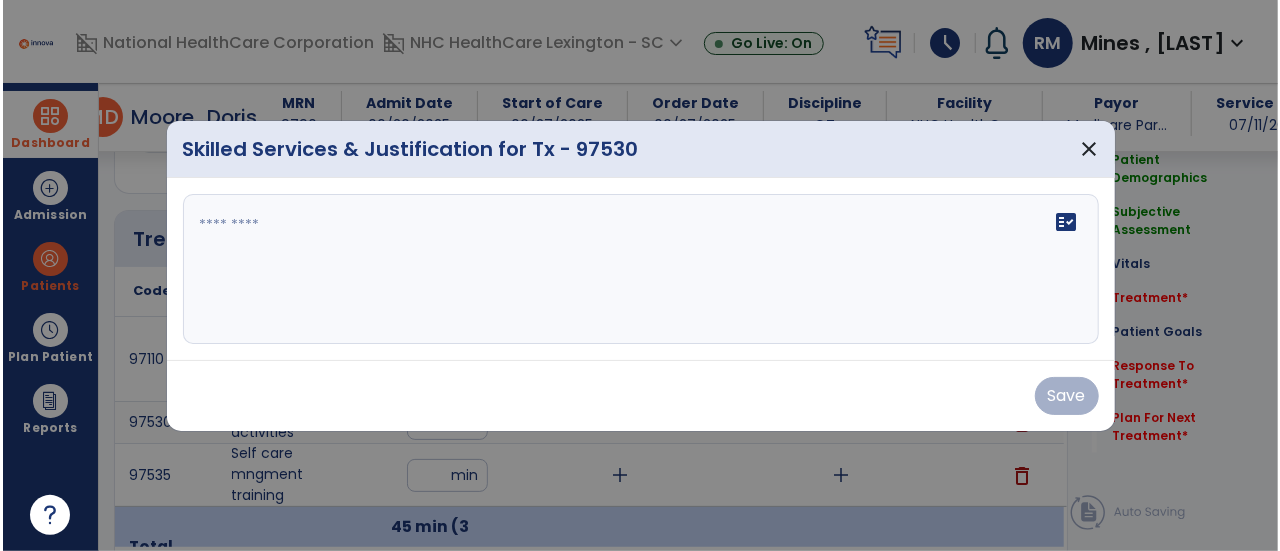 scroll, scrollTop: 1038, scrollLeft: 0, axis: vertical 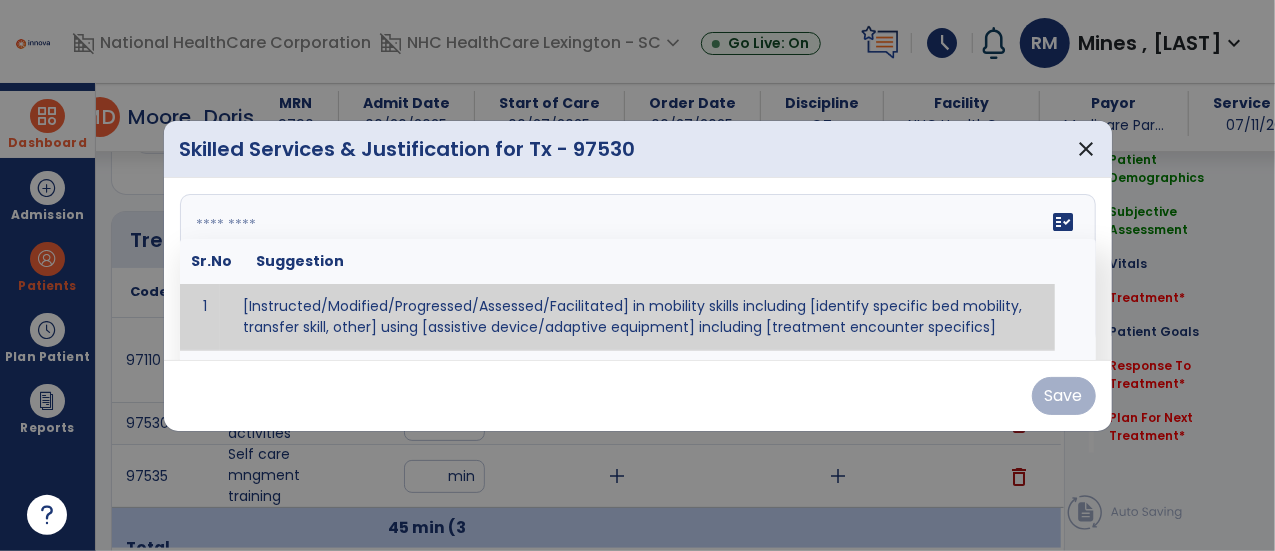 click on "fact_check  Sr.No Suggestion 1 [Instructed/Modified/Progressed/Assessed/Facilitated] in mobility skills including [identify specific bed mobility, transfer skill, other] using [assistive device/adaptive equipment] including [treatment encounter specifics]" at bounding box center (638, 269) 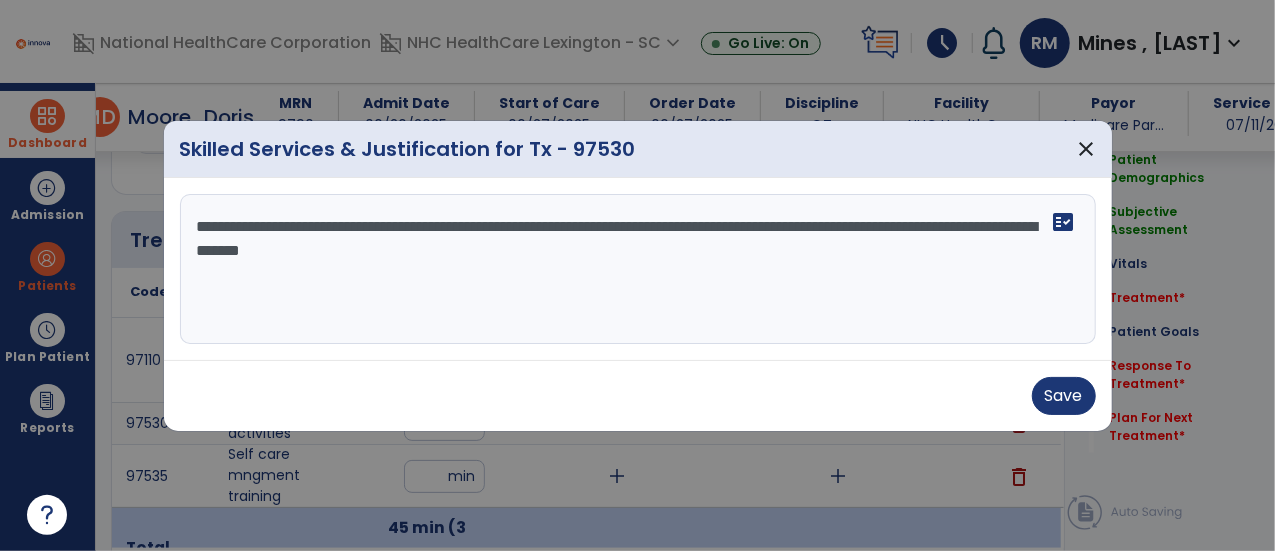 click on "**********" at bounding box center [638, 269] 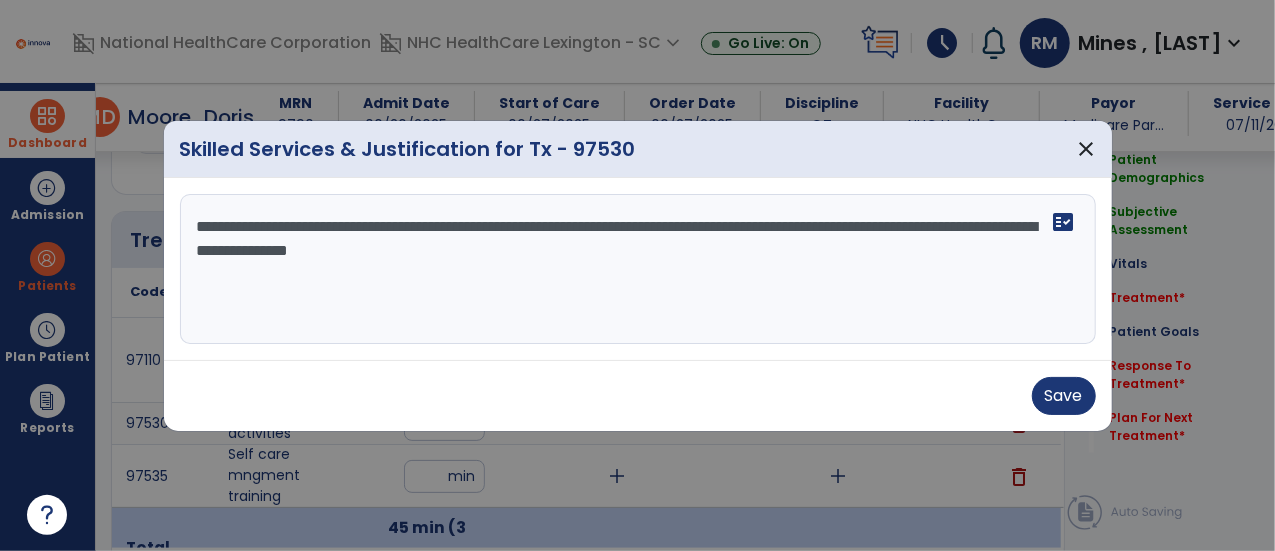 click on "**********" at bounding box center (638, 269) 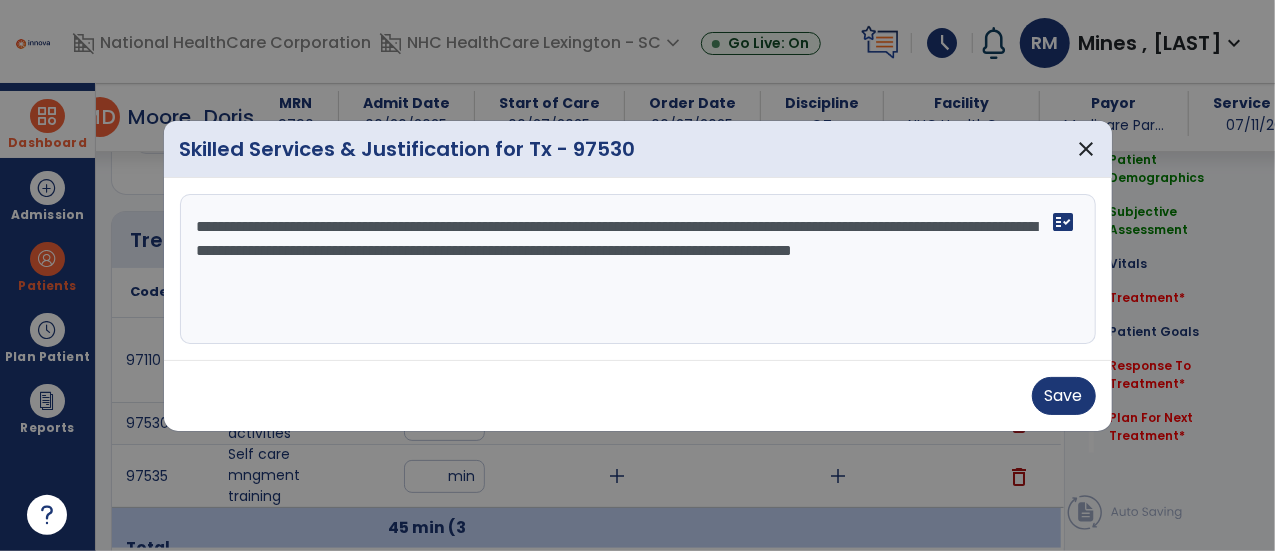 click on "**********" at bounding box center [638, 269] 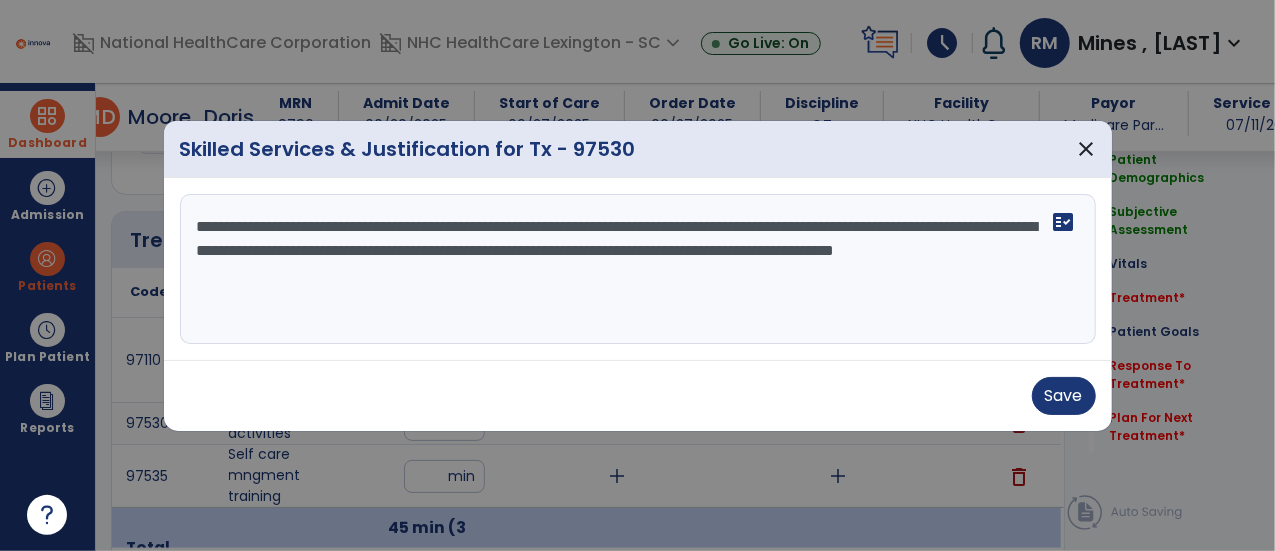 click on "**********" at bounding box center (638, 269) 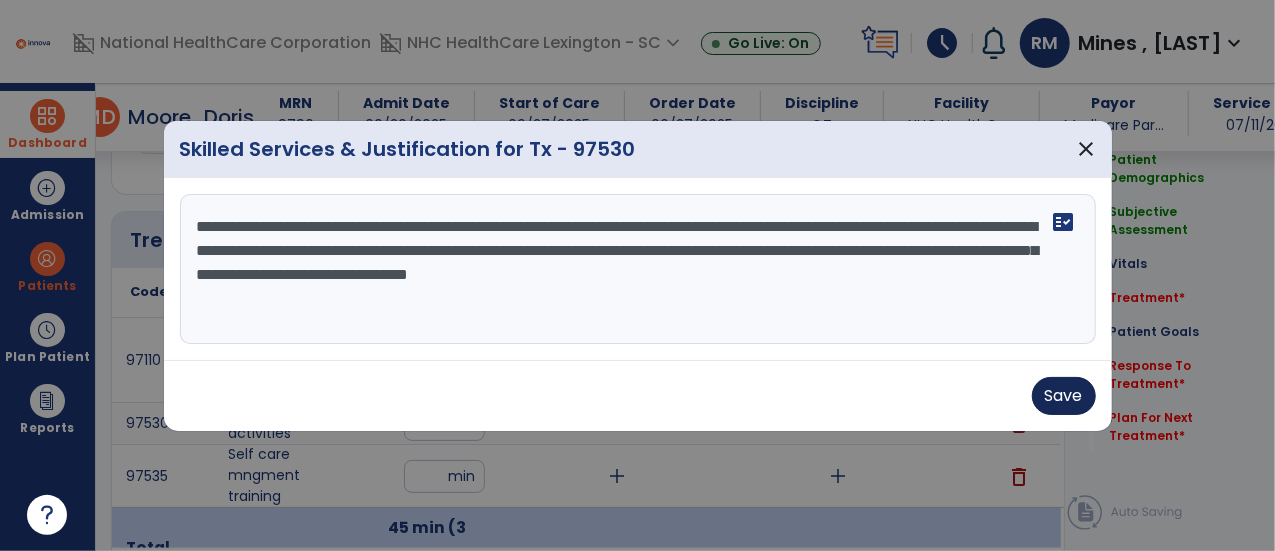type on "**********" 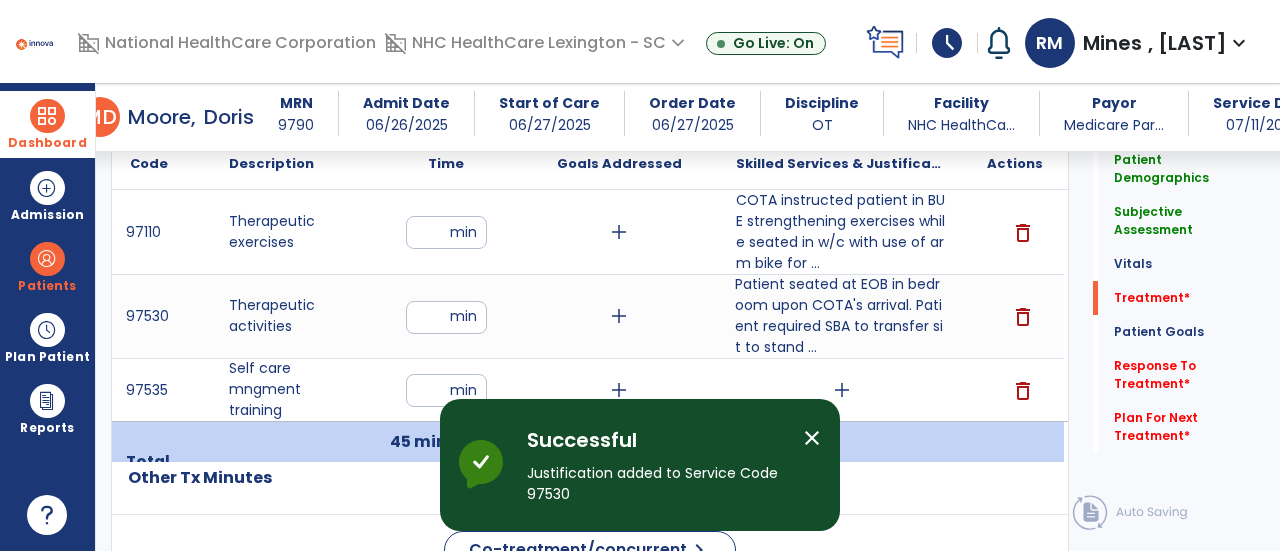 click on "add" at bounding box center (842, 390) 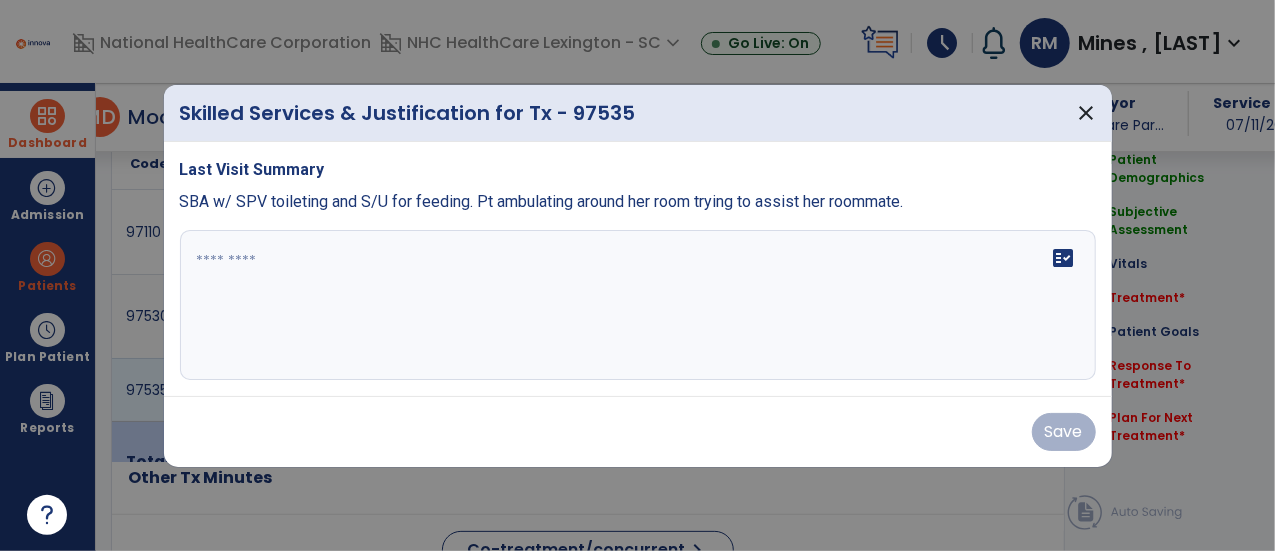scroll, scrollTop: 1166, scrollLeft: 0, axis: vertical 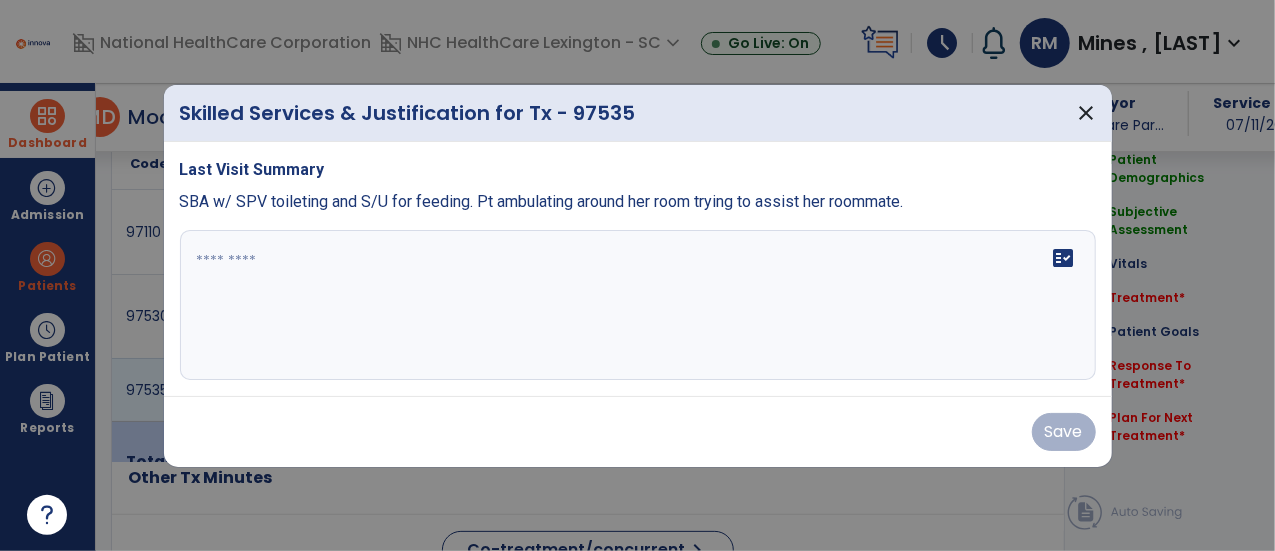 click on "fact_check" at bounding box center [638, 305] 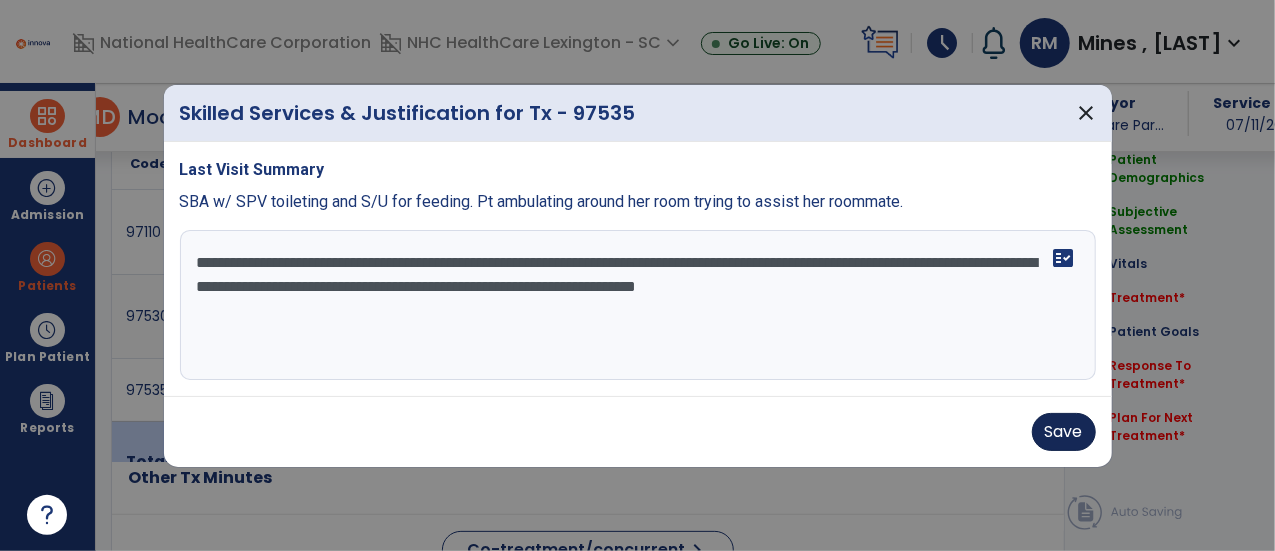type on "**********" 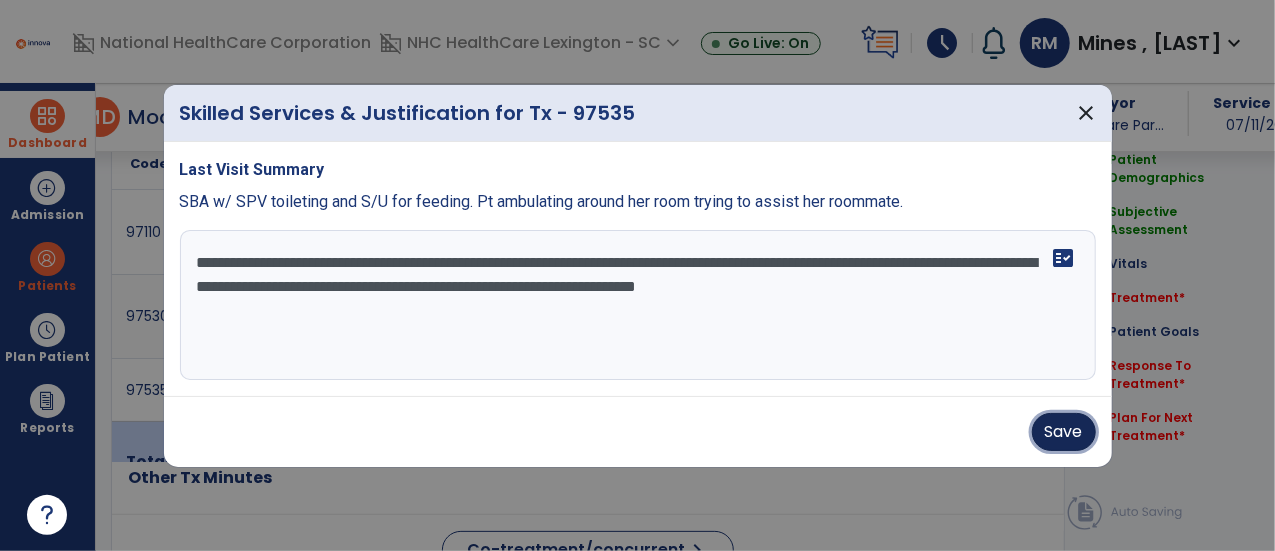 click on "Save" at bounding box center [1064, 432] 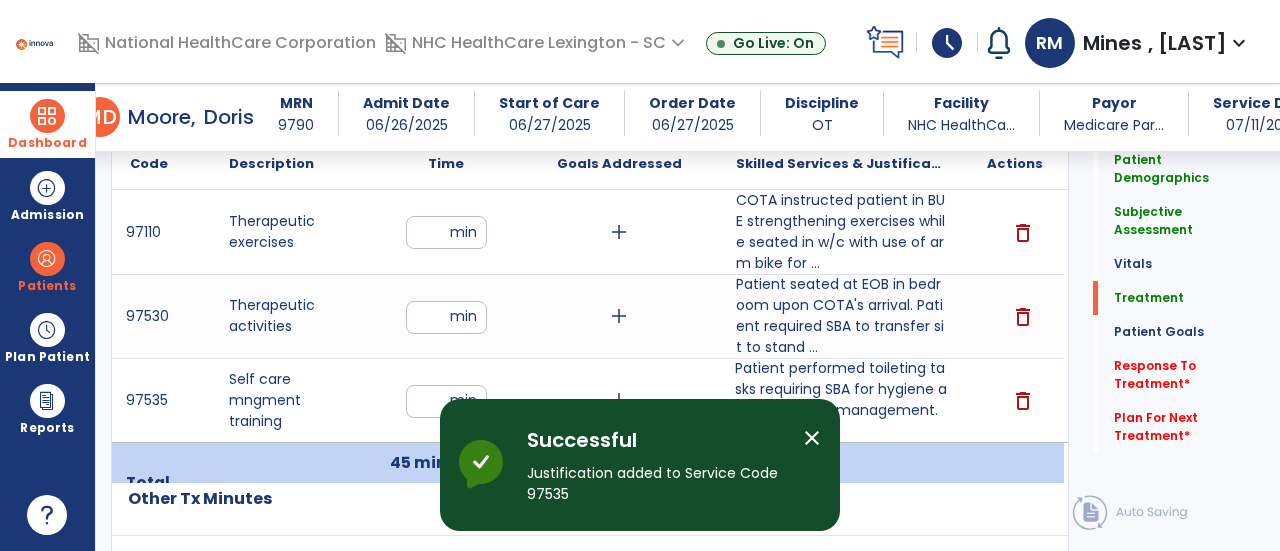 click on "close" at bounding box center [812, 438] 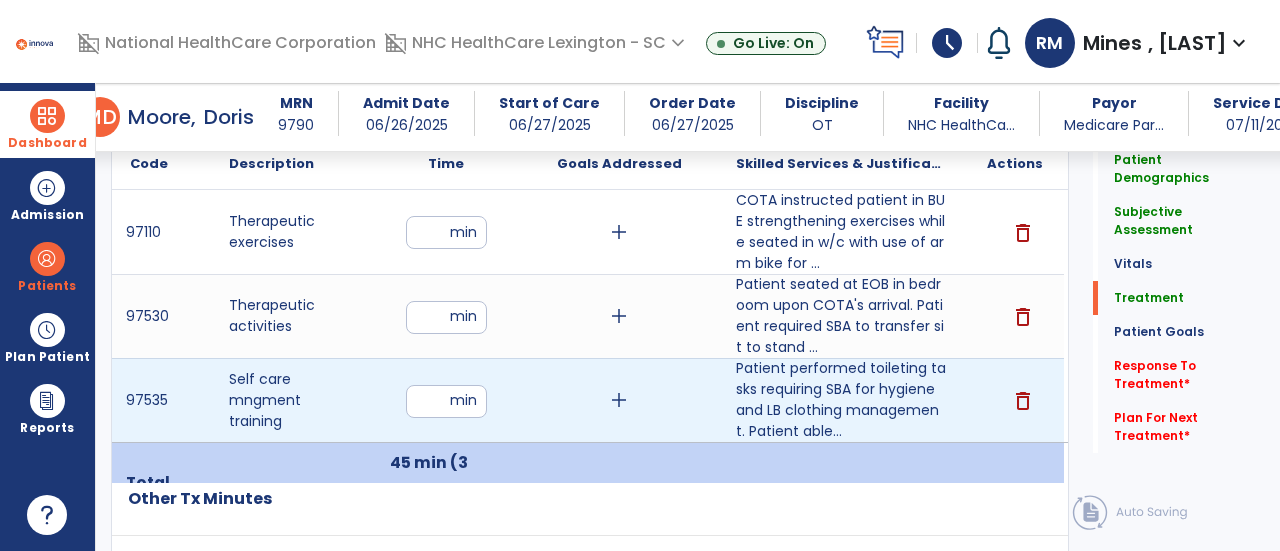 click on "add" at bounding box center [619, 400] 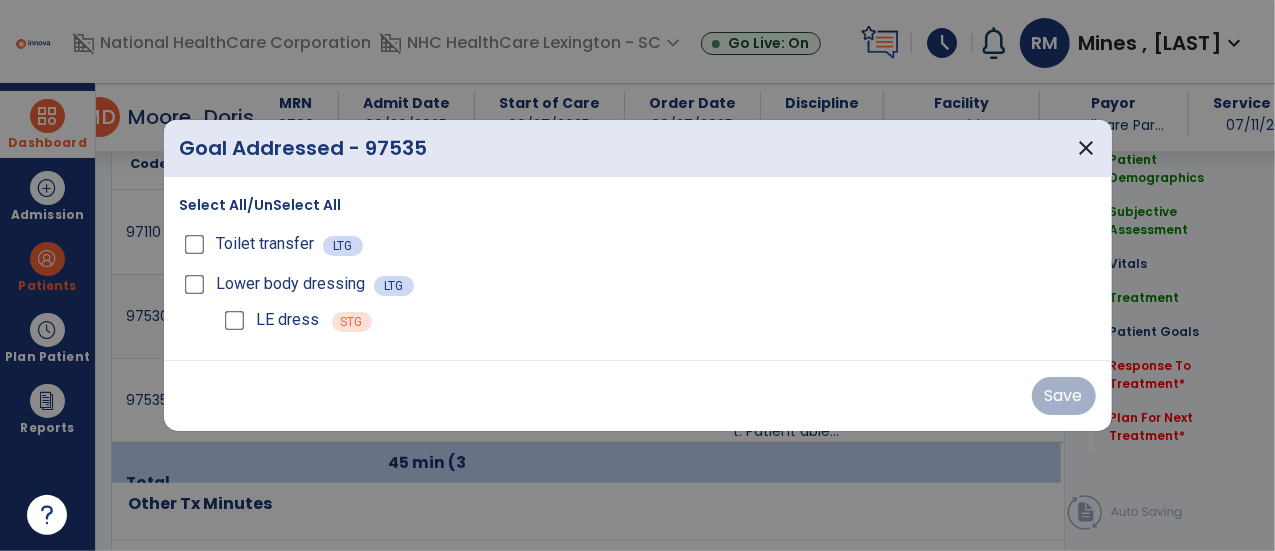 scroll, scrollTop: 1166, scrollLeft: 0, axis: vertical 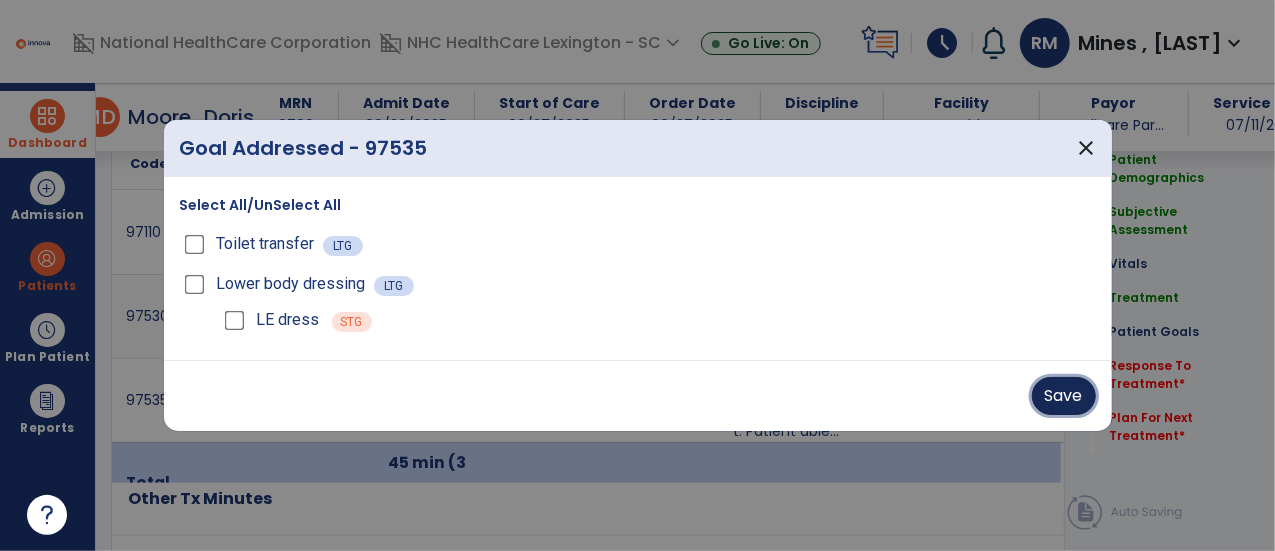 click on "Save" at bounding box center (1064, 396) 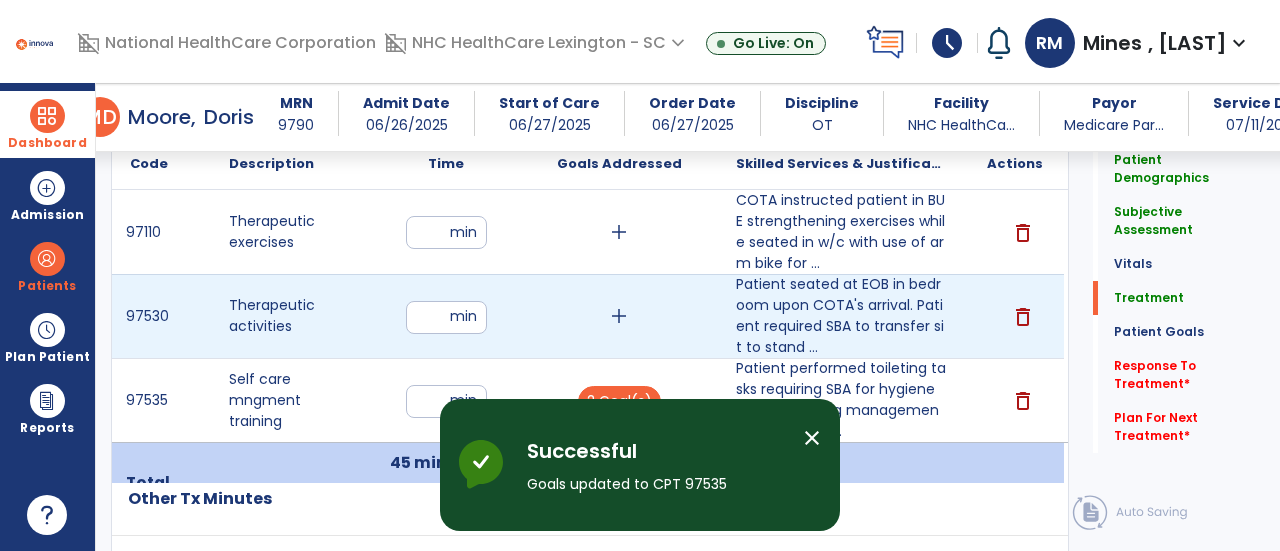 click on "add" at bounding box center (619, 316) 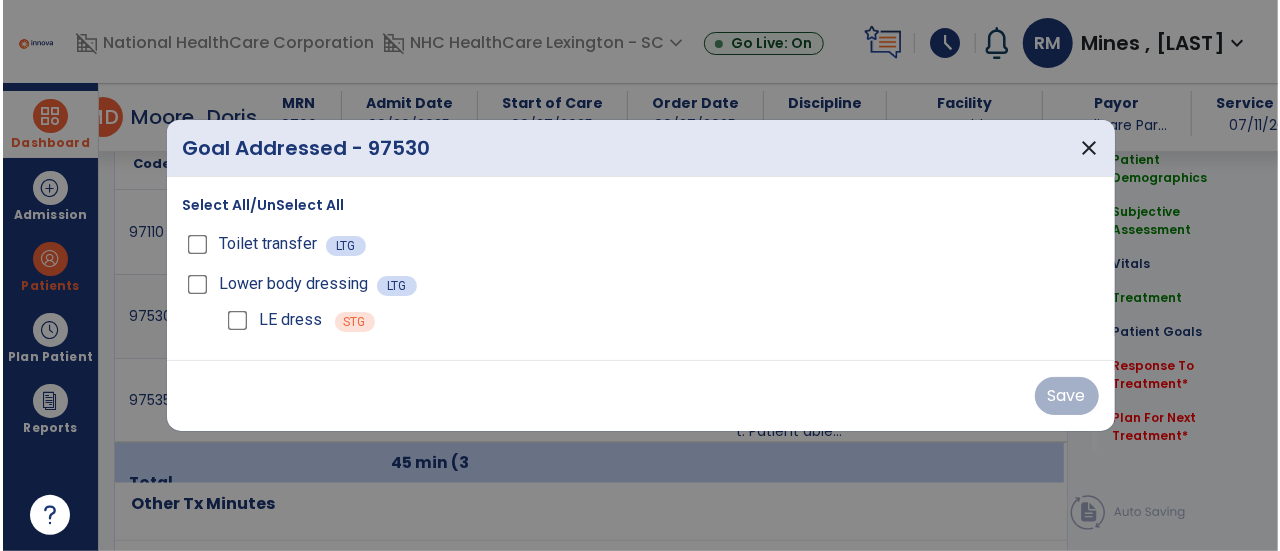 scroll, scrollTop: 1166, scrollLeft: 0, axis: vertical 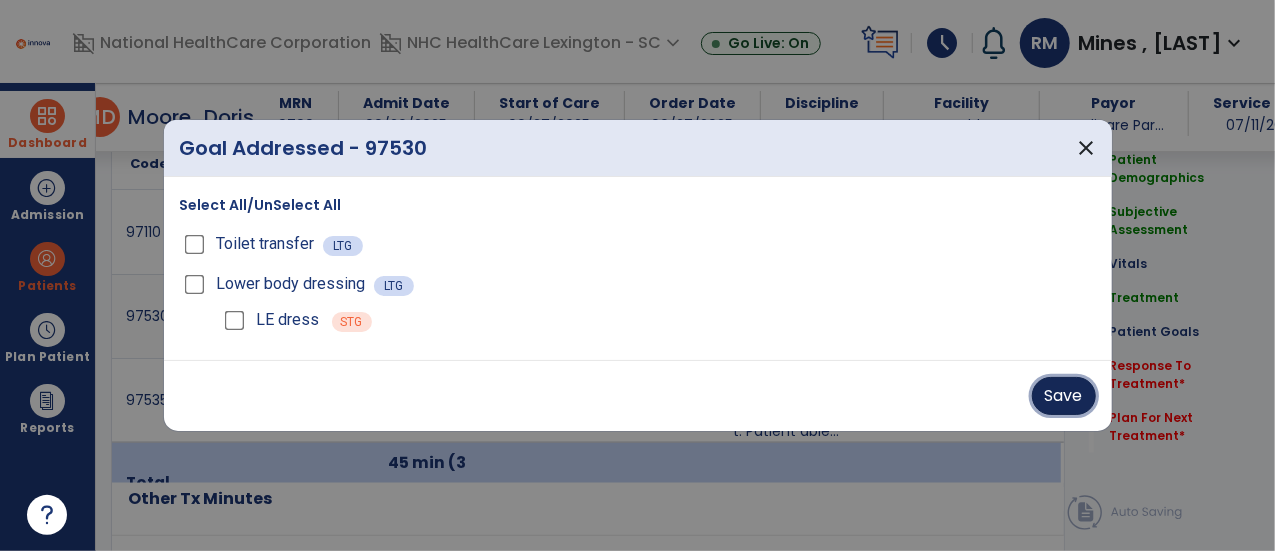 click on "Save" at bounding box center (1064, 396) 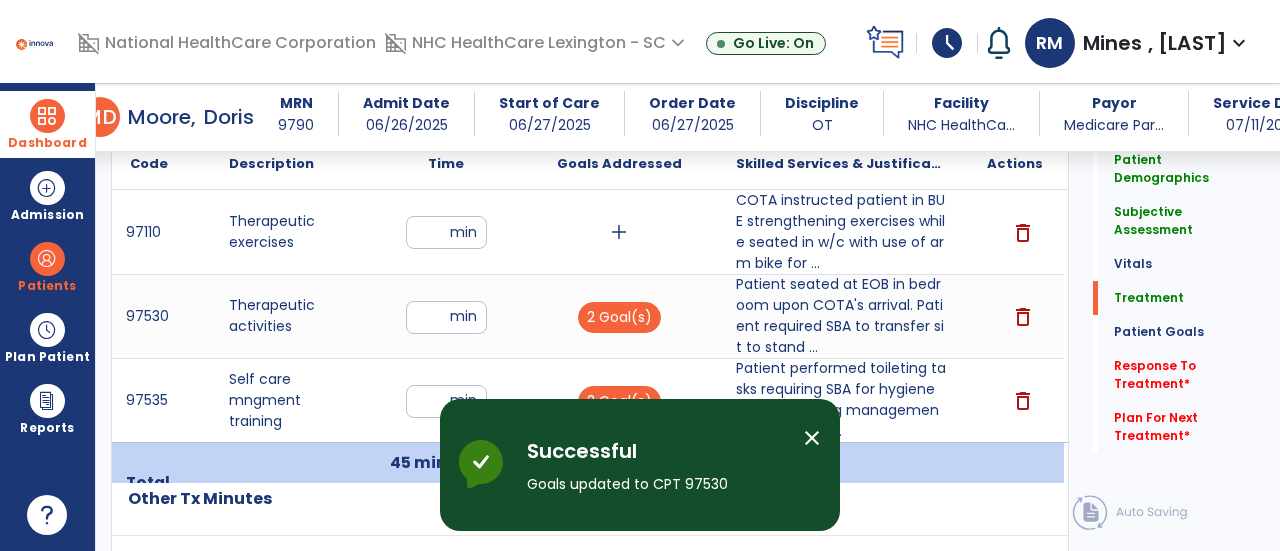 click on "Patient Demographics  Medical Diagnosis   Treatment Diagnosis   Precautions   Contraindications
Code
Description
Pdpm Clinical Category
R41.82" 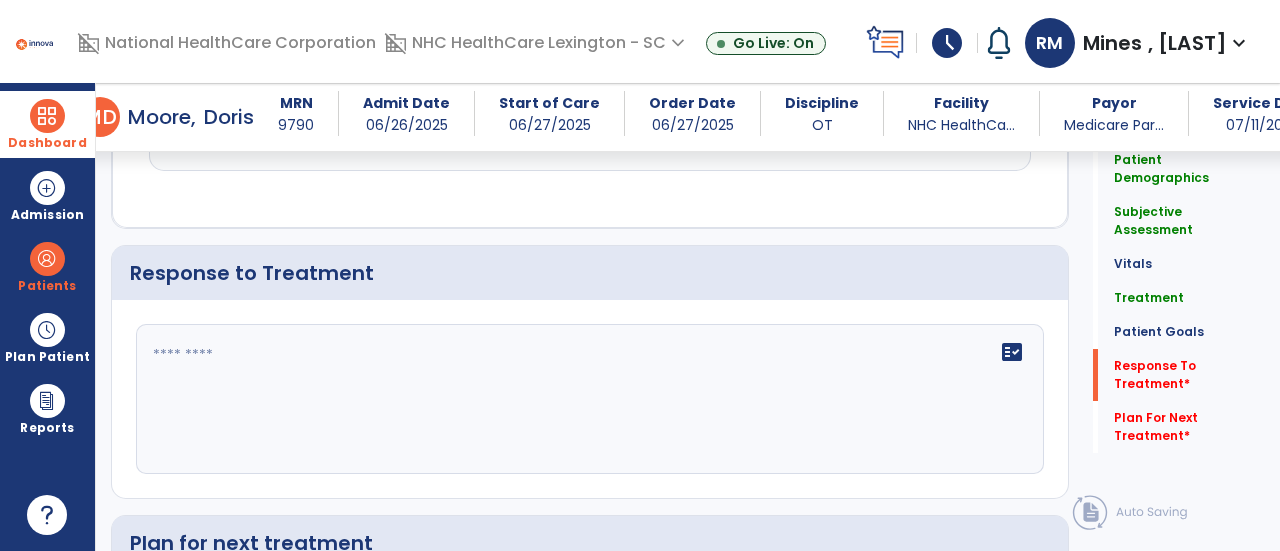 scroll, scrollTop: 2566, scrollLeft: 0, axis: vertical 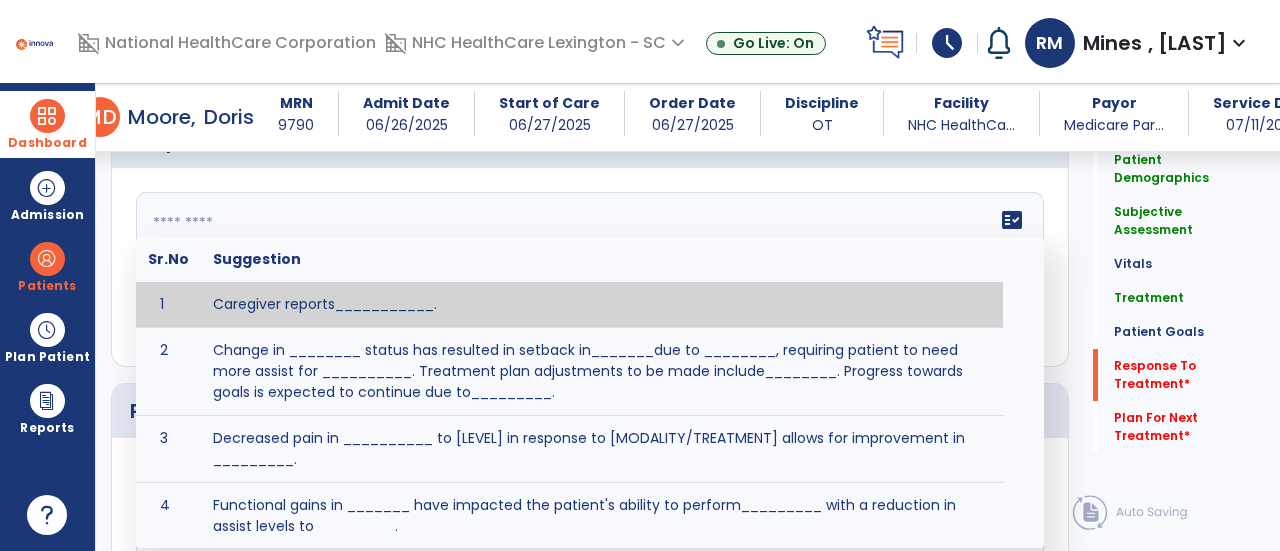 click 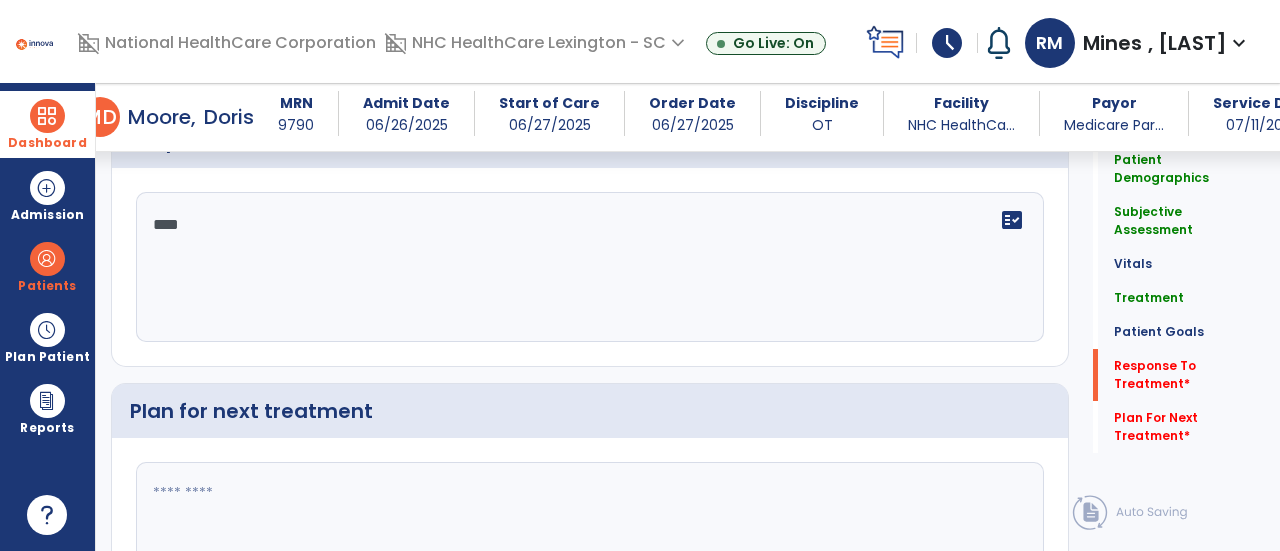 type on "****" 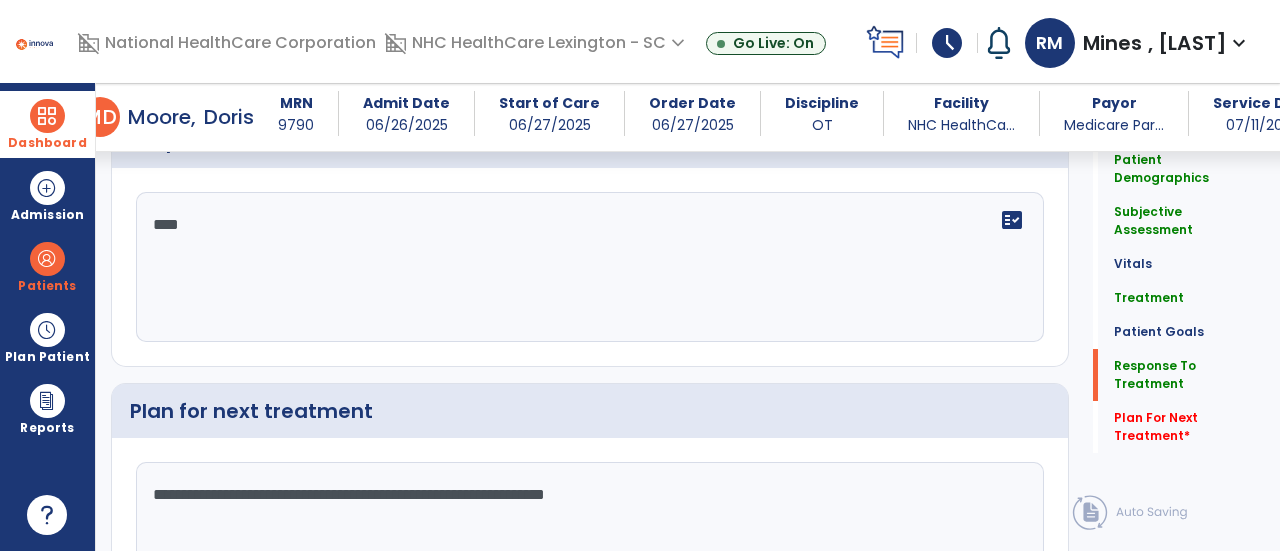 scroll, scrollTop: 2707, scrollLeft: 0, axis: vertical 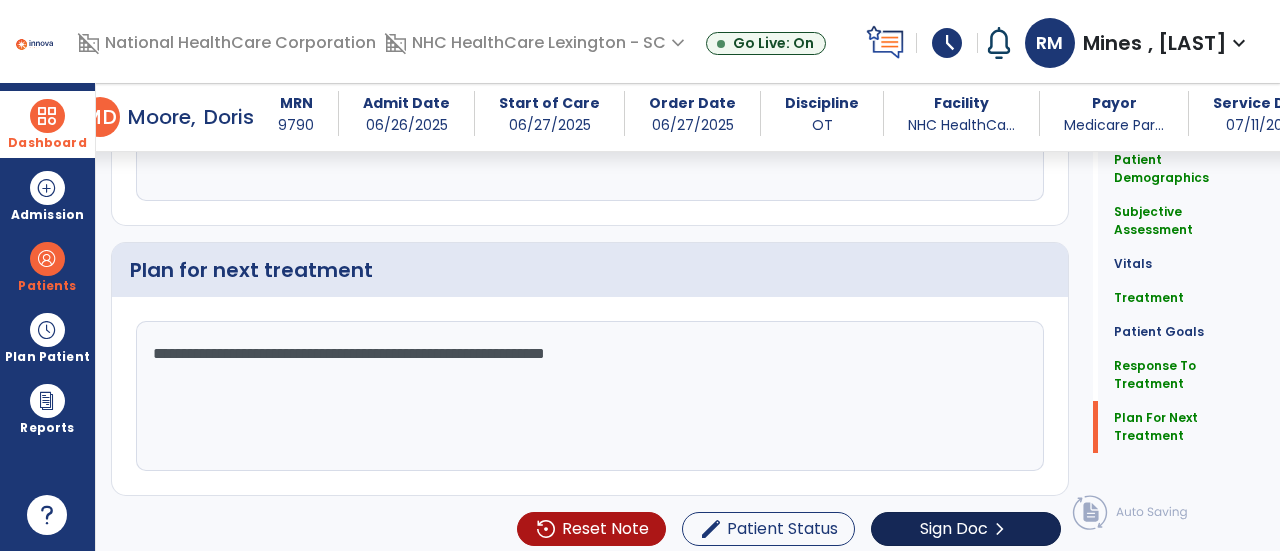 type on "**********" 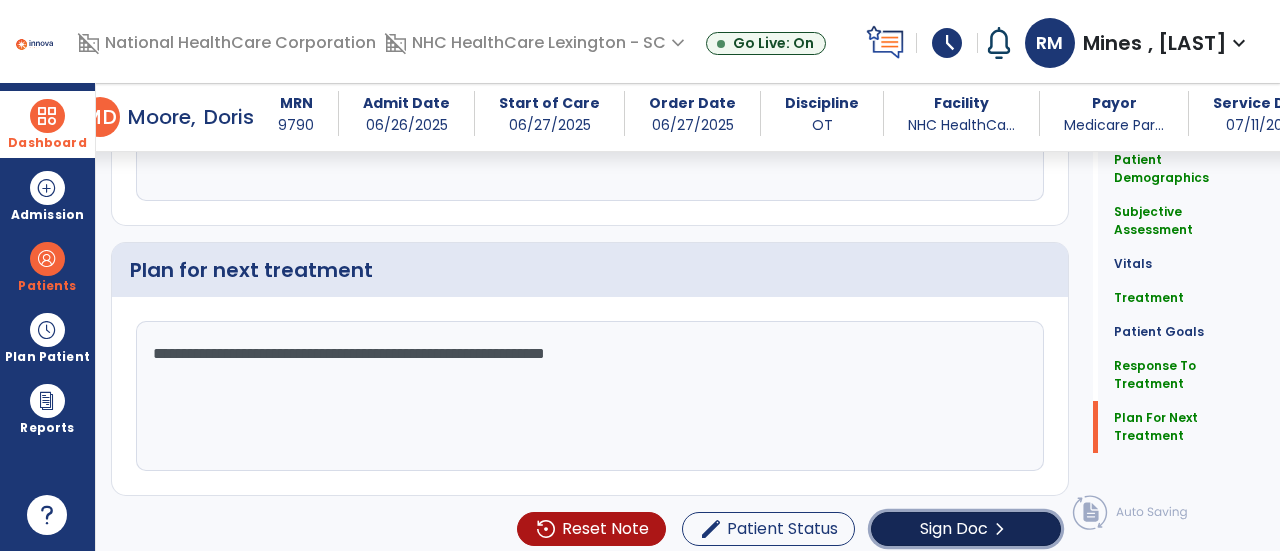 click on "Sign Doc" 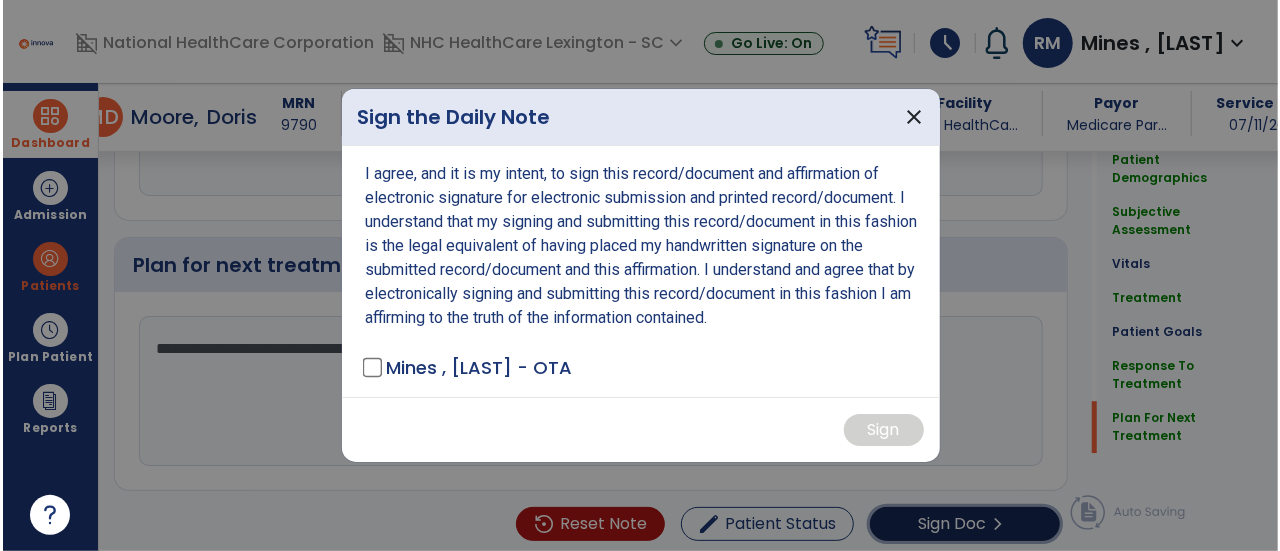 scroll, scrollTop: 2707, scrollLeft: 0, axis: vertical 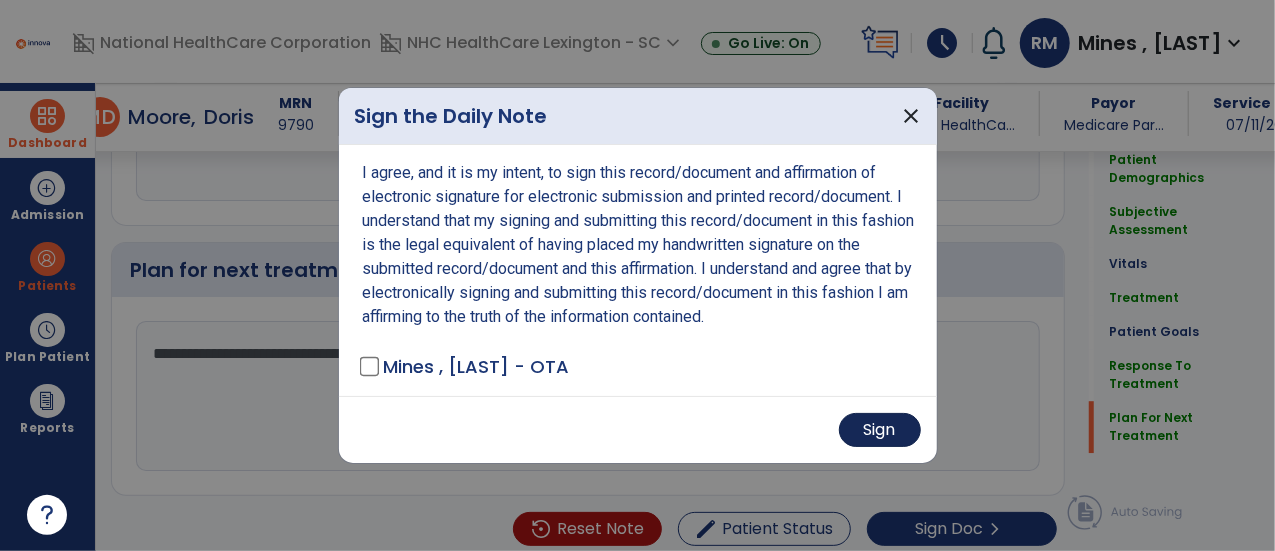 click on "Sign" at bounding box center (880, 430) 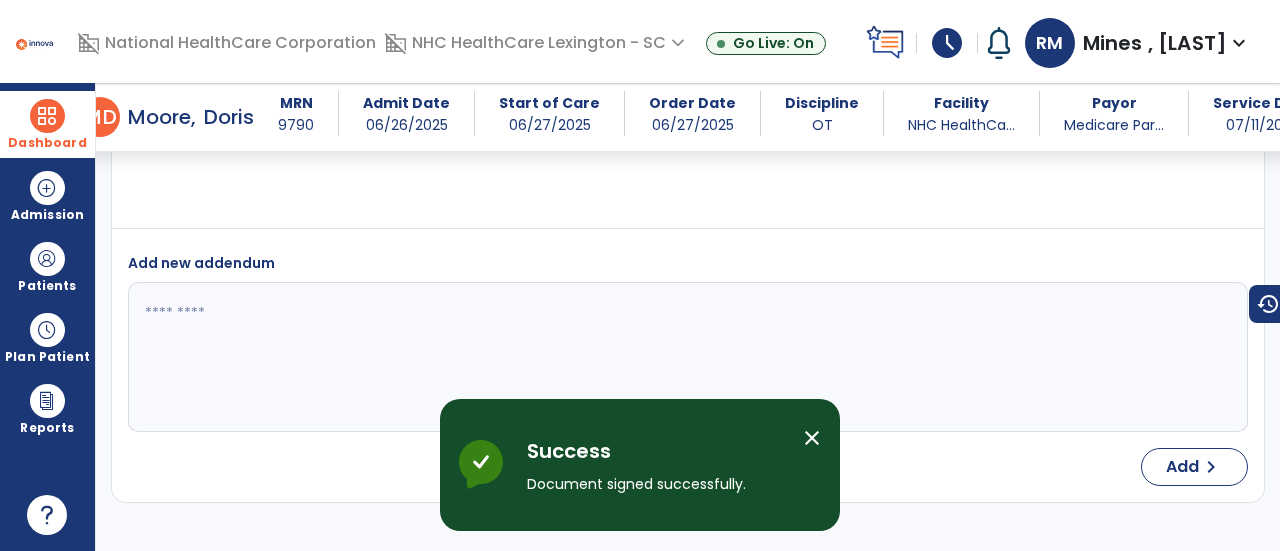 scroll, scrollTop: 3876, scrollLeft: 0, axis: vertical 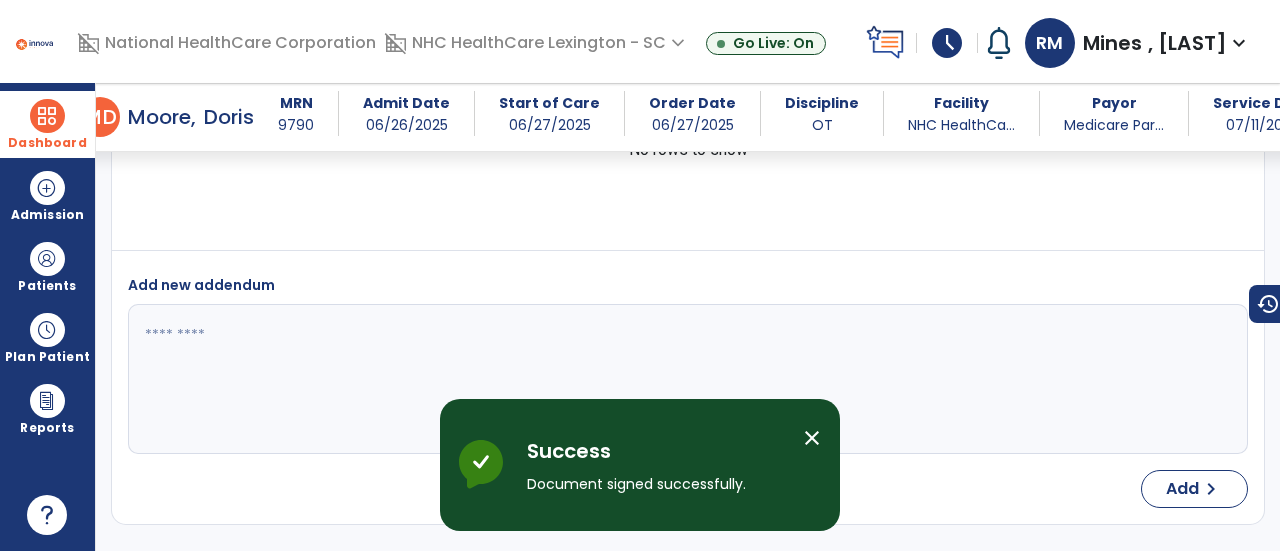 click at bounding box center (47, 116) 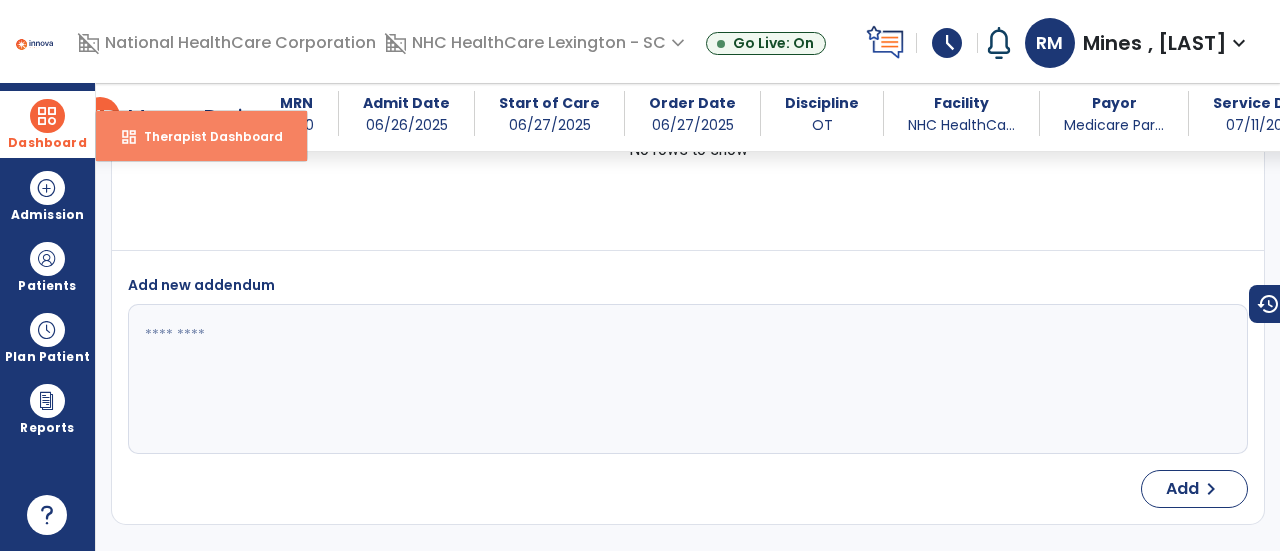 click on "Therapist Dashboard" at bounding box center [205, 136] 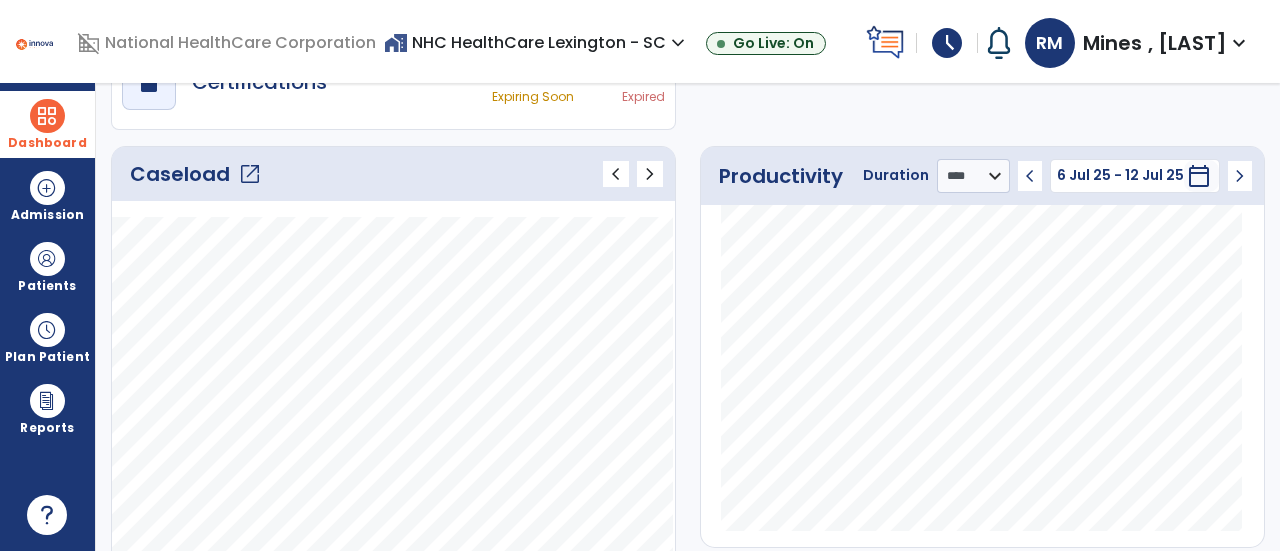 click on "open_in_new" 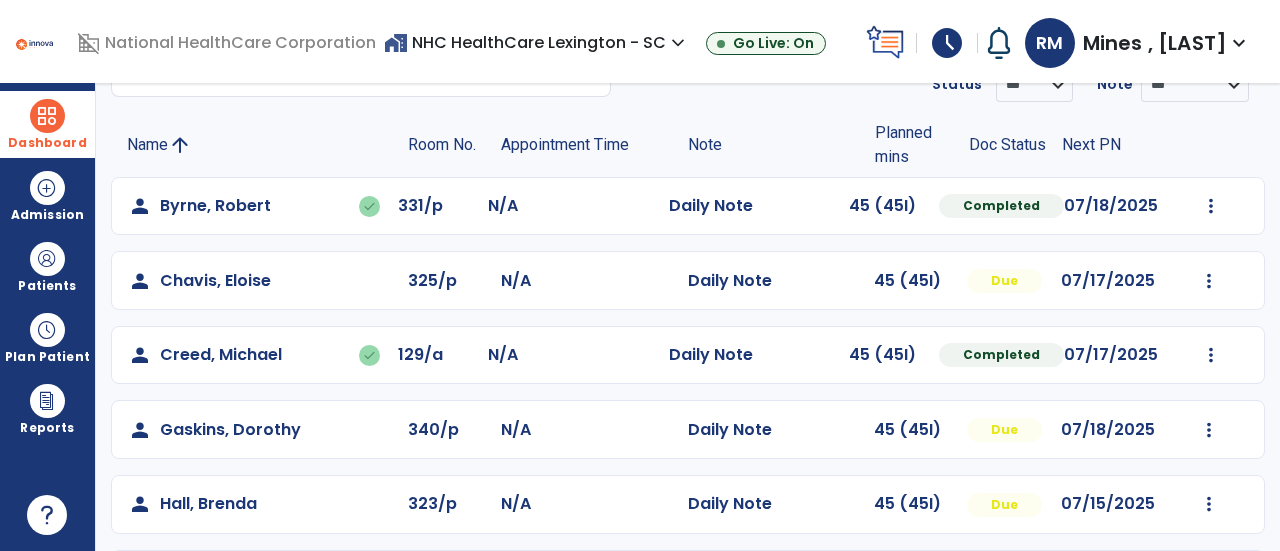 scroll, scrollTop: 102, scrollLeft: 0, axis: vertical 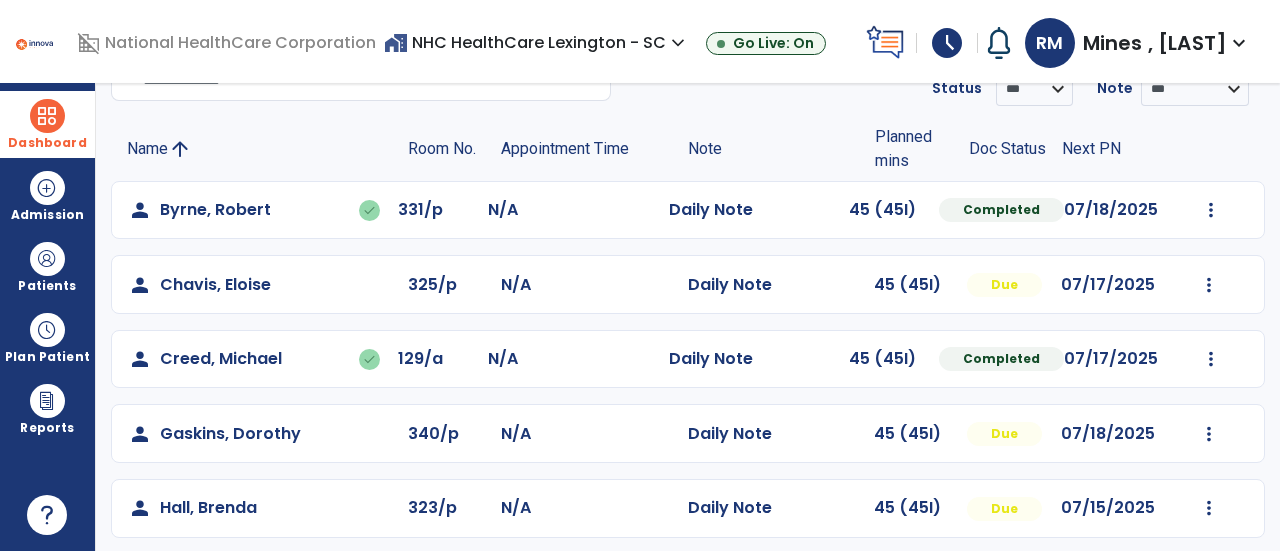 click at bounding box center (47, 116) 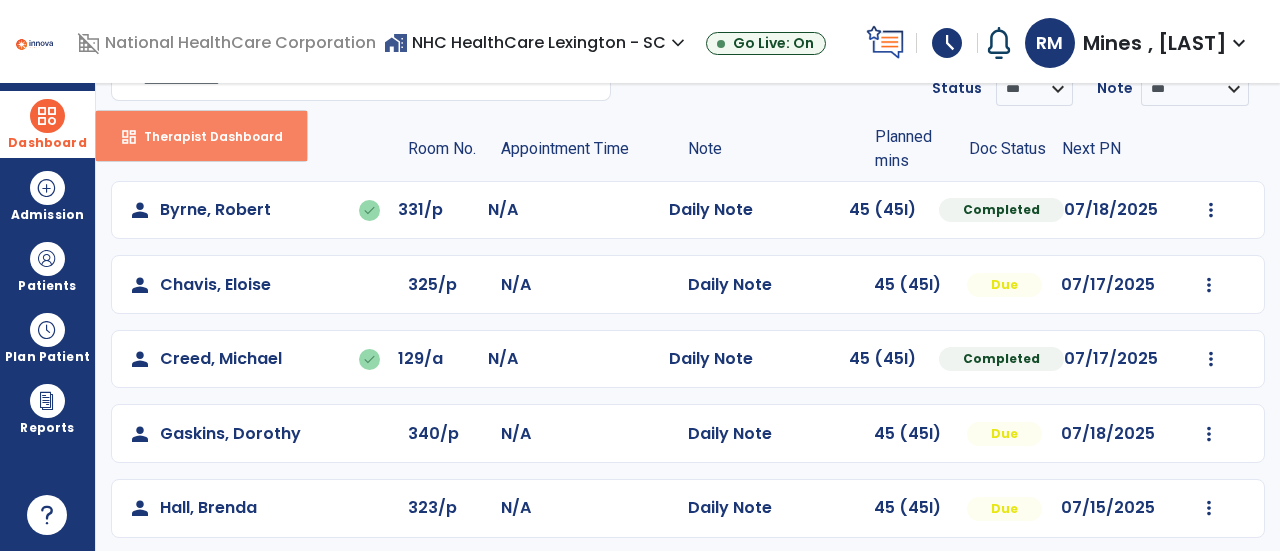 click on "dashboard  Therapist Dashboard" at bounding box center (201, 136) 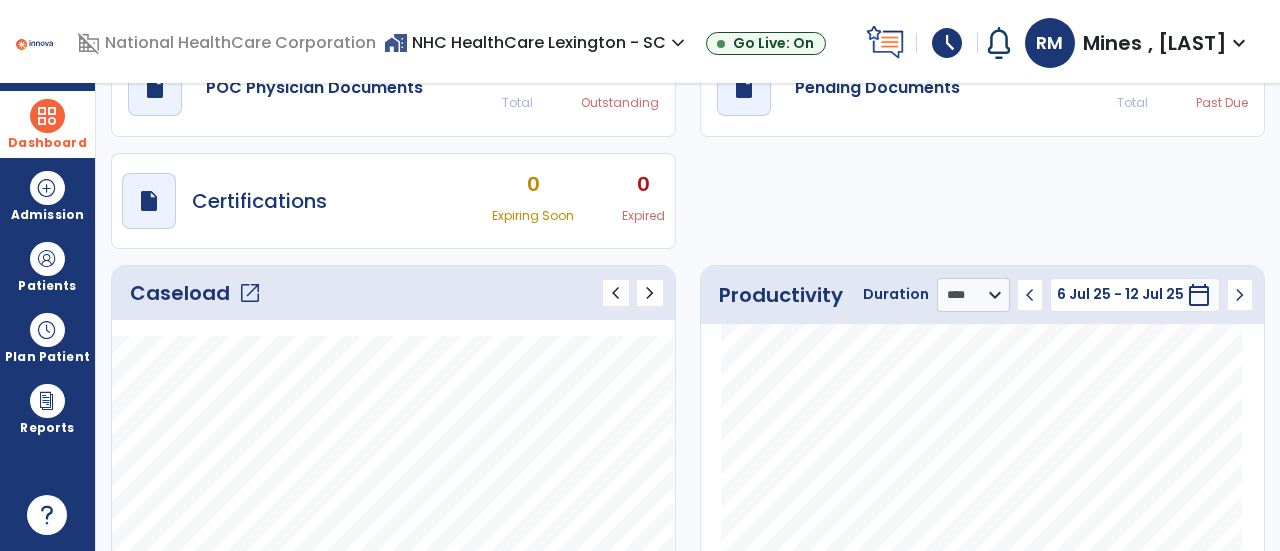 click on "open_in_new" 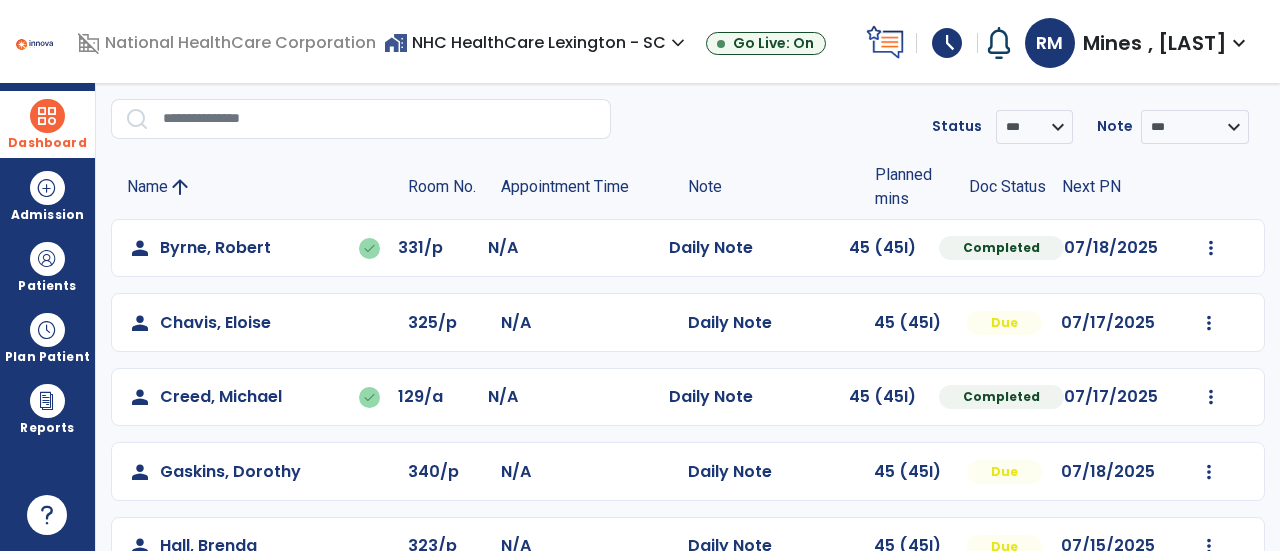 scroll, scrollTop: 63, scrollLeft: 0, axis: vertical 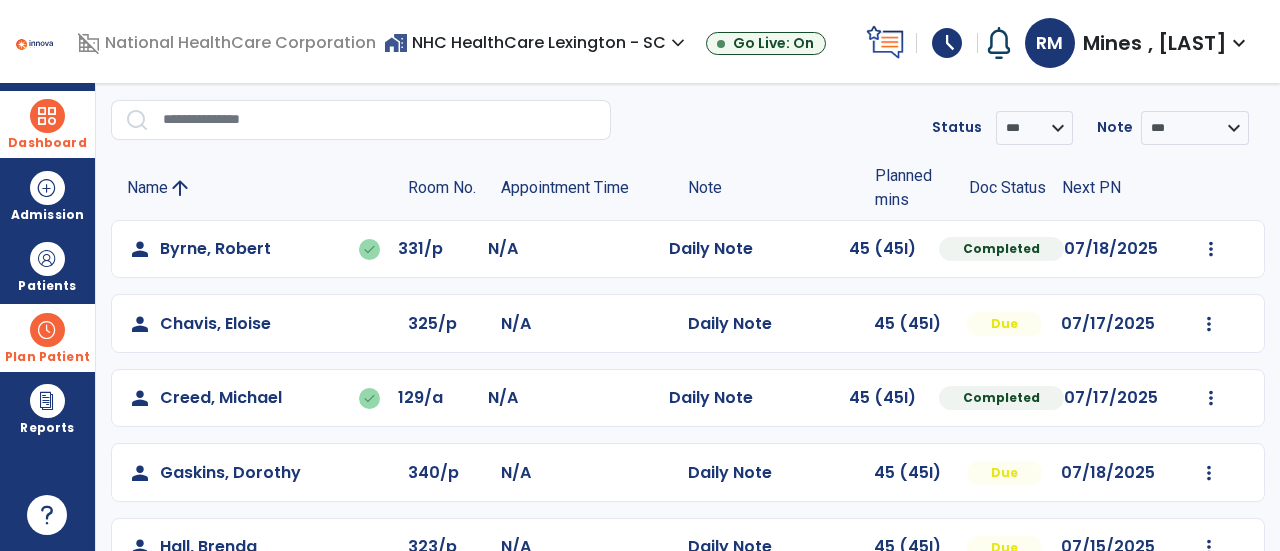 click at bounding box center [47, 330] 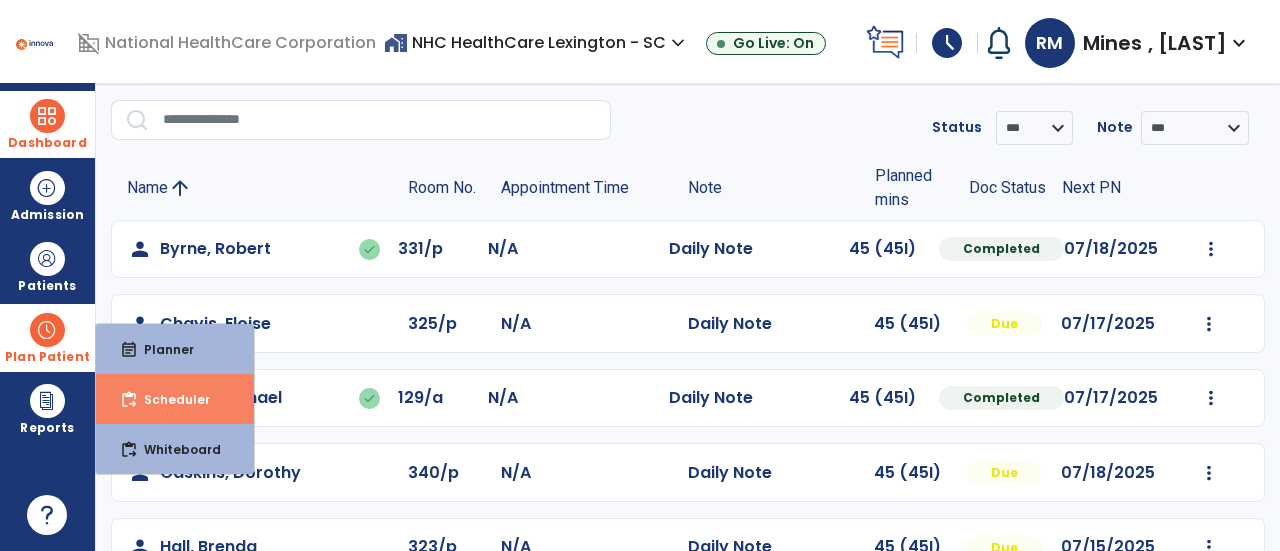 click on "Scheduler" at bounding box center [169, 399] 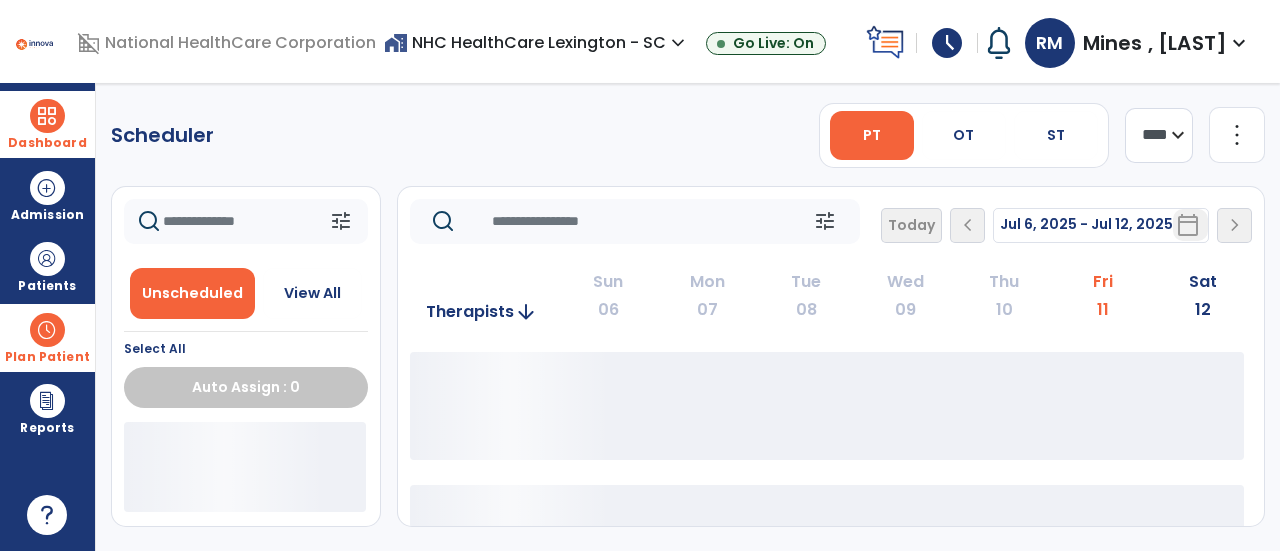 scroll, scrollTop: 0, scrollLeft: 0, axis: both 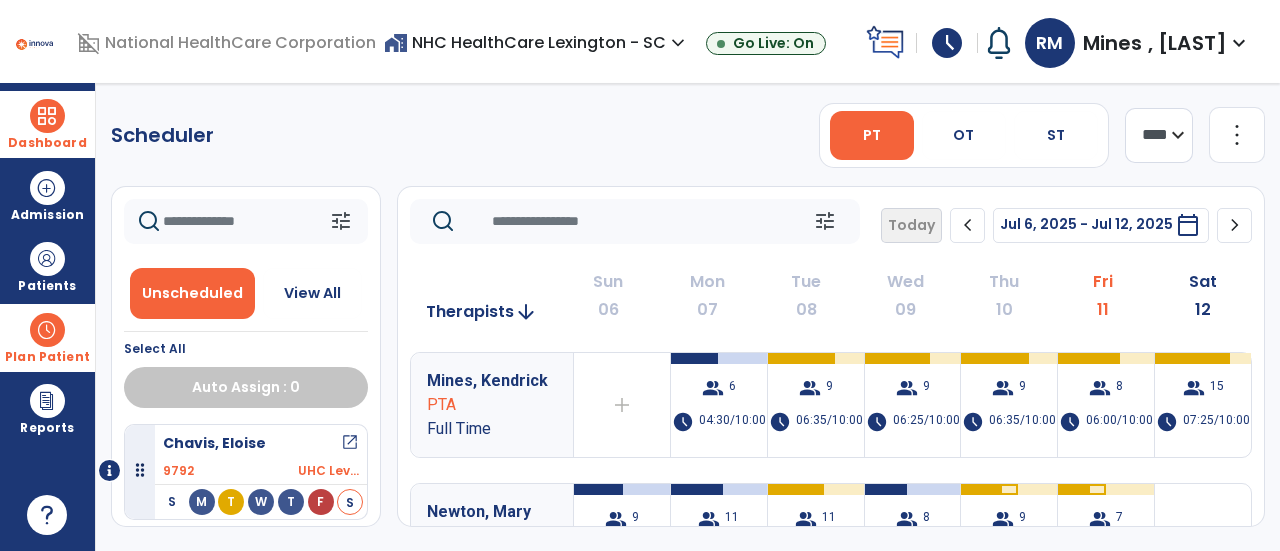 click on "tune   Unscheduled   View All  Select All  Auto Assign : 0   [LAST], [FIRST]   open_in_new  9792 UHC Lev...  S M T W T F S  [LAST], [FIRST]  Laub,, Jr George   open_in_new  9773 Medicar...  S M T W T F S  tune   Today  chevron_left Jul 6, 2025 - Jul 12, 2025  *********  calendar_today  chevron_right   Therapists  arrow_downward Sun  06  Mon  07  Tue  08  Wed  09  Thu  10  Fri  11  Sat  12  Mines,  Kendrick  PTA Full Time  add  Therapist not available for the day  group  6  schedule  04:30/10:00   group  9  schedule  06:35/10:00   group  9  schedule  06:25/10:00   group  9  schedule  06:35/10:00   group  8  schedule  06:00/10:00   group  15  schedule  07:25/10:00  Newton,  Mary  PT Full Time  group  9  schedule  03:45/08:00   group  11  schedule  04:00/08:00   group  11  schedule  04:20/08:00   chat   group  8  schedule  03:10/08:00   group  9  schedule  04:45/08:00   chat   group  7  schedule  04:01/08:00   chat   add  Campbell, Ellie PT Full Time  add  Therapist not available for the day  group  8  schedule  03:40/08:00  12" 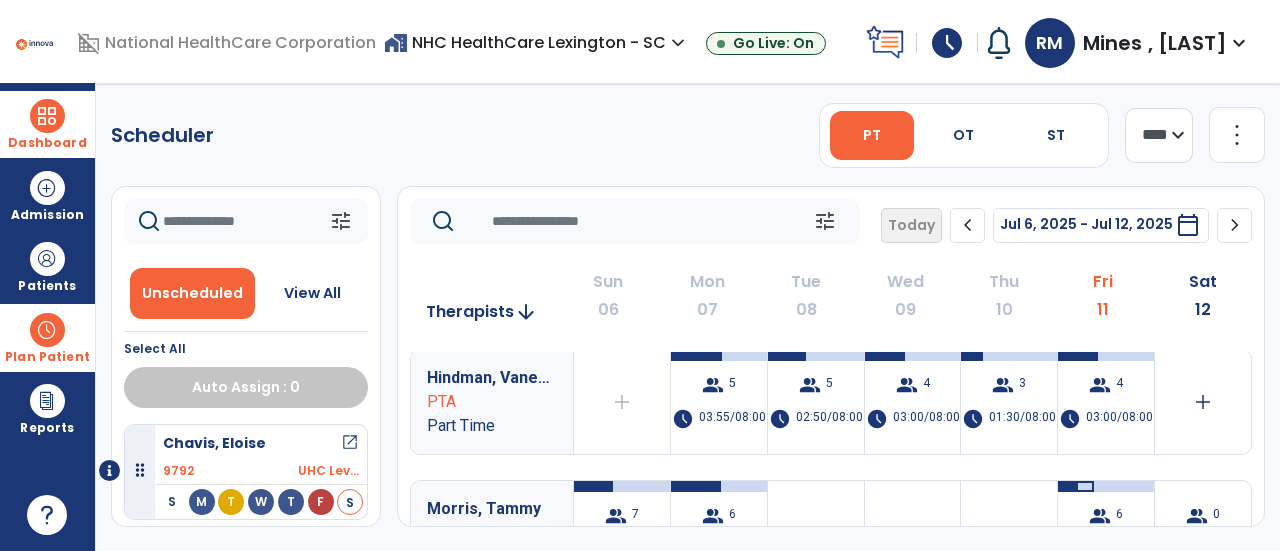 scroll, scrollTop: 880, scrollLeft: 0, axis: vertical 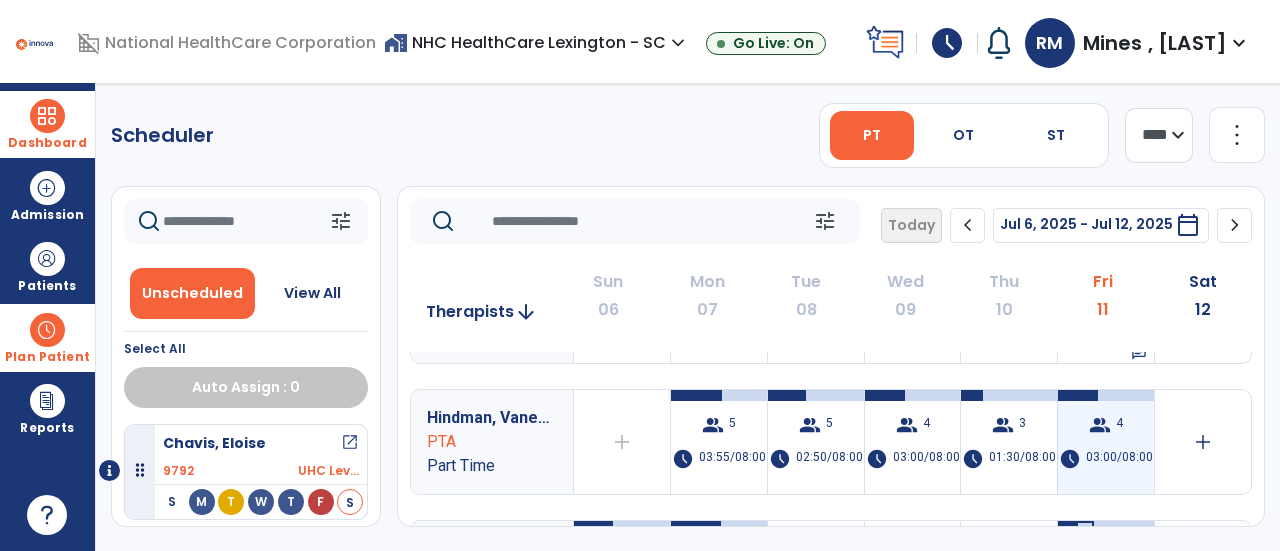 click on "group  4  schedule  03:00/08:00" at bounding box center (1106, 442) 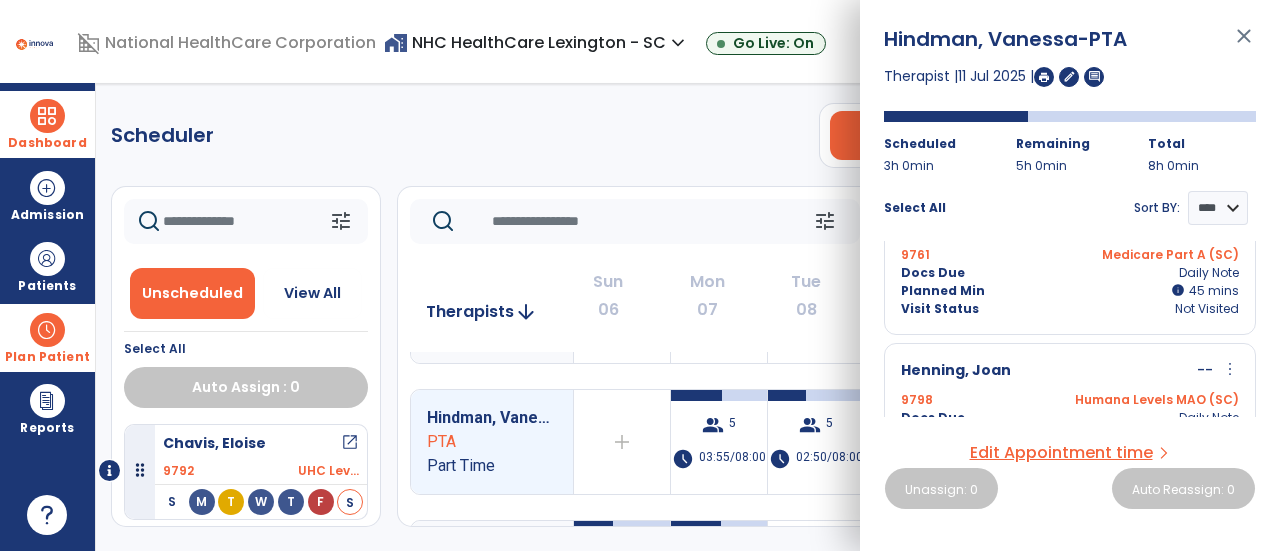 scroll, scrollTop: 399, scrollLeft: 0, axis: vertical 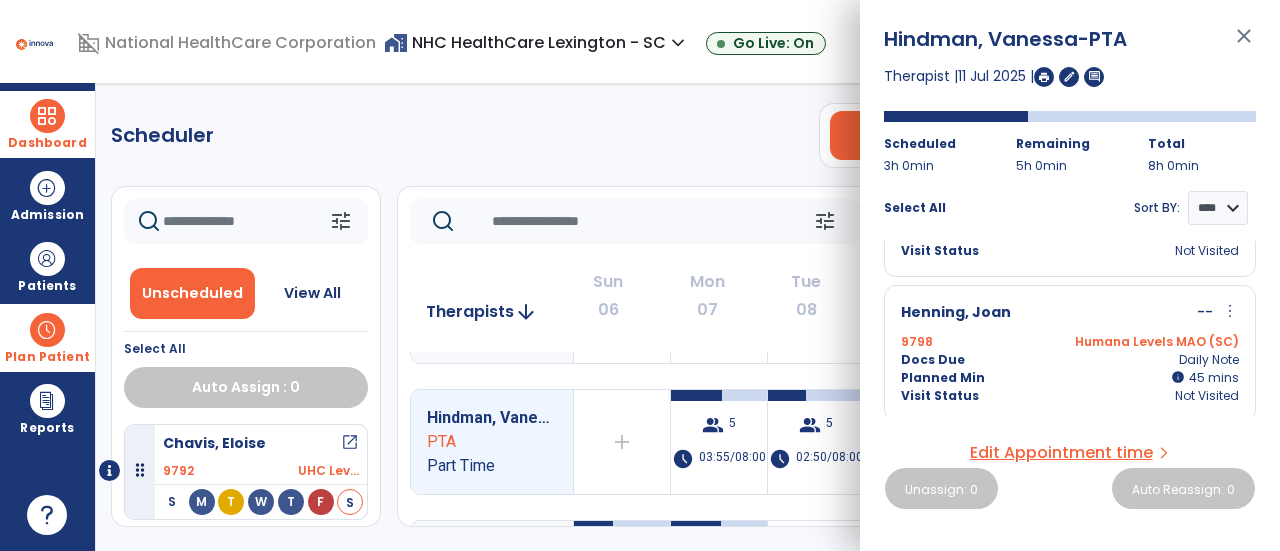 click on "Mines, [LAST] PTA Full Time add Therapist not available for the day group 6 schedule 04:30/10:00 group 9 schedule 06:35/10:00 group 9 schedule 06:25/10:00 group 9 schedule 06:35/10:00 group 8 schedule 06:00/10:00 group 15 schedule 07:25/10:00 Newton, [LAST] PT Full Time group 9 schedule 03:45/08:00 group 11 schedule 04:00/08:00 group 11 schedule 04:20/08:00 chat group 8 schedule 03:10/08:00 group 9 schedule 04:45/08:00 chat group 7 schedule 04:01/08:00 chat add Campbell, [LAST] PT Full Time add Therapist not available for the day group 8 schedule 03:40/08:00 chat group 12 schedule 04:25/08:00 chat group 11 schedule 04:30/08:00 chat group 10 schedule 04:35/08:00 chat group 5 schedule 04:25/08:00 add Strickland, [LAST] PTA Full Time add Therapist not available for the day group 7 schedule 05:10/10:00 group 9 schedule 05:55/10:00 group 9 schedule 05:20/10:00 group 9 schedule 8 PTA" 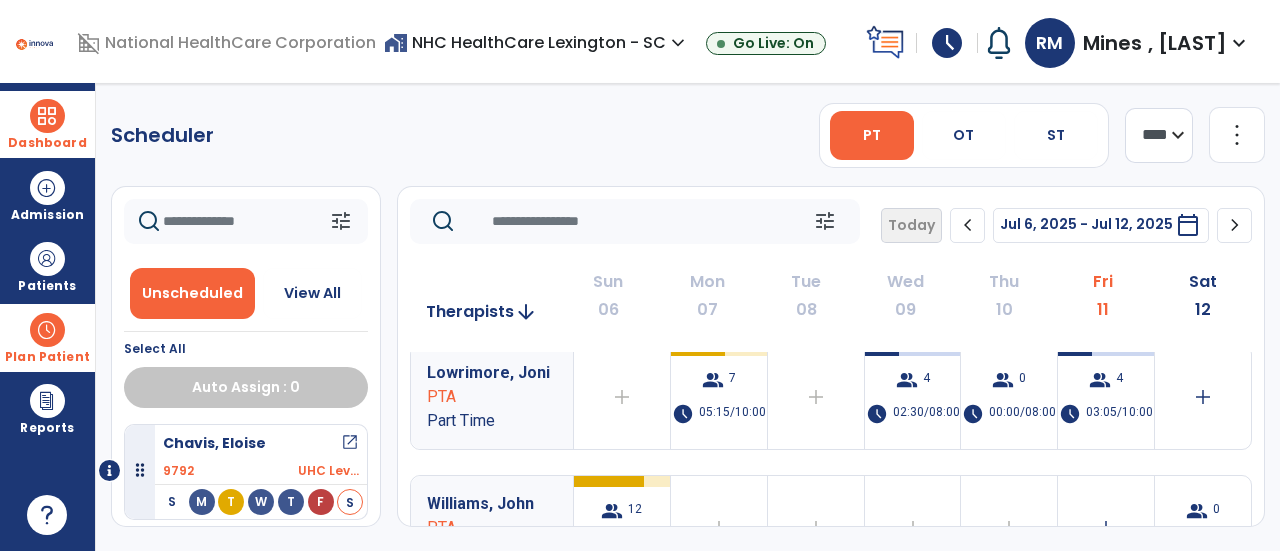 scroll, scrollTop: 1320, scrollLeft: 0, axis: vertical 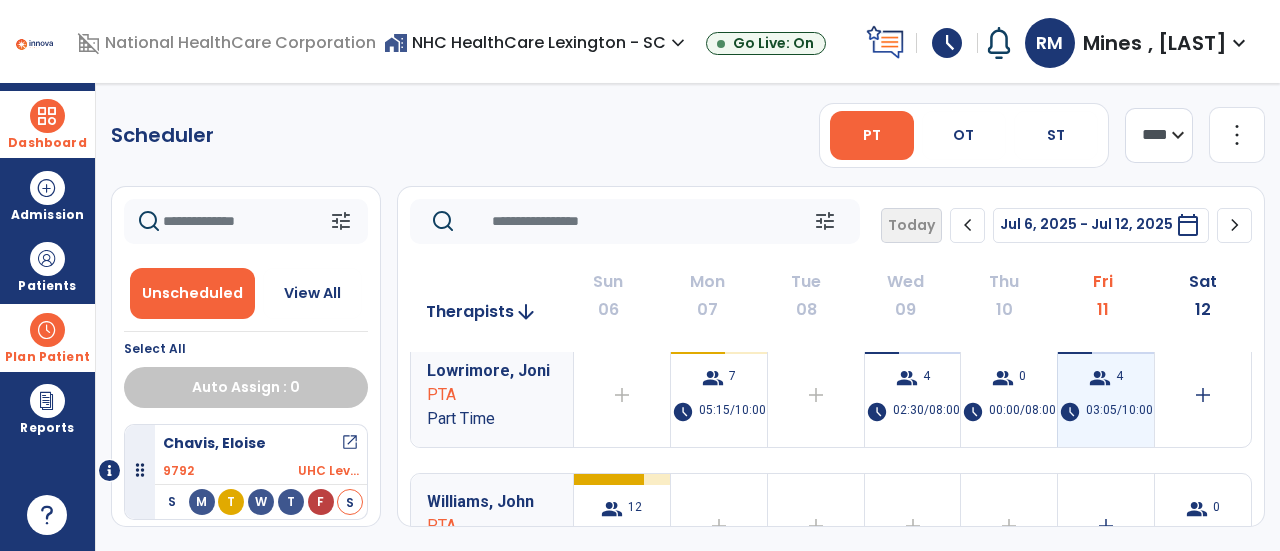 click on "group  4  schedule  03:05/10:00" at bounding box center [1106, 395] 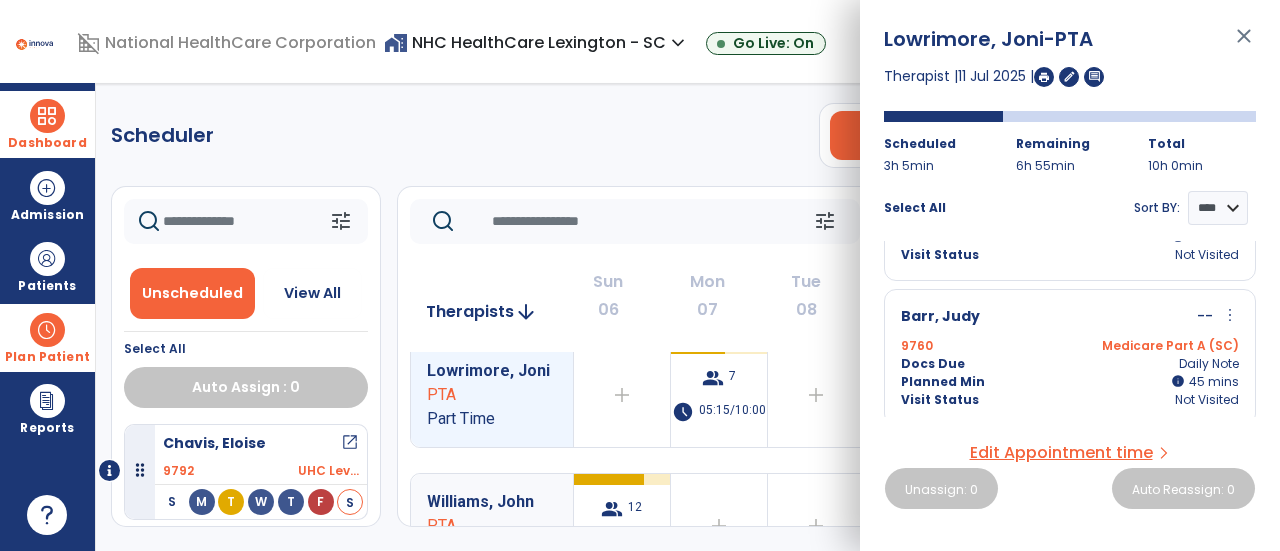 scroll, scrollTop: 399, scrollLeft: 0, axis: vertical 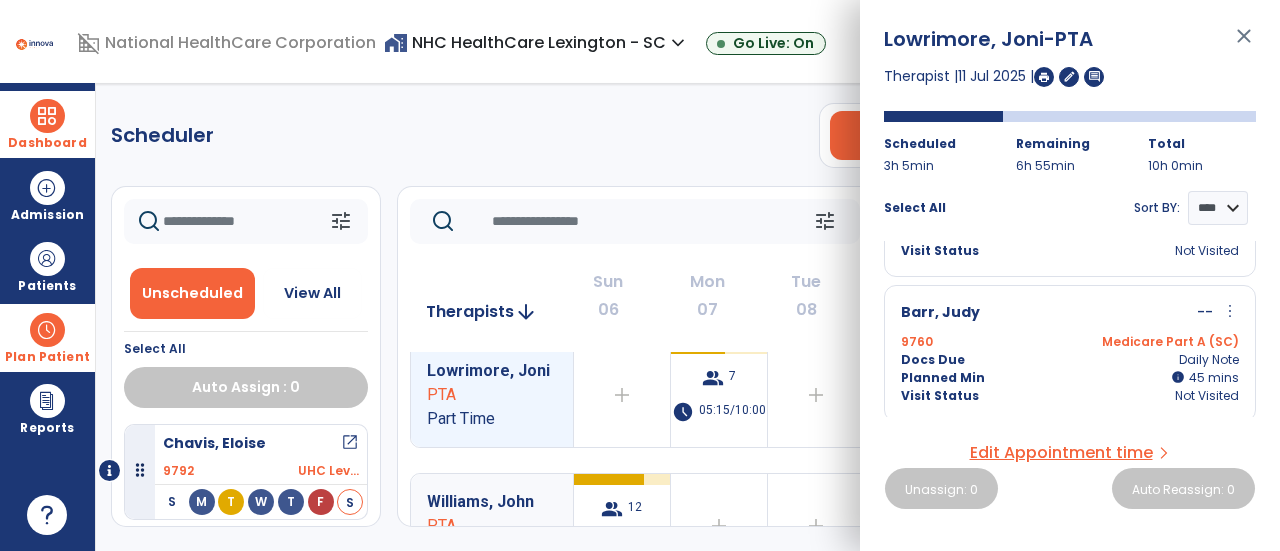 click on "Mines, [LAST] PTA Full Time add Therapist not available for the day group 6 schedule 04:30/10:00 group 9 schedule 06:35/10:00 group 9 schedule 06:25/10:00 group 9 schedule 06:35/10:00 group 8 schedule 06:00/10:00 group 15 schedule 07:25/10:00 Newton, [LAST] PT Full Time group 9 schedule 03:45/08:00 group 11 schedule 04:00/08:00 group 11 schedule 04:20/08:00 chat group 8 schedule 03:10/08:00 group 9 schedule 04:45/08:00 chat group 7 schedule 04:01/08:00 chat add Campbell, [LAST] PT Full Time add Therapist not available for the day group 8 schedule 03:40/08:00 chat group 12 schedule 04:25/08:00 chat group 11 schedule 04:30/08:00 chat group 10 schedule 04:35/08:00 chat group 5 schedule 04:25/08:00 add Strickland, [LAST] PTA Full Time add Therapist not available for the day group 7 schedule 05:10/10:00 group 9 schedule 05:55/10:00 group 9 schedule 05:20/10:00 group 9 schedule 8 PTA" 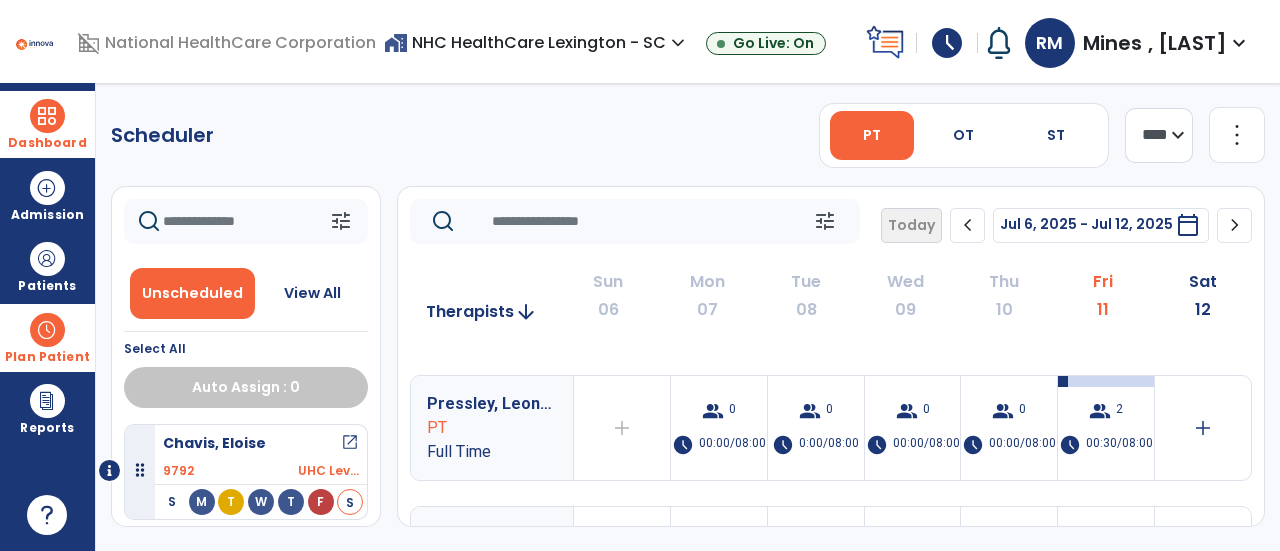 scroll, scrollTop: 1720, scrollLeft: 0, axis: vertical 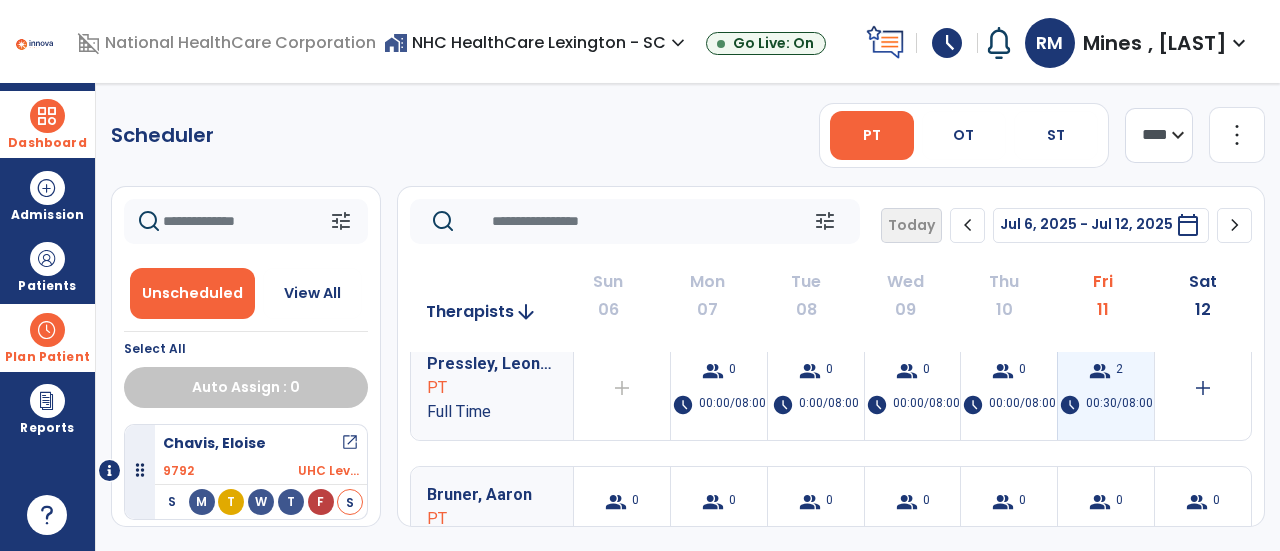click on "00:30/08:00" at bounding box center (1119, 405) 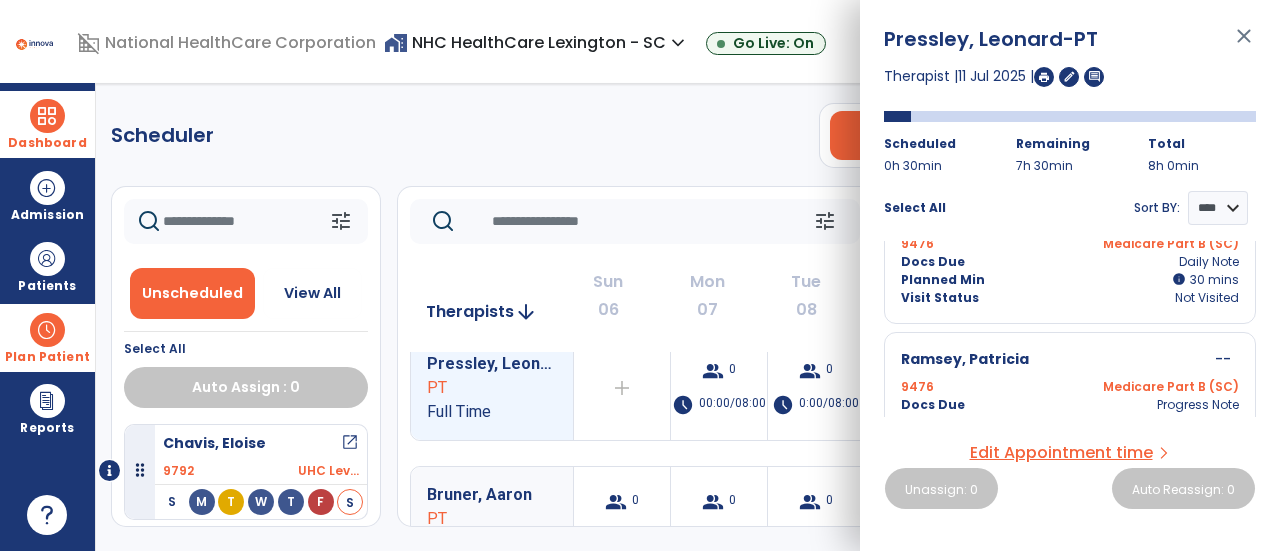 scroll, scrollTop: 42, scrollLeft: 0, axis: vertical 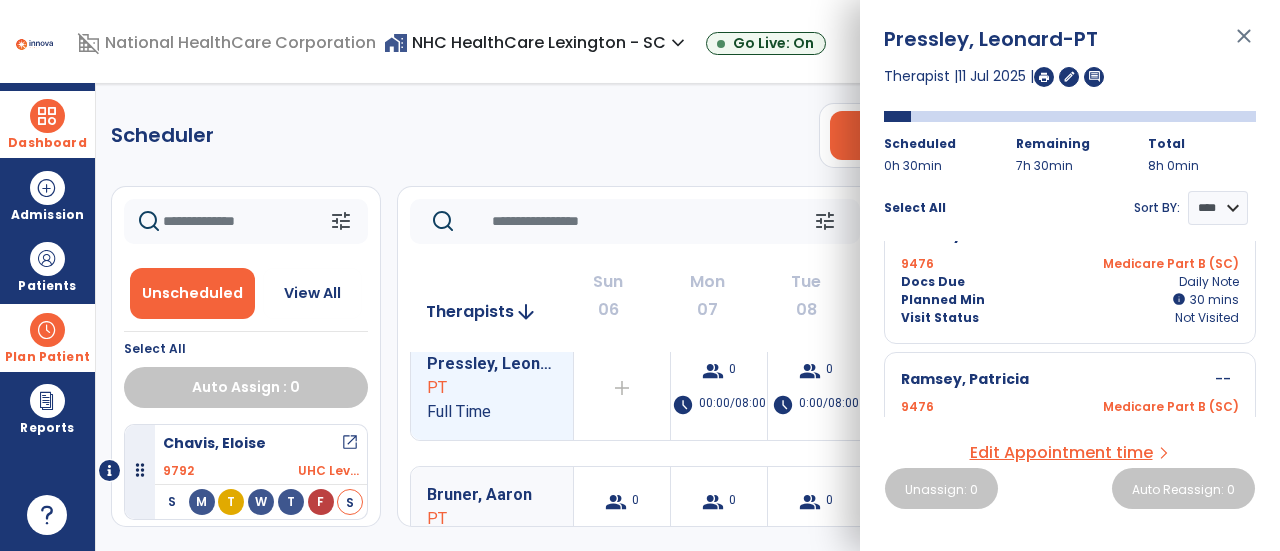 click on "Scheduler   PT   OT   ST  **** *** more_vert  Manage Labor   View All Therapists   Print" 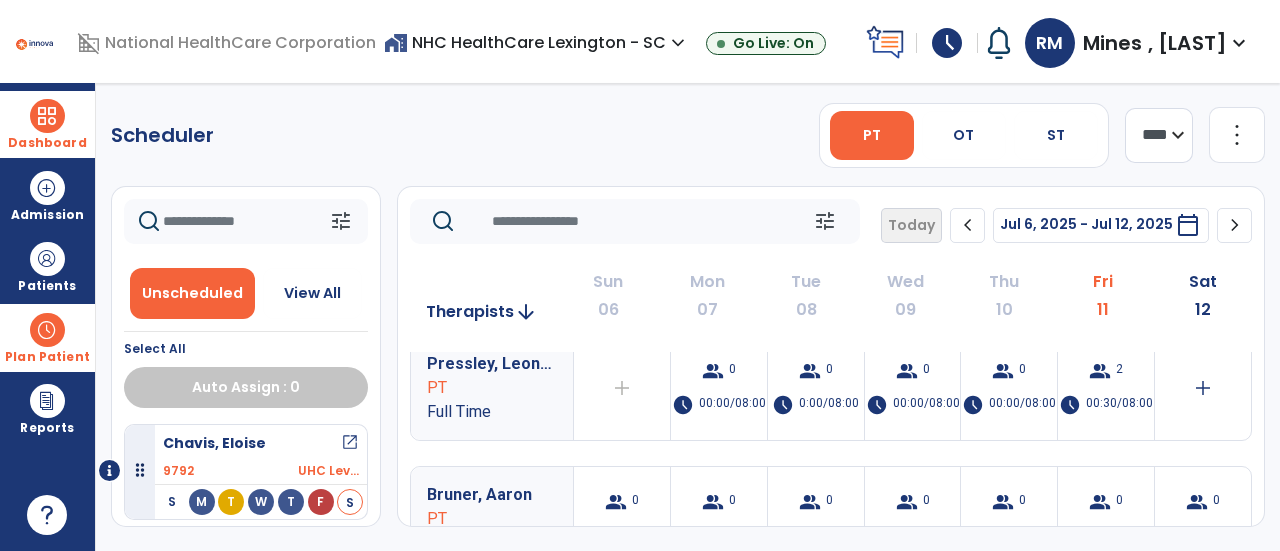 click on "Mines, [LAST] PTA Full Time add Therapist not available for the day group 6 schedule 04:30/10:00 group 9 schedule 06:35/10:00 group 9 schedule 06:25/10:00 group 9 schedule 06:35/10:00 group 8 schedule 06:00/10:00 group 15 schedule 07:25/10:00 Newton, [LAST] PT Full Time group 9 schedule 03:45/08:00 group 11 schedule 04:00/08:00 group 11 schedule 04:20/08:00 chat group 8 schedule 03:10/08:00 group 9 schedule 04:45/08:00 chat group 7 schedule 04:01/08:00 chat add Campbell, [LAST] PT Full Time add Therapist not available for the day group 8 schedule 03:40/08:00 chat group 12 schedule 04:25/08:00 chat group 11 schedule 04:30/08:00 chat group 10 schedule 04:35/08:00 chat group 5 schedule 04:25/08:00 add Strickland, [LAST] PTA Full Time add Therapist not available for the day group 7 schedule 05:10/10:00 group 9 schedule 05:55/10:00 group 9 schedule 05:20/10:00 group 9 schedule 8 PTA" 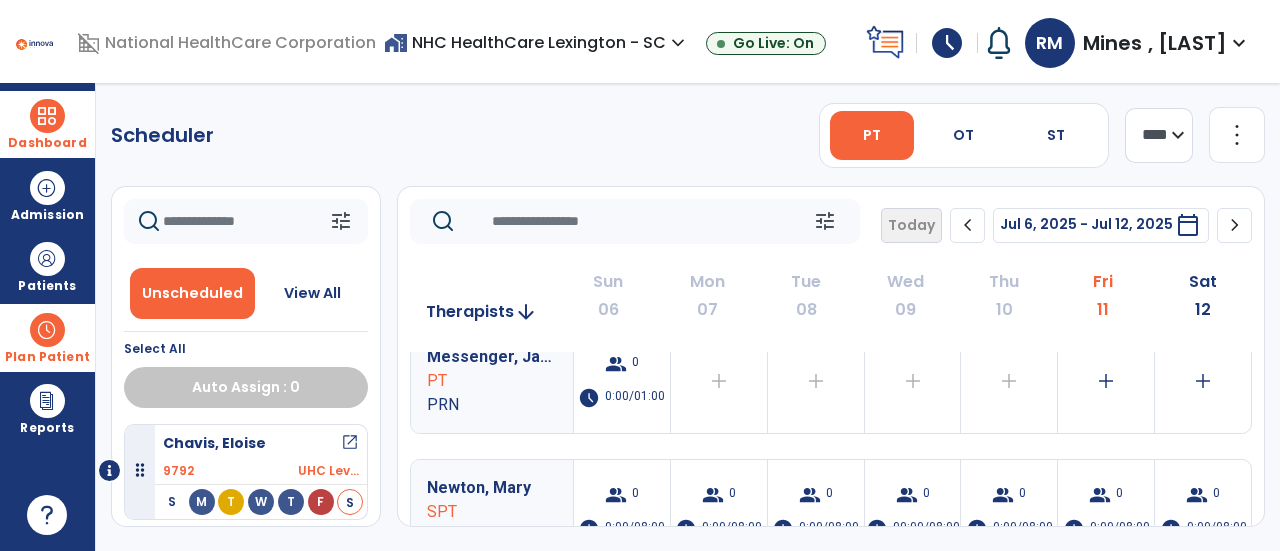 scroll, scrollTop: 2156, scrollLeft: 0, axis: vertical 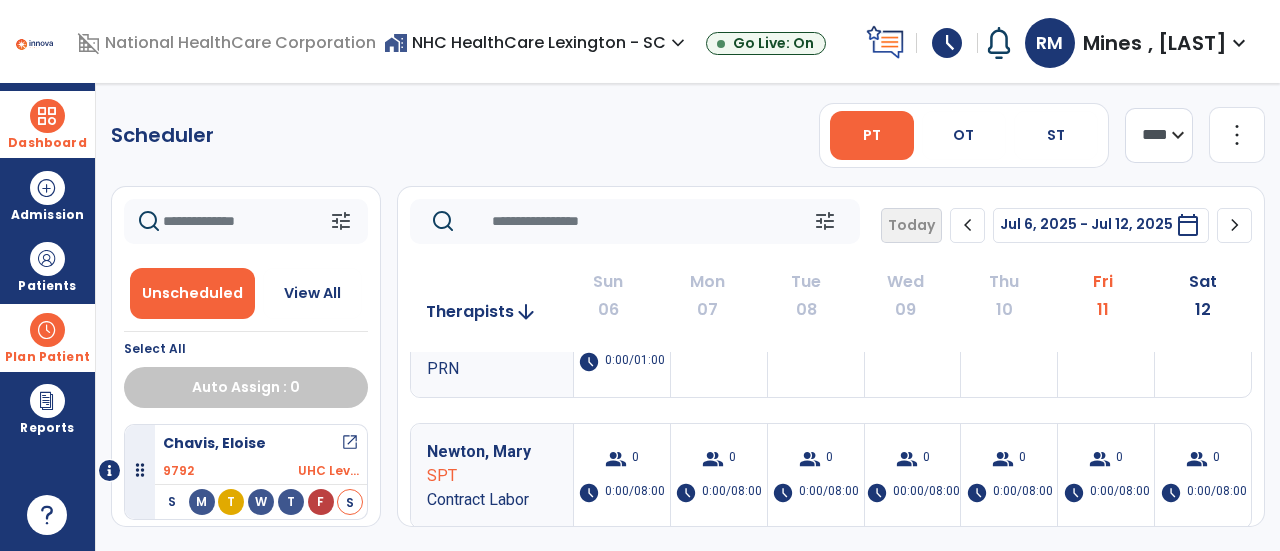 click on "Dashboard" at bounding box center (47, 124) 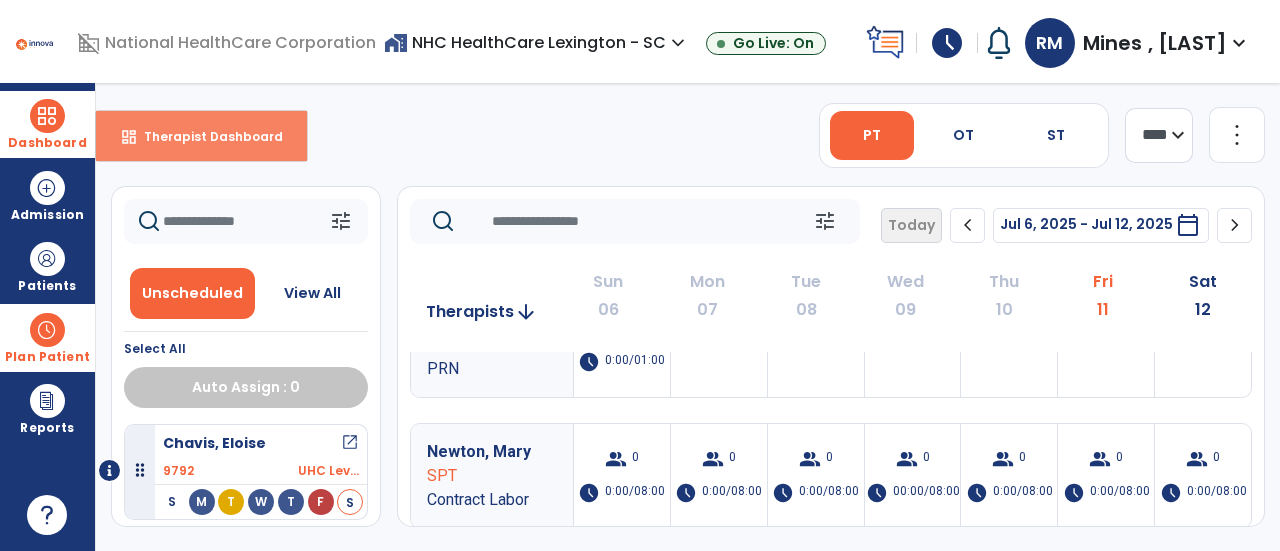 click on "Therapist Dashboard" at bounding box center (205, 136) 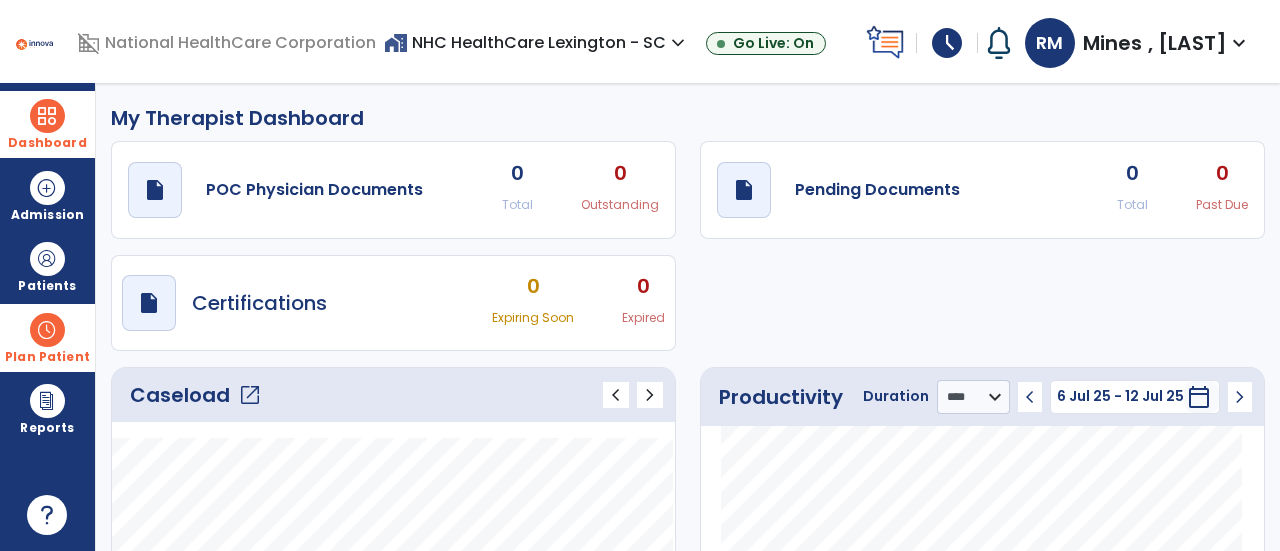 click on "Productivity Duration  ******** **** *** chevron_left 6 Jul 25 - 12 Jul 25  ********  calendar_today  chevron_right" 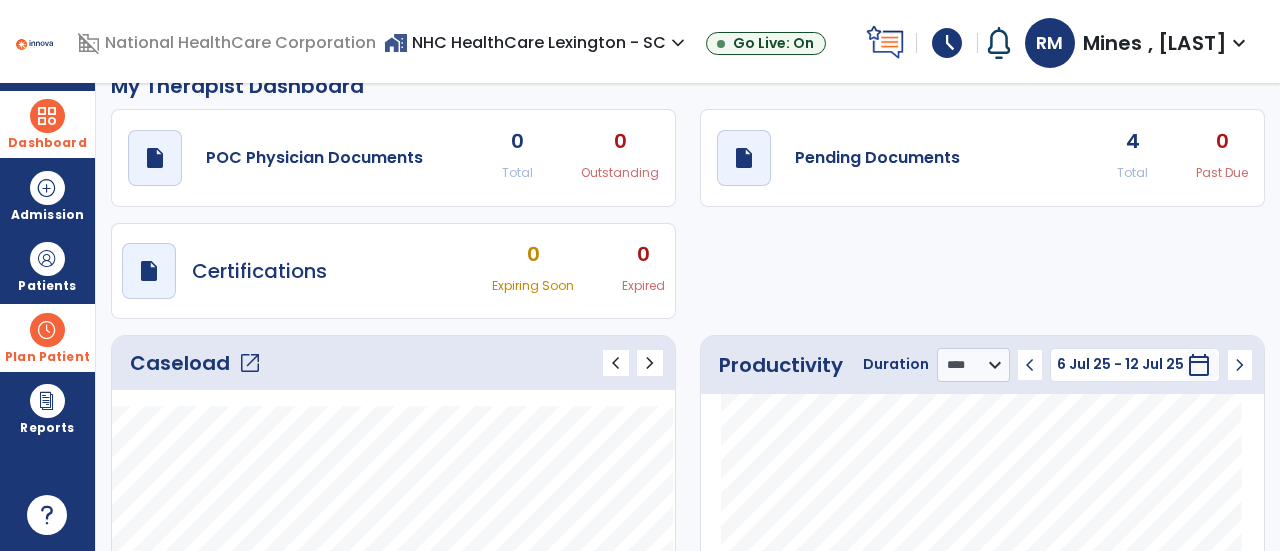 scroll, scrollTop: 0, scrollLeft: 0, axis: both 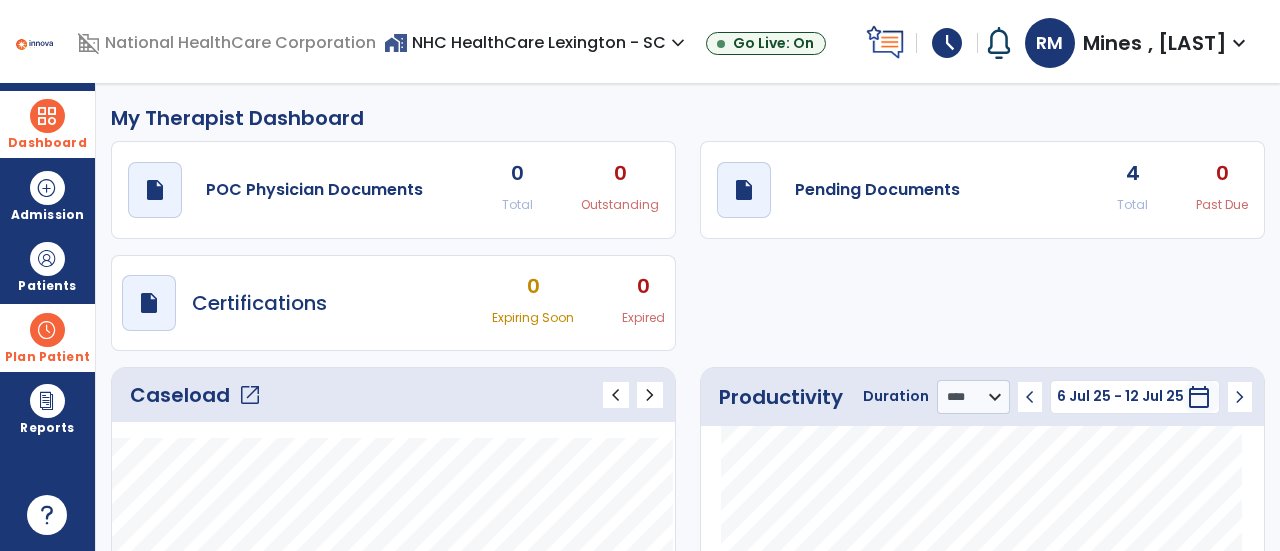 click on "open_in_new" 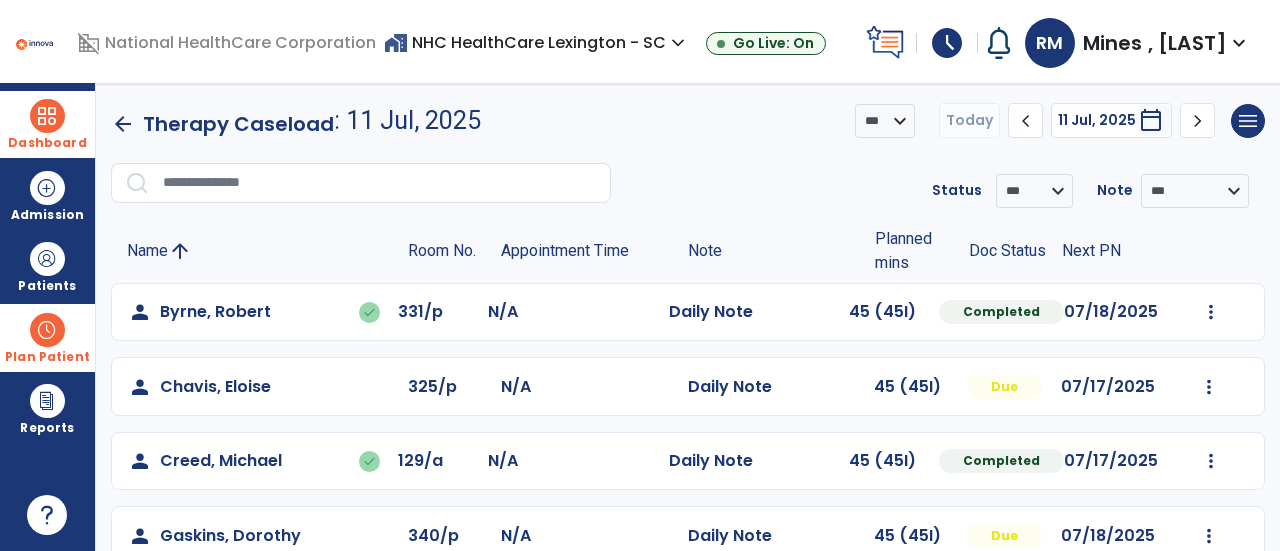click on "person [LAST], [FIRST] done 331/p N/A Daily Note 45 (45I) Completed 07/18/2025 Undo Visit Status Reset Note Open Document G + C Mins person [LAST], [FIRST] 325/p N/A Daily Note 45 (45I) Due 07/17/2025 Mark Visit As Complete Reset Note Open Document G + C Mins person [LAST], [FIRST] done 129/a N/A Daily Note 45 (45I) Completed 07/17/2025 Undo Visit Status Reset Note Open Document G + C Mins person [LAST], [FIRST] 340/p N/A Daily Note 45 (45I) Due 07/18/2025 Mark Visit As Complete Reset Note Open Document G + C Mins person [LAST], [FIRST] 323/p N/A Daily Note 45 (45I) Due 07/15/2025 Mark Visit As Complete Reset Note Open Document G + C Mins person [LAST], [FIRST] 332/p N/A Daily Note 45 (45I) Due 07/18/2025 Mark Visit As Complete Reset Note Open Document G + C Mins person [LAST], [FIRST] done 311/b N/A Daily Note 45 (45I) Completed 07/16/2025 Undo Visit Status Reset Note Open Document G + C Mins" 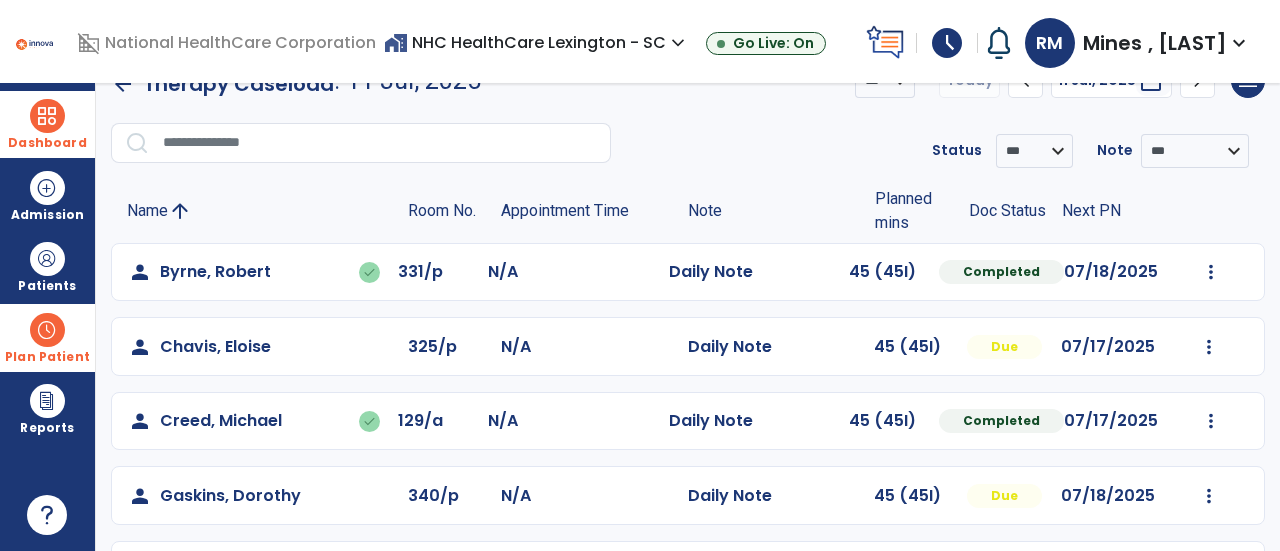 scroll, scrollTop: 80, scrollLeft: 0, axis: vertical 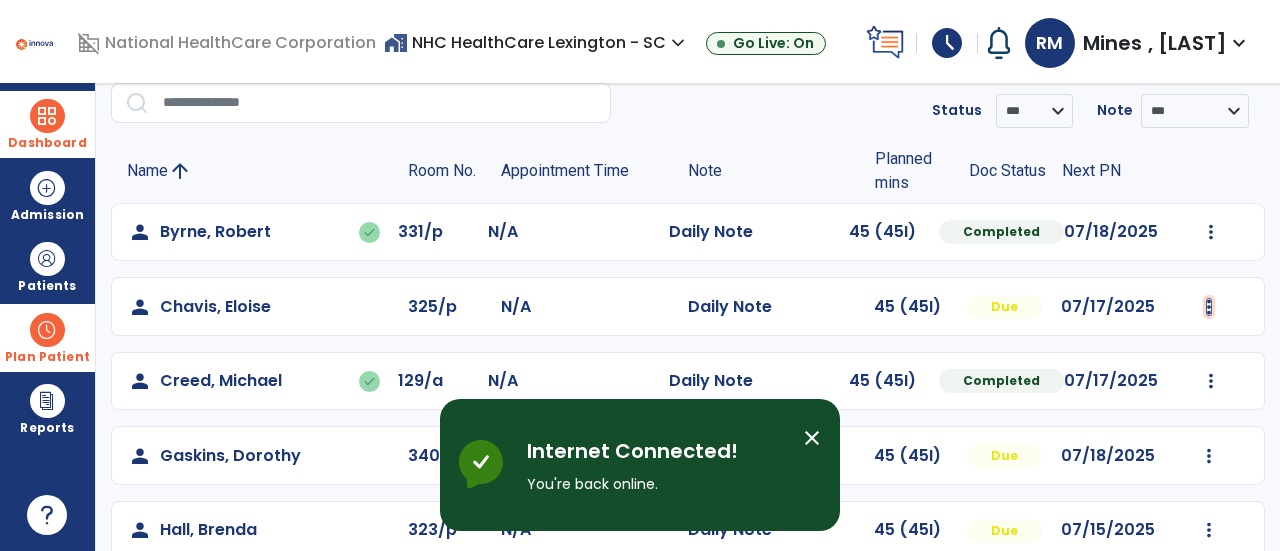 click at bounding box center [1211, 232] 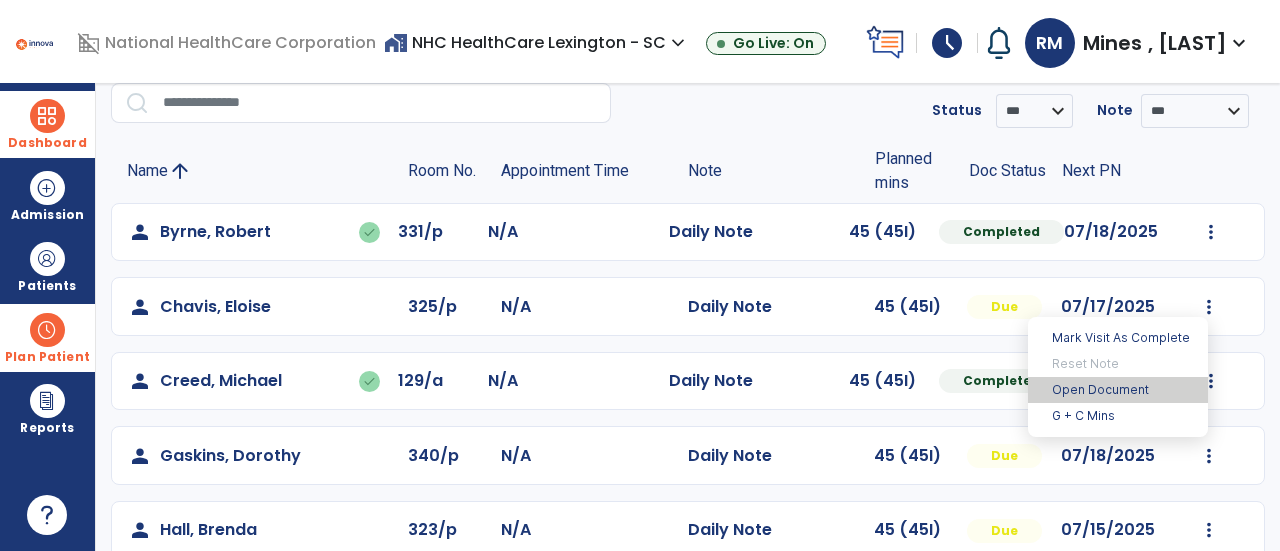 click on "Open Document" at bounding box center (1118, 390) 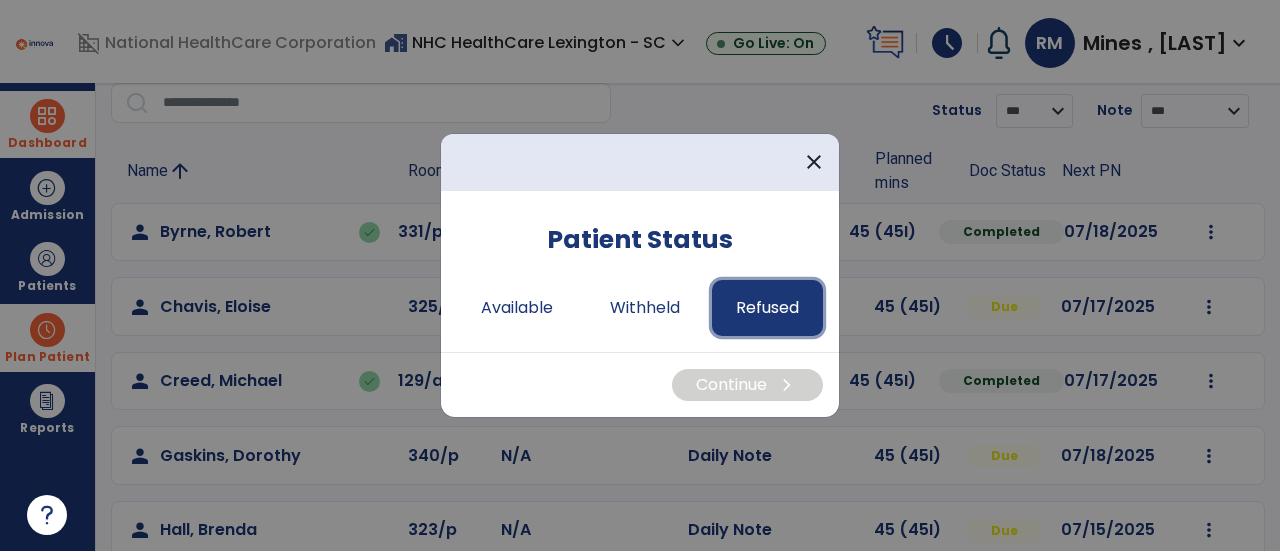 click on "Refused" at bounding box center (767, 308) 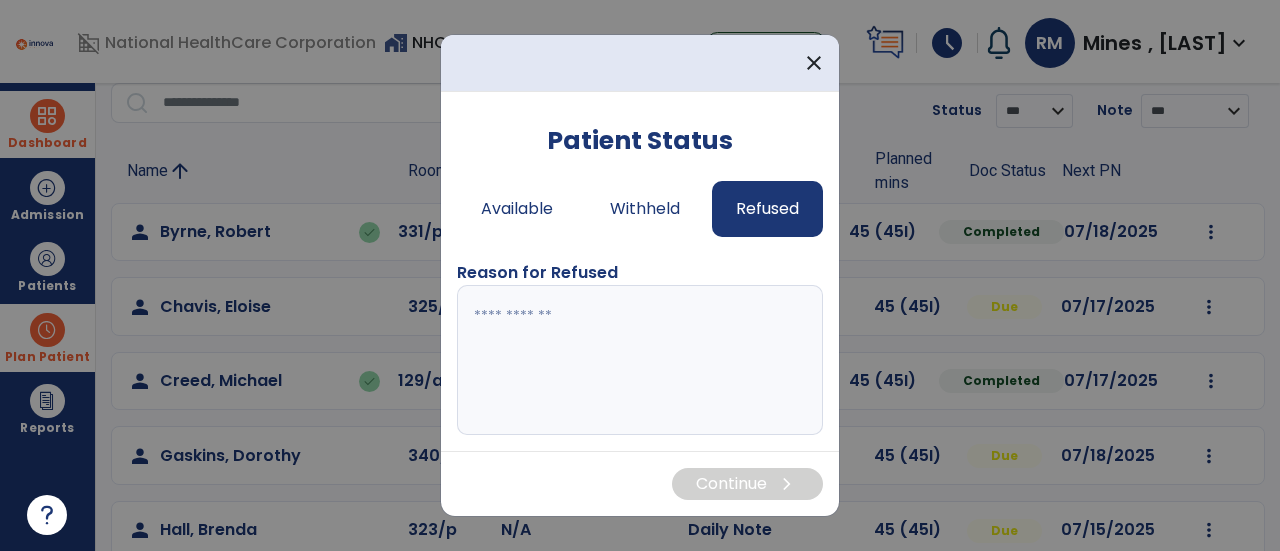 click at bounding box center [640, 360] 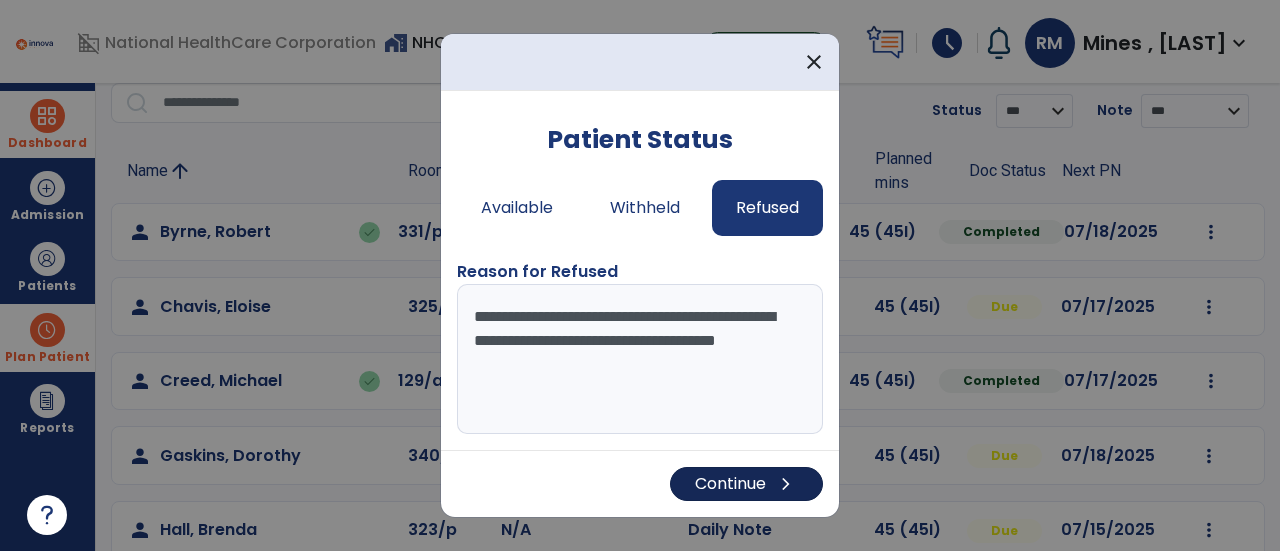 type on "**********" 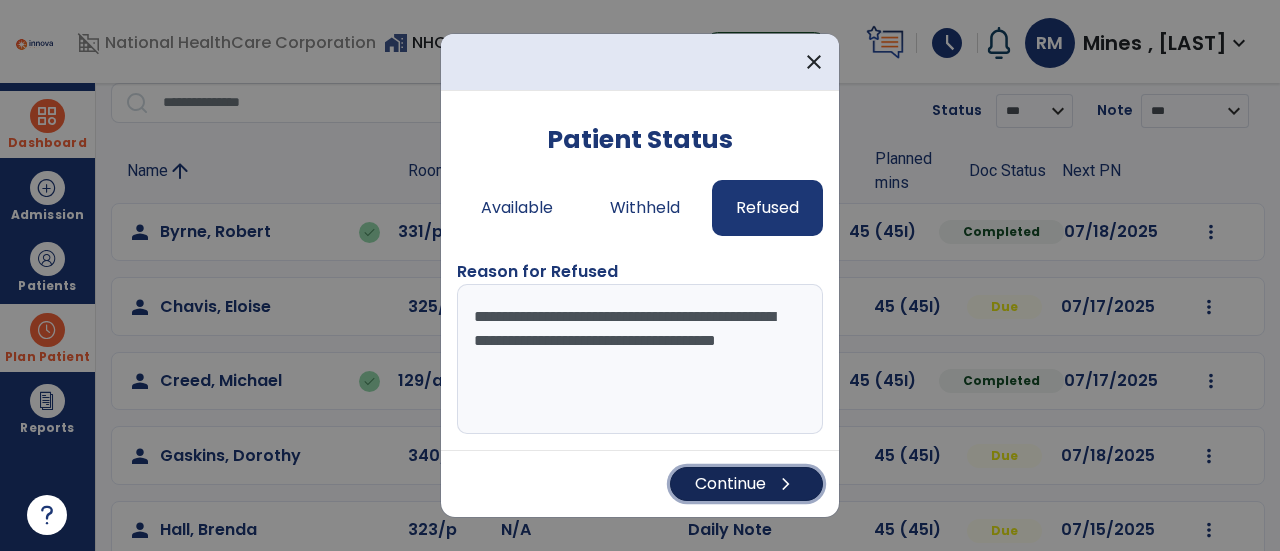 click on "Continue   chevron_right" at bounding box center (746, 484) 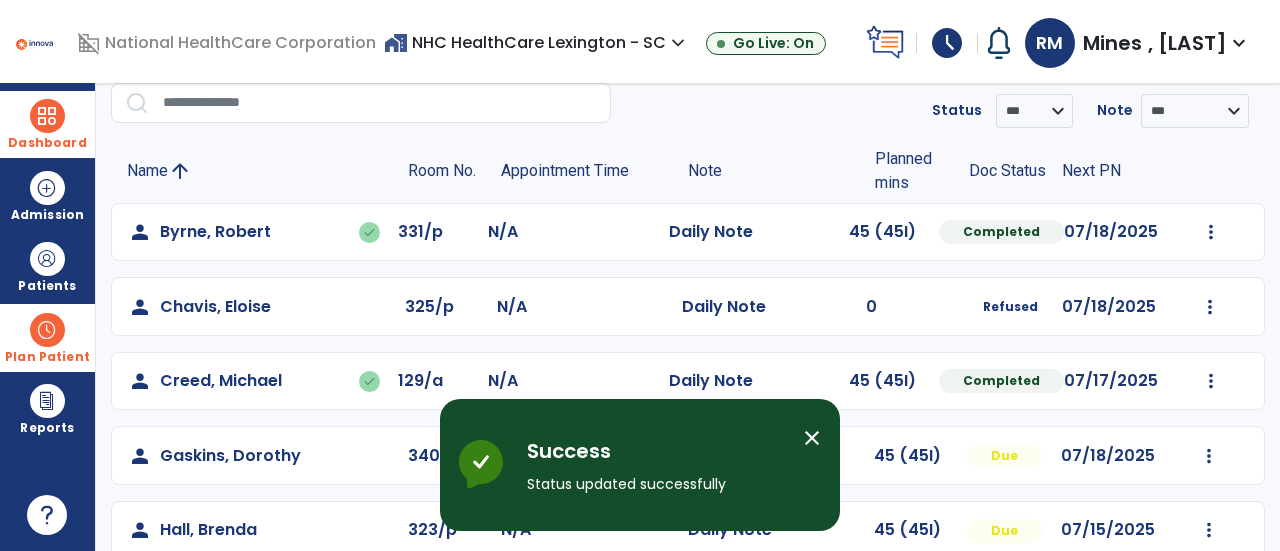 click on "person [LAST], [FIRST] done 331/p N/A Daily Note 45 (45I) Completed 07/18/2025 Undo Visit Status Reset Note Open Document G + C Mins person [LAST], [FIRST] 325/p N/A Daily Note 0 Refused 07/18/2025 Mark Visit As Complete Reset Note Open Document G + C Mins person [LAST], [FIRST] done 129/a N/A Daily Note 45 (45I) Completed 07/17/2025 Undo Visit Status Reset Note Open Document G + C Mins person [LAST], [FIRST] 340/p N/A Daily Note 45 (45I) Due 07/18/2025 Mark Visit As Complete Reset Note Open Document G + C Mins person [LAST], [FIRST] 323/p N/A Daily Note 45 (45I) Due 07/15/2025 Mark Visit As Complete Reset Note Open Document G + C Mins person [LAST], [FIRST] 332/p N/A Daily Note 45 (45I) Due 07/18/2025 Mark Visit As Complete Reset Note Open Document G + C Mins person [LAST], [FIRST] done 311/b N/A Daily Note 45 (45I) Completed 07/16/2025 Undo Visit Status Reset Note Open Document G + C Mins 335/b" 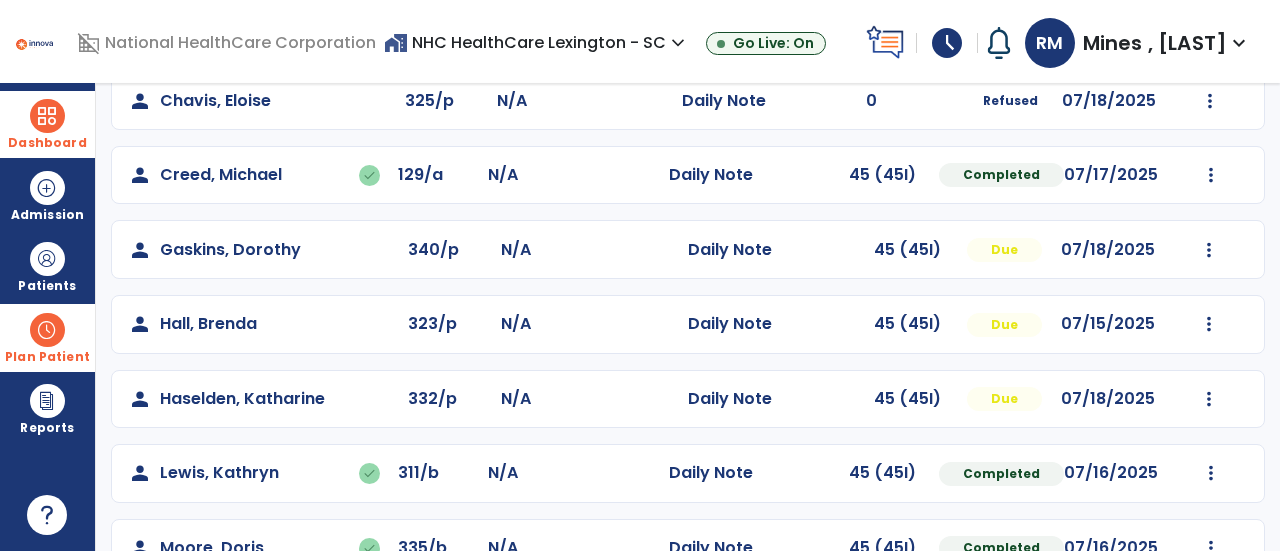 scroll, scrollTop: 320, scrollLeft: 0, axis: vertical 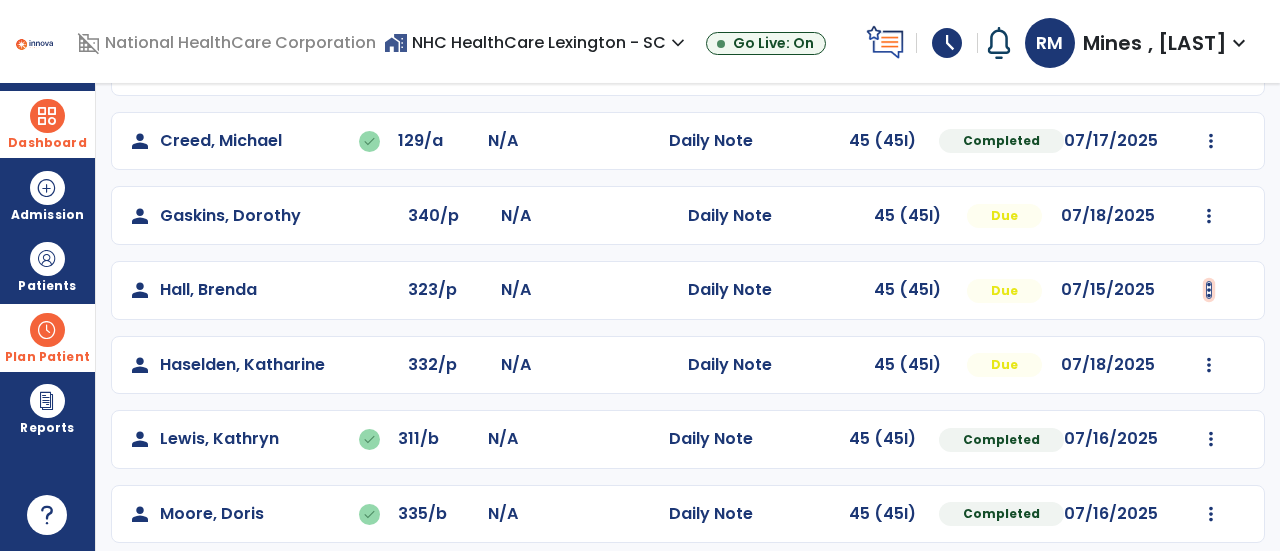 click at bounding box center (1211, -8) 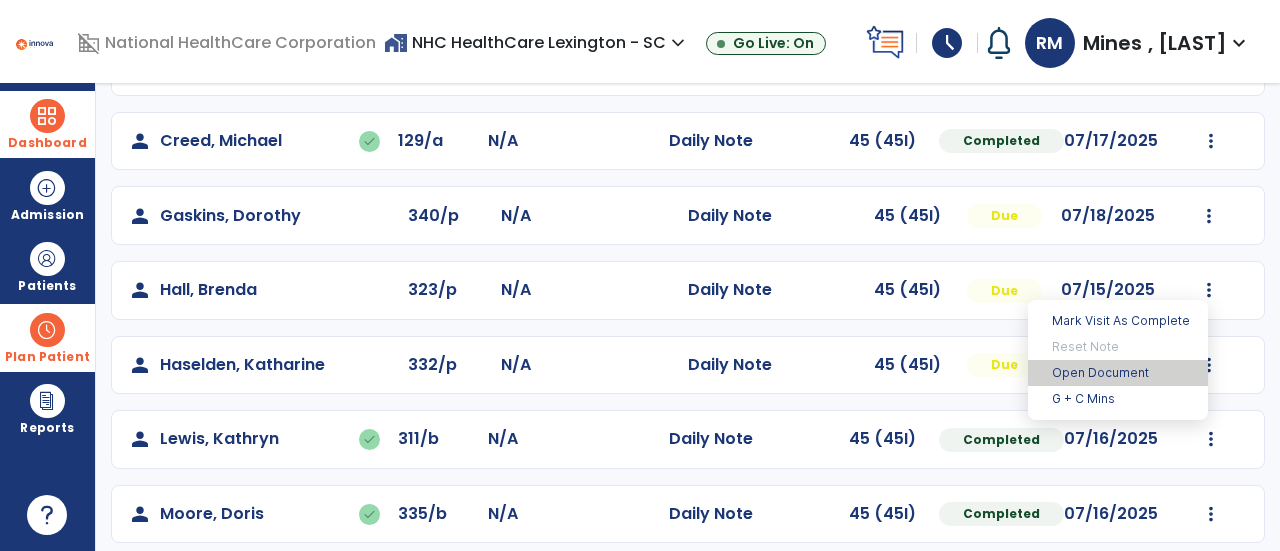 click on "Open Document" at bounding box center [1118, 373] 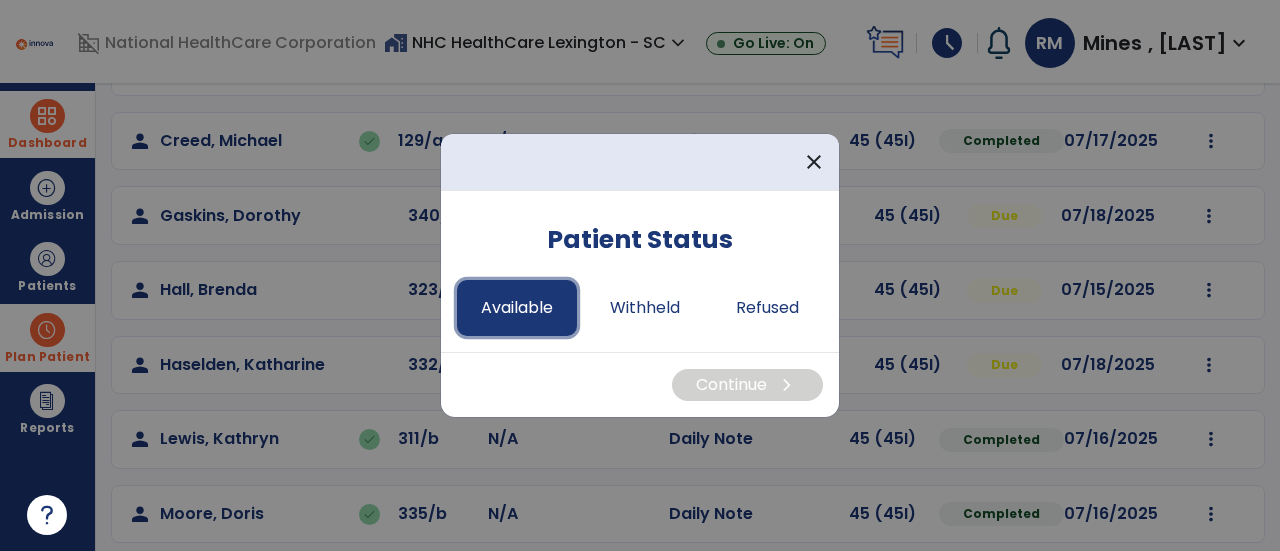 click on "Available" at bounding box center (517, 308) 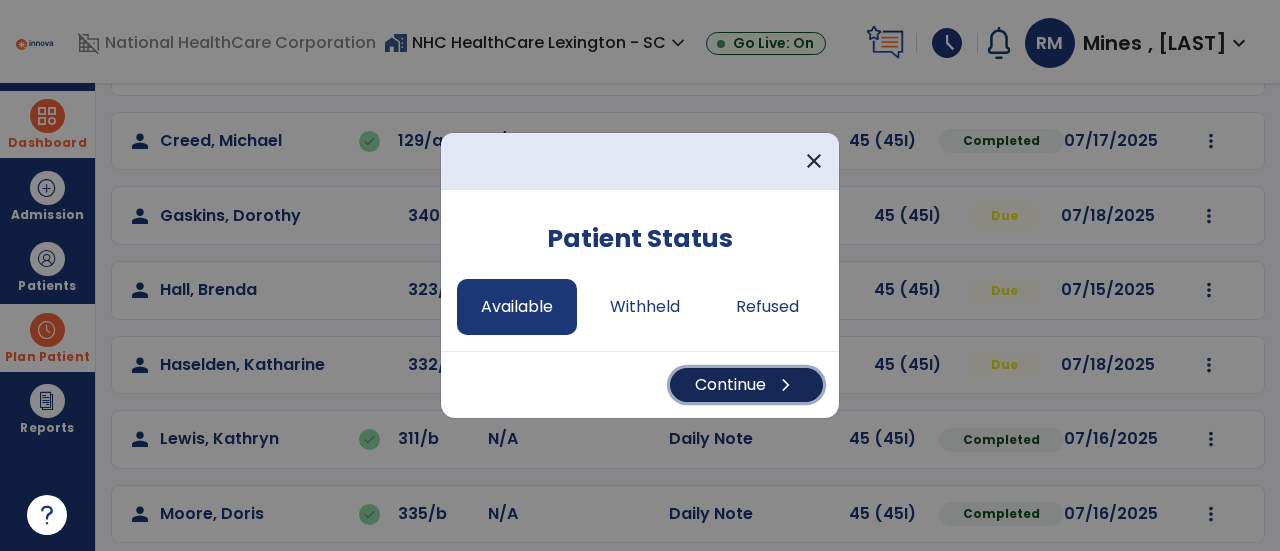 click on "Continue   chevron_right" at bounding box center (746, 385) 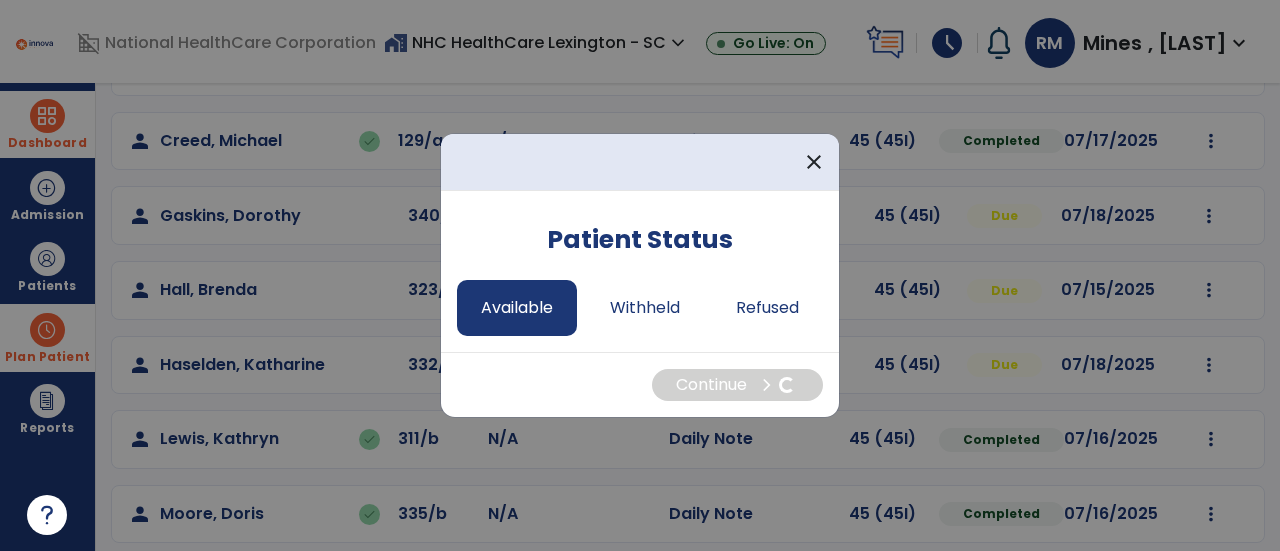 select on "*" 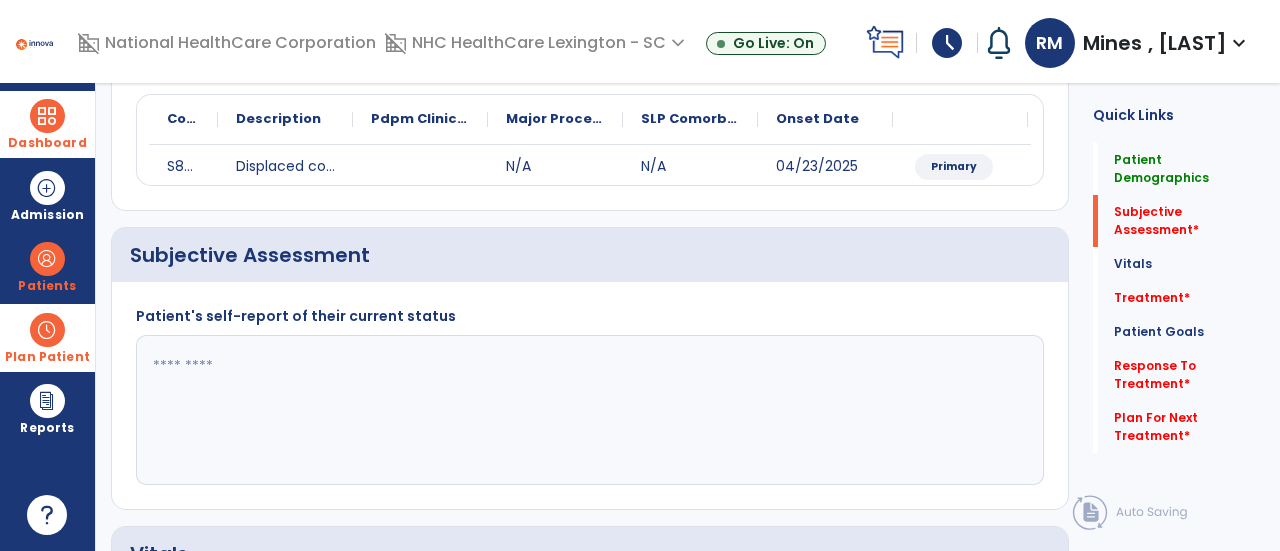 click 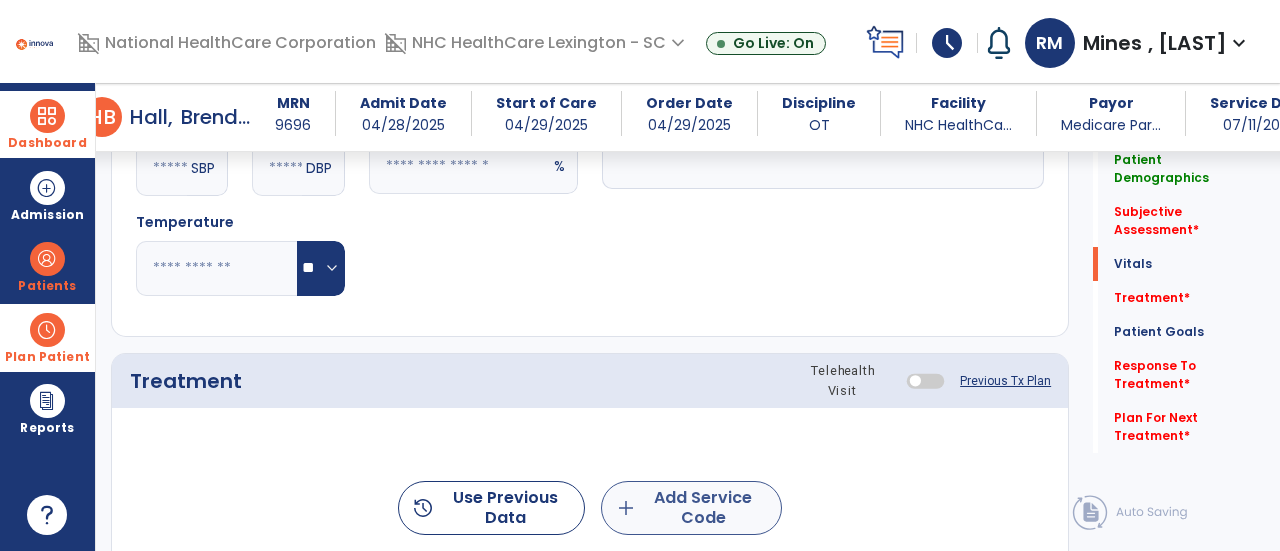 type on "**********" 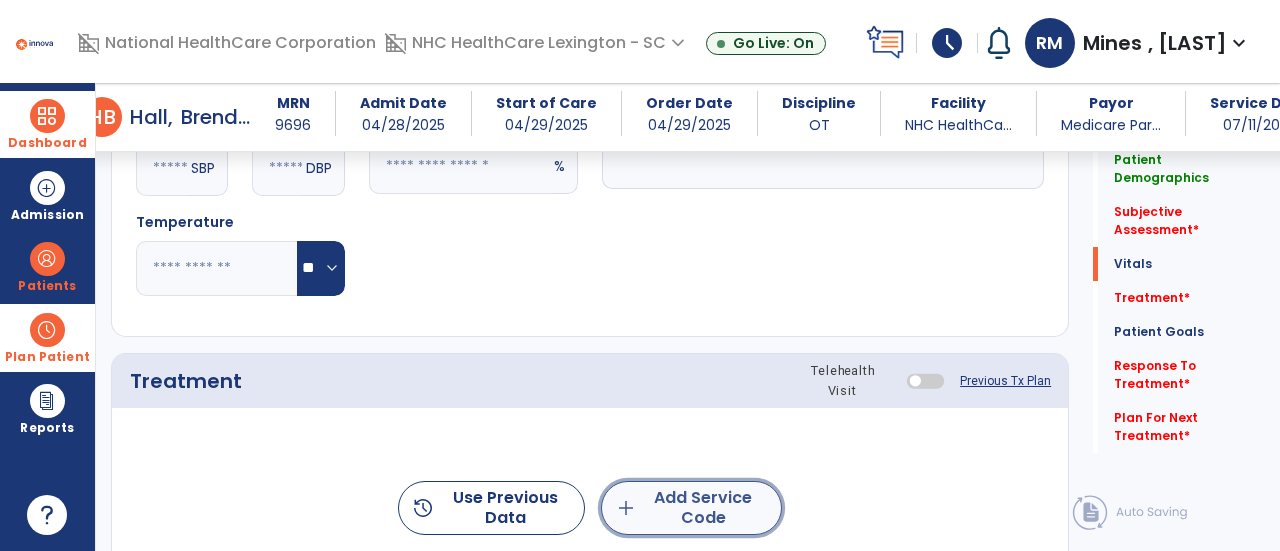 click on "add  Add Service Code" 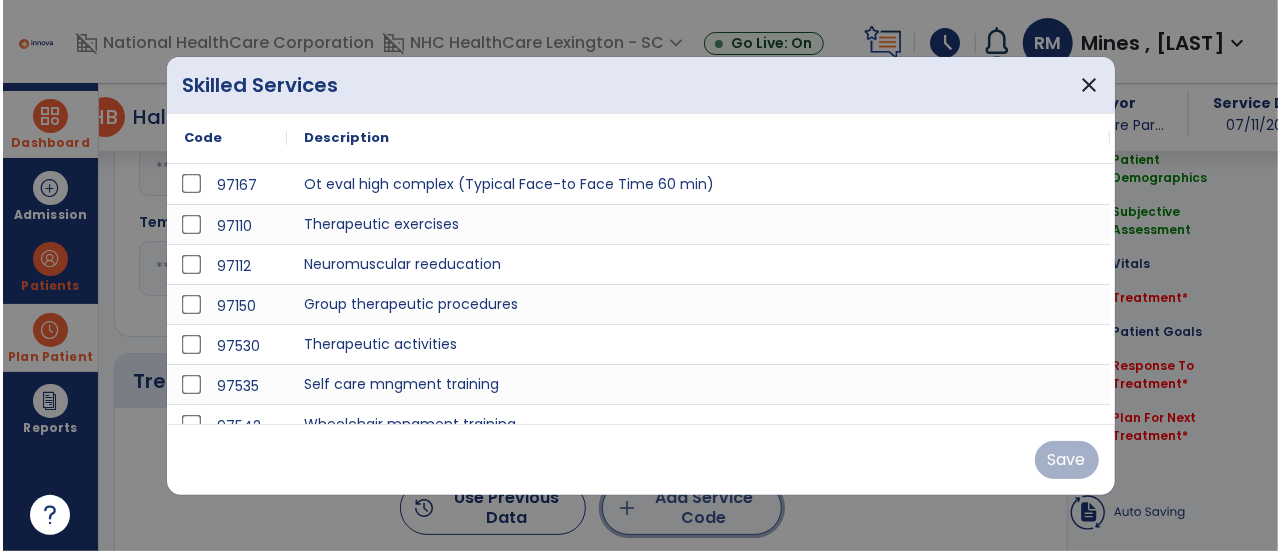 scroll, scrollTop: 896, scrollLeft: 0, axis: vertical 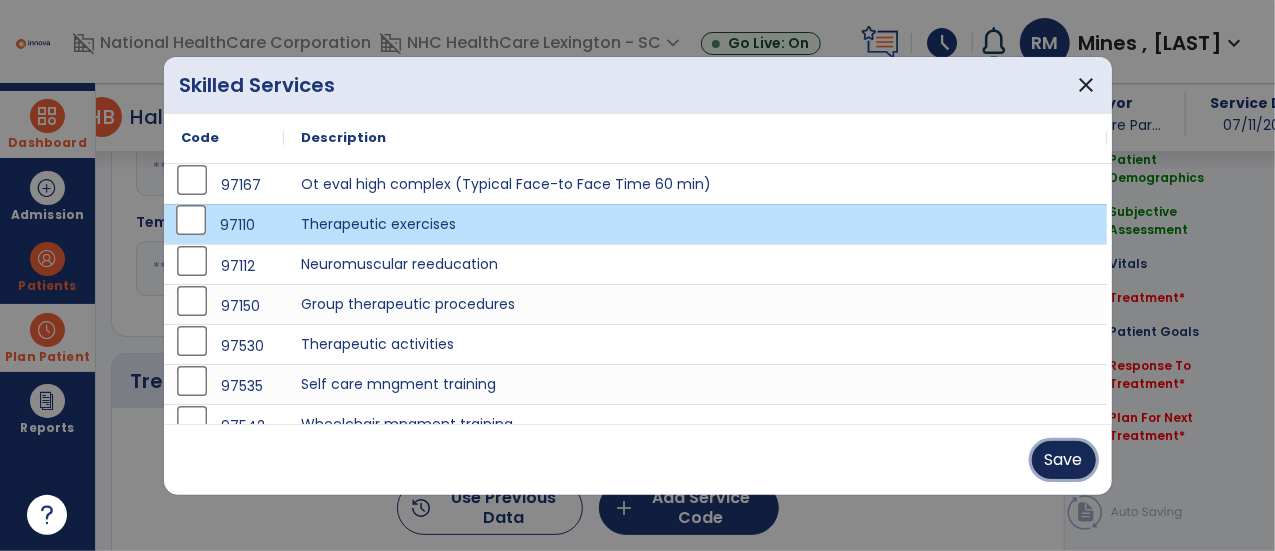 click on "Save" at bounding box center (1064, 460) 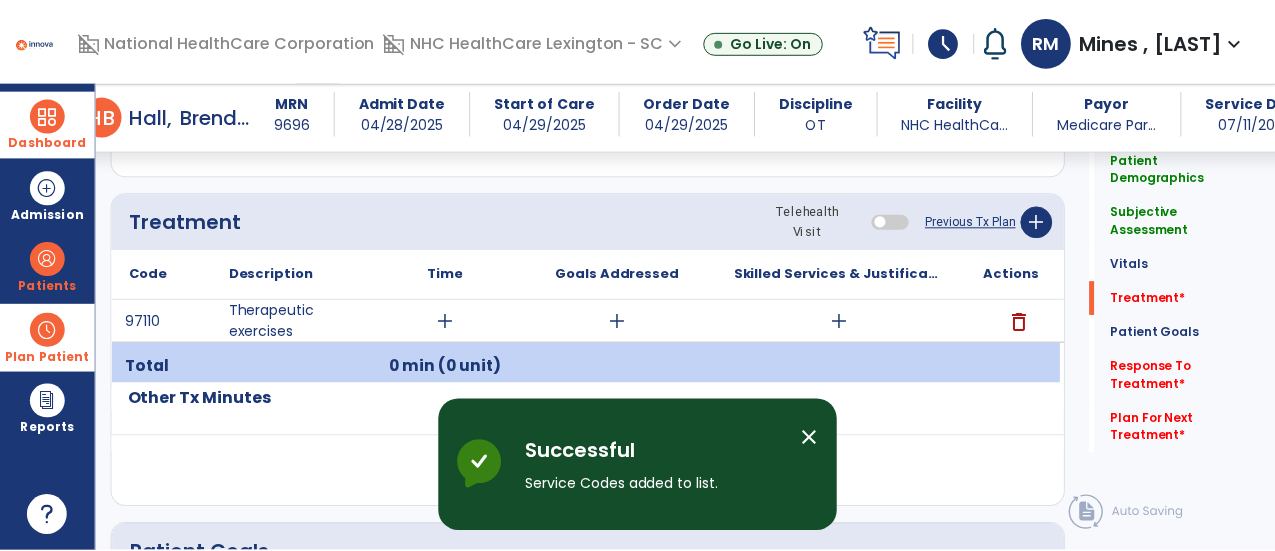 scroll, scrollTop: 1127, scrollLeft: 0, axis: vertical 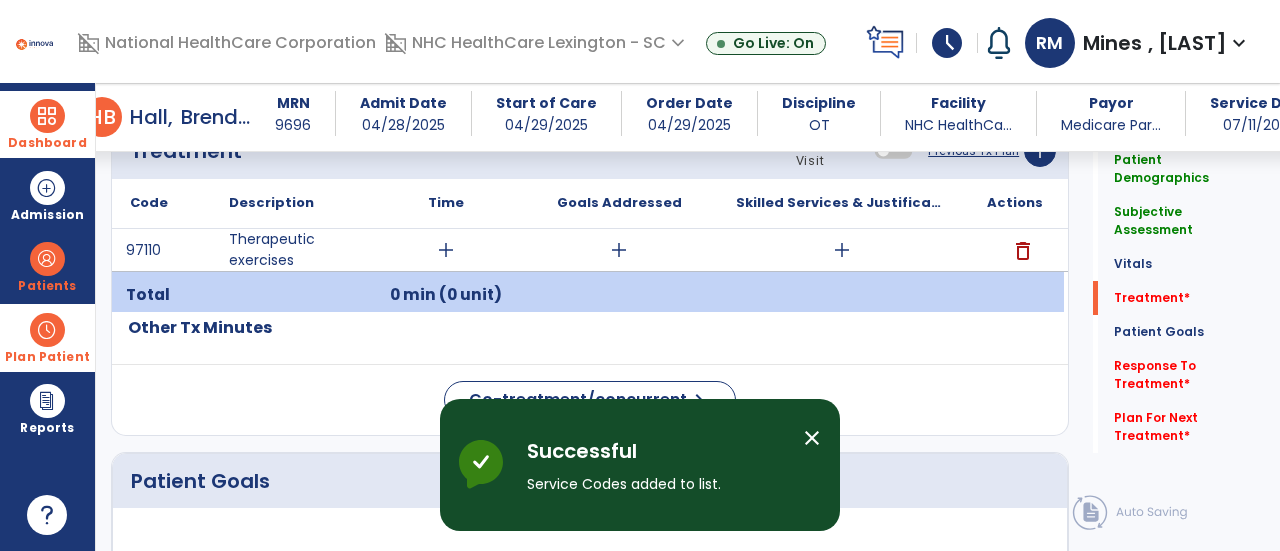 click on "add" at bounding box center (446, 250) 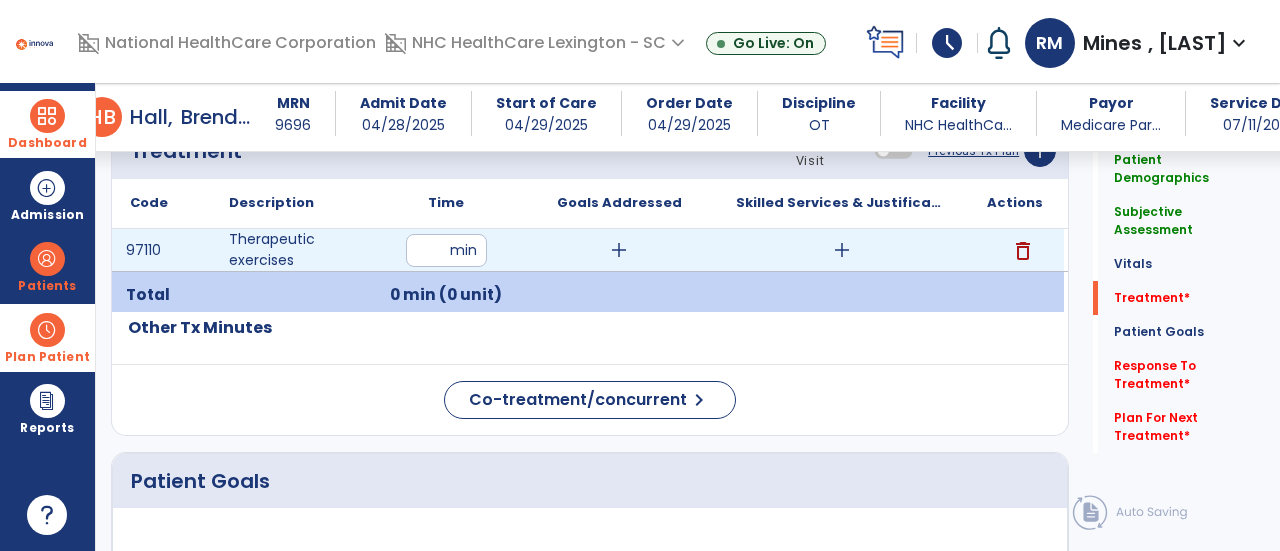 type on "**" 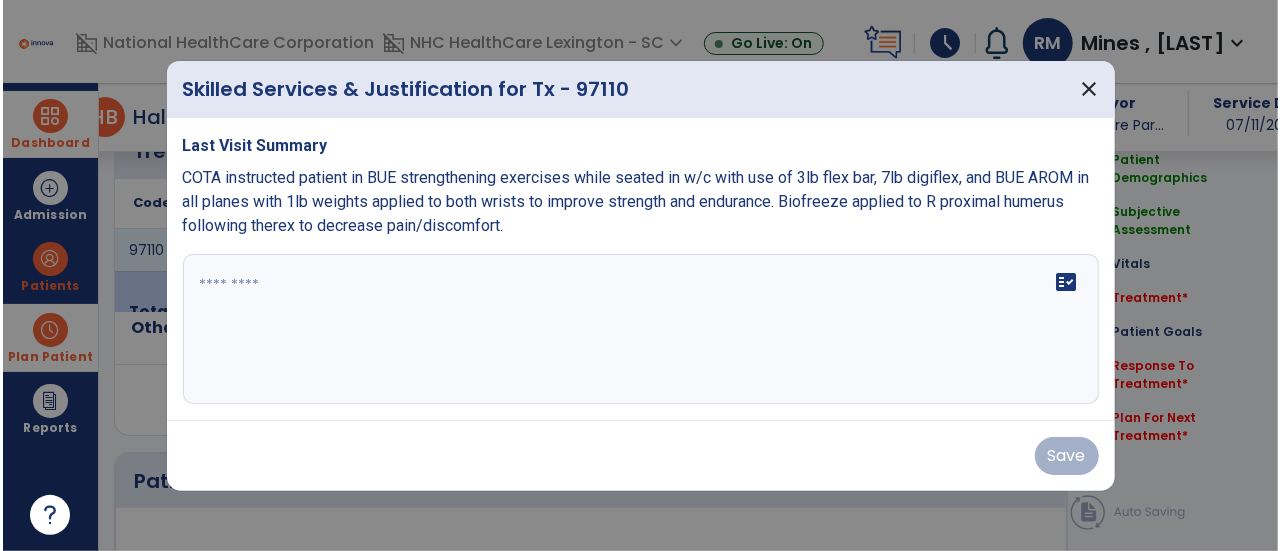 scroll, scrollTop: 1127, scrollLeft: 0, axis: vertical 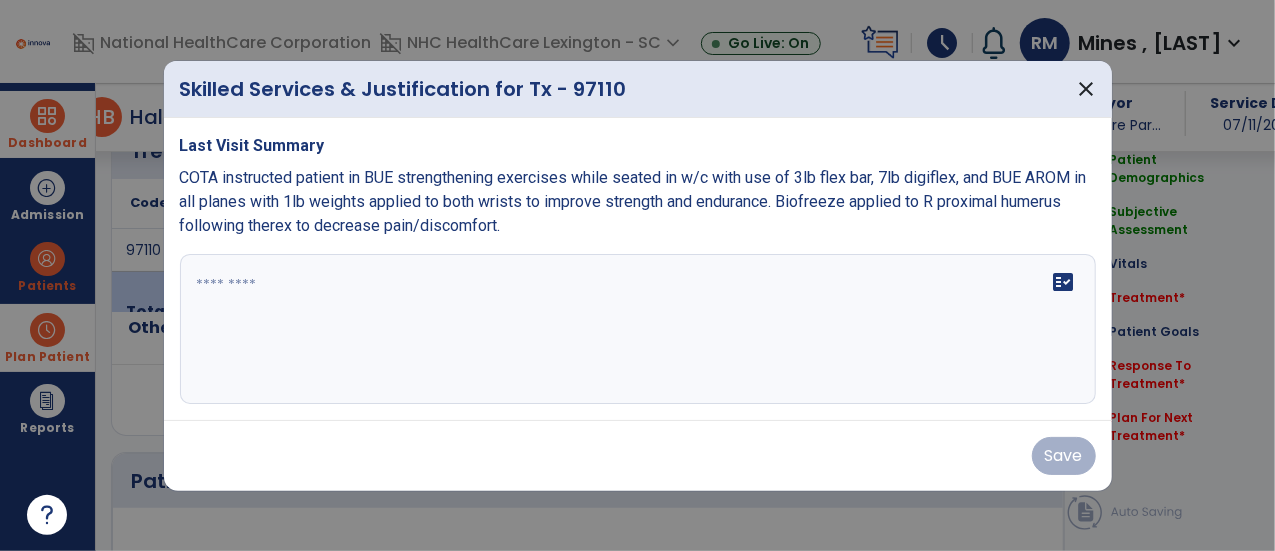 click on "Last Visit Summary COTA instructed patient in BUE strengthening exercises while seated in w/c with use of 3lb flex bar, 7lb digiflex, and BUE AROM in all planes with 1lb weights applied to both wrists to improve strength and endurance. Biofreeze applied to R proximal humerus following therex to decrease pain/discomfort.
fact_check" at bounding box center [638, 269] 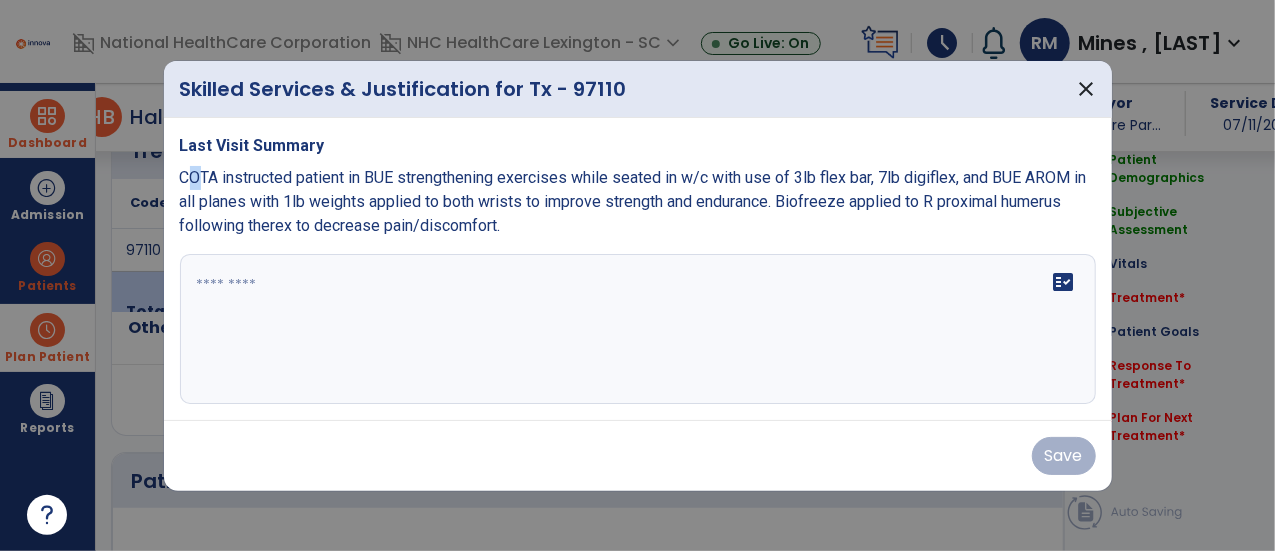drag, startPoint x: 184, startPoint y: 175, endPoint x: 199, endPoint y: 176, distance: 15.033297 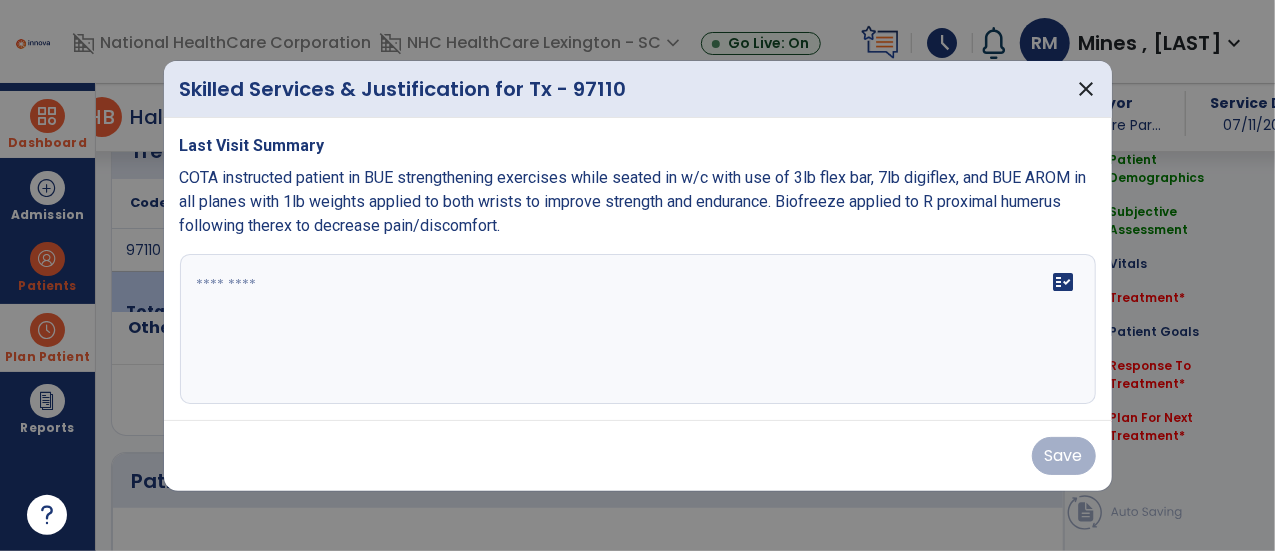 click on "COTA instructed patient in BUE strengthening exercises while seated in w/c with use of 3lb flex bar, 7lb digiflex, and BUE AROM in all planes with 1lb weights applied to both wrists to improve strength and endurance. Biofreeze applied to R proximal humerus following therex to decrease pain/discomfort." at bounding box center (633, 201) 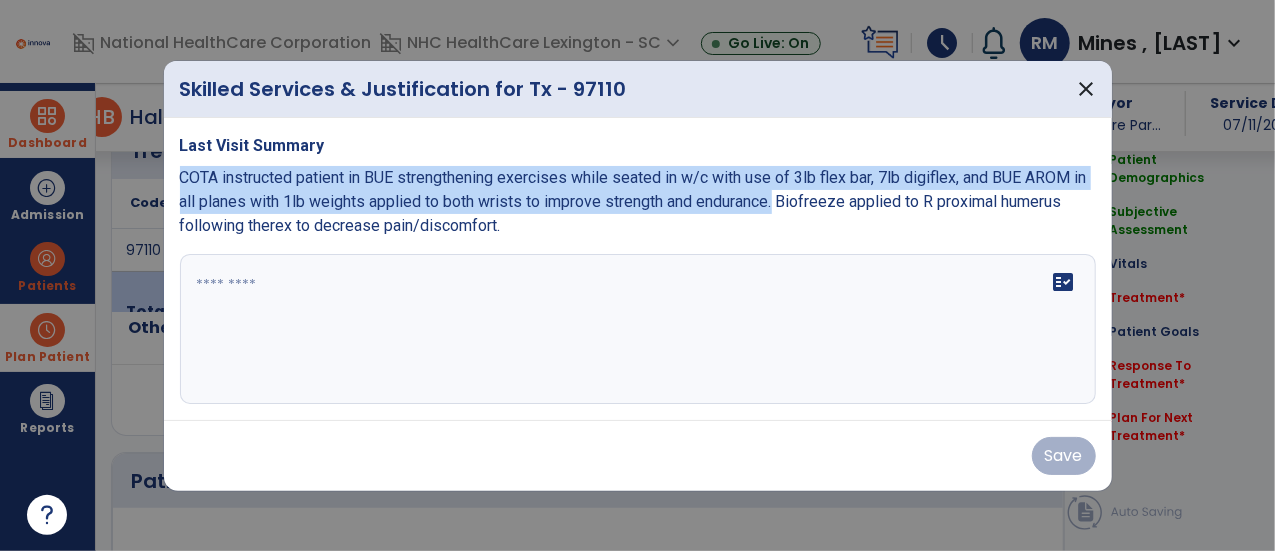 drag, startPoint x: 181, startPoint y: 178, endPoint x: 782, endPoint y: 206, distance: 601.6519 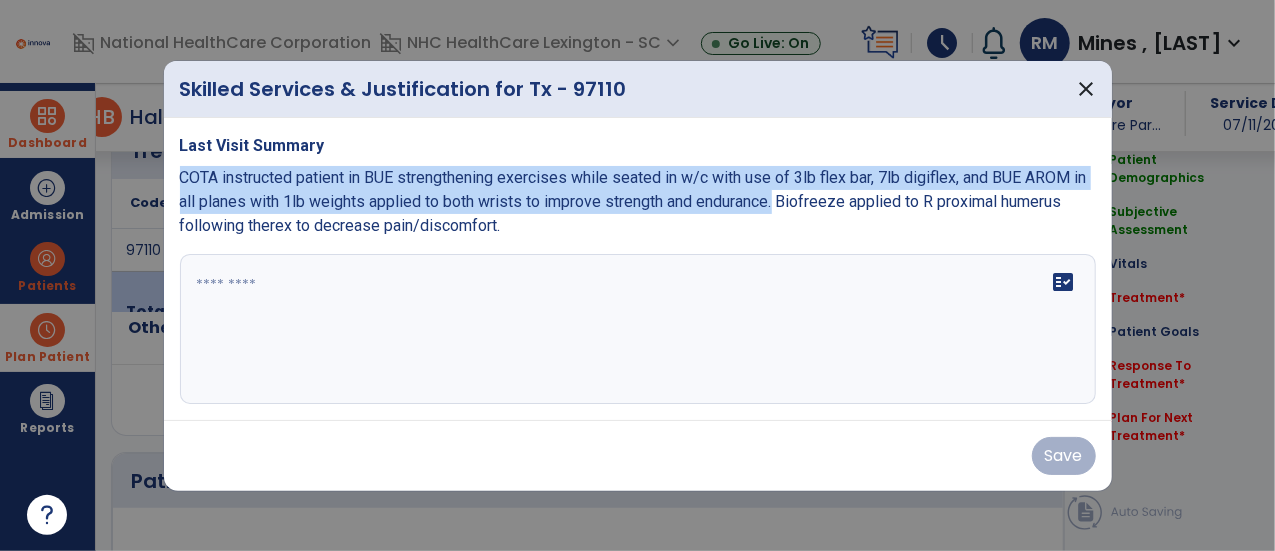 click on "COTA instructed patient in BUE strengthening exercises while seated in w/c with use of 3lb flex bar, 7lb digiflex, and BUE AROM in all planes with 1lb weights applied to both wrists to improve strength and endurance. Biofreeze applied to R proximal humerus following therex to decrease pain/discomfort." at bounding box center (633, 201) 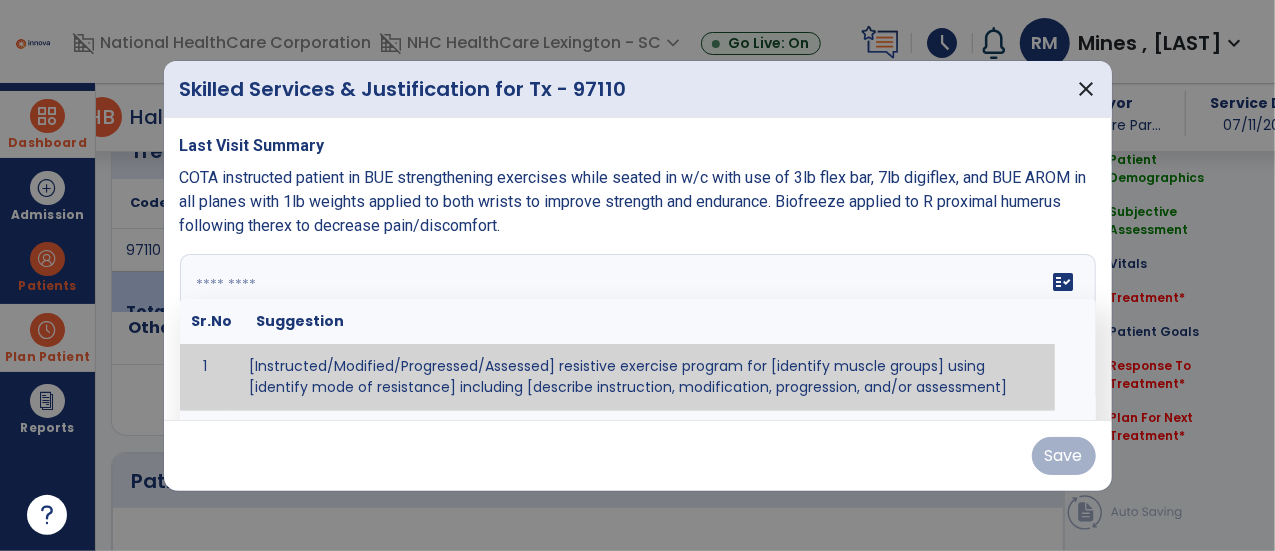 paste on "**********" 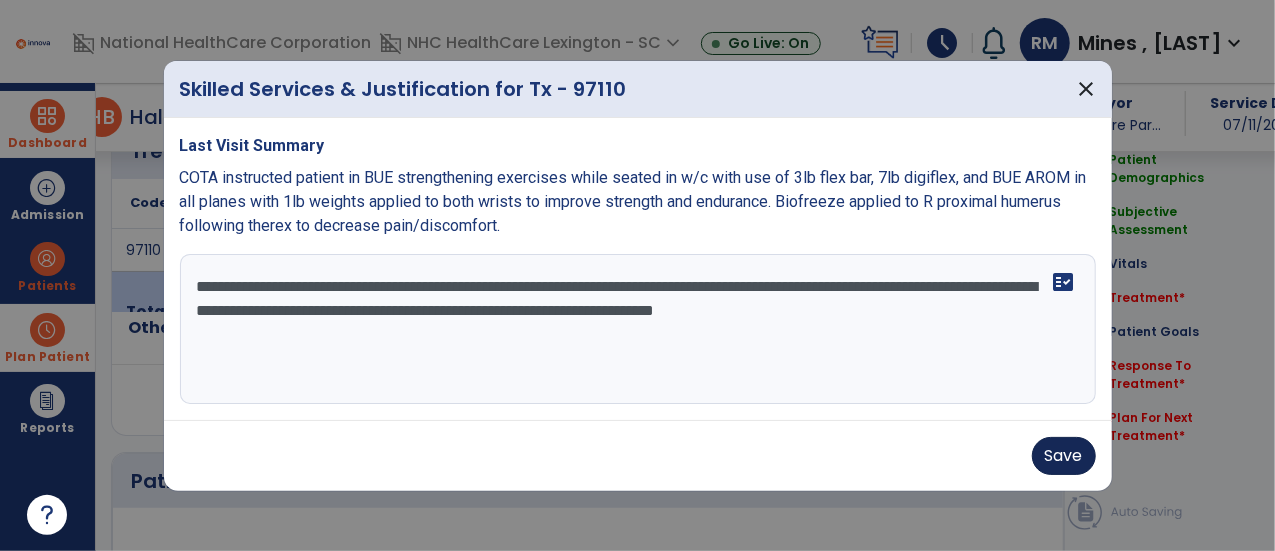 type on "**********" 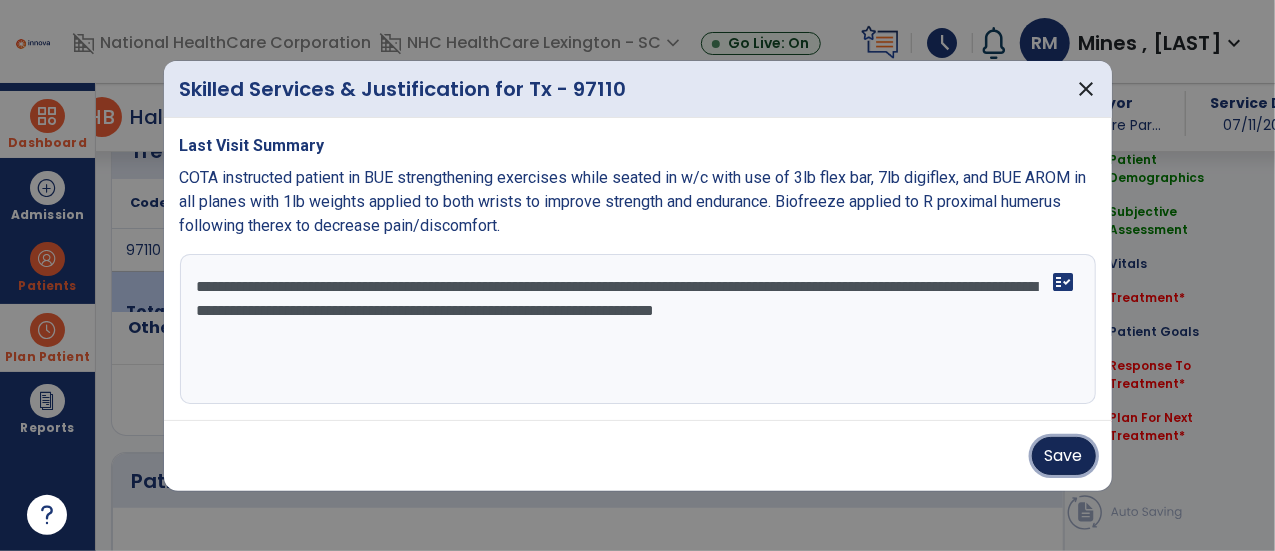 click on "Save" at bounding box center [1064, 456] 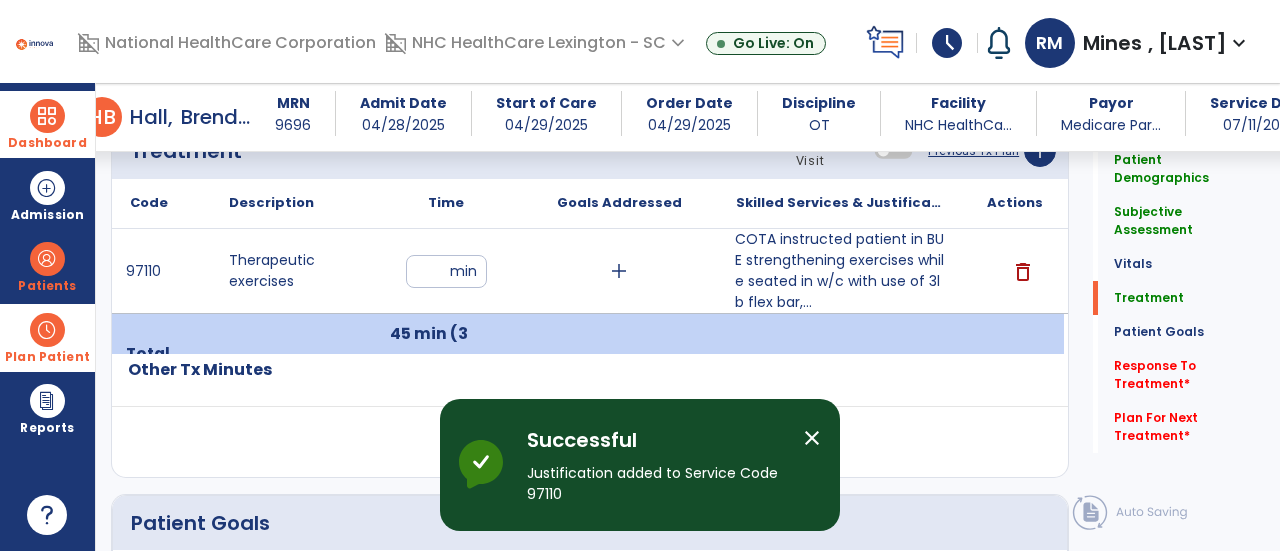 click on "Quick Links  Patient Demographics   Patient Demographics   Subjective Assessment   Subjective Assessment   Vitals   Vitals   Treatment   Treatment   Patient Goals   Patient Goals   Response To Treatment   *  Response To Treatment   *  Plan For Next Treatment   *  Plan For Next Treatment   *" 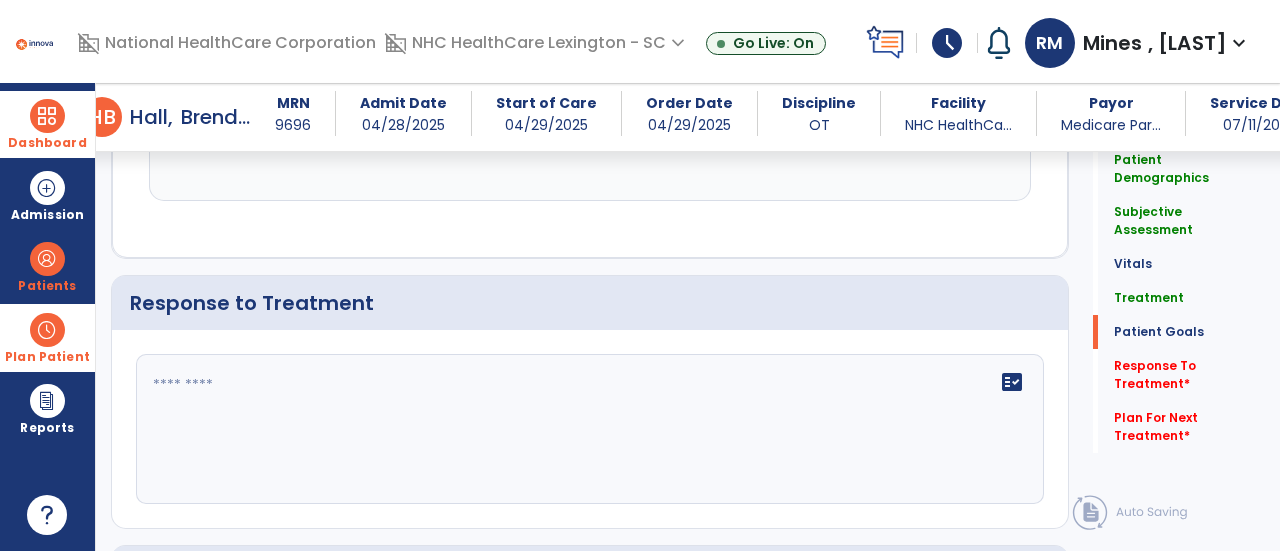 scroll, scrollTop: 2647, scrollLeft: 0, axis: vertical 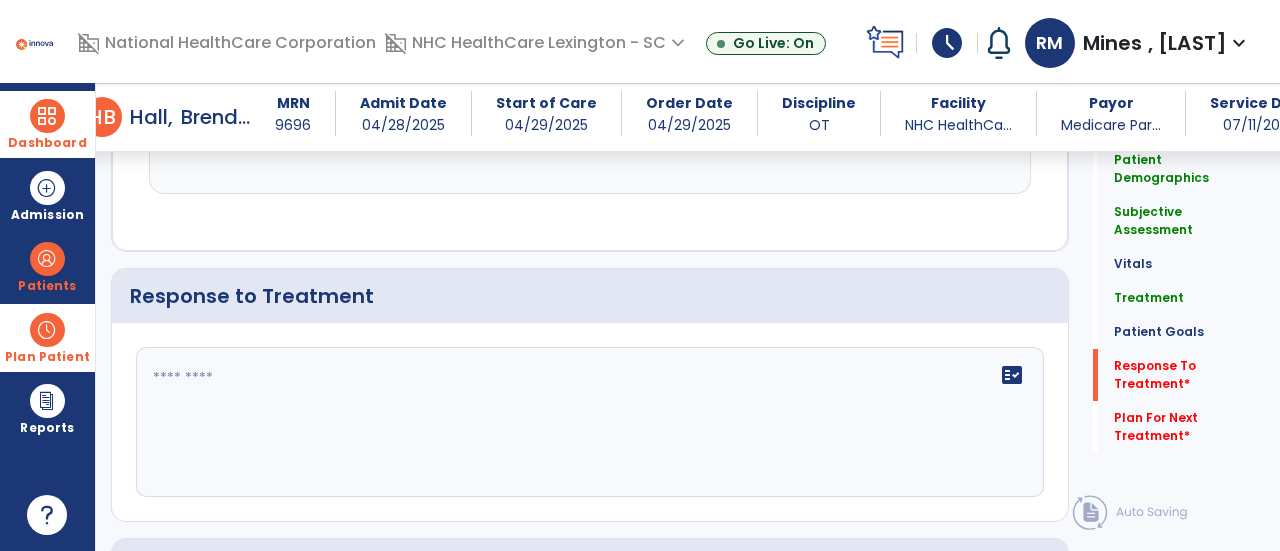 click on "fact_check" 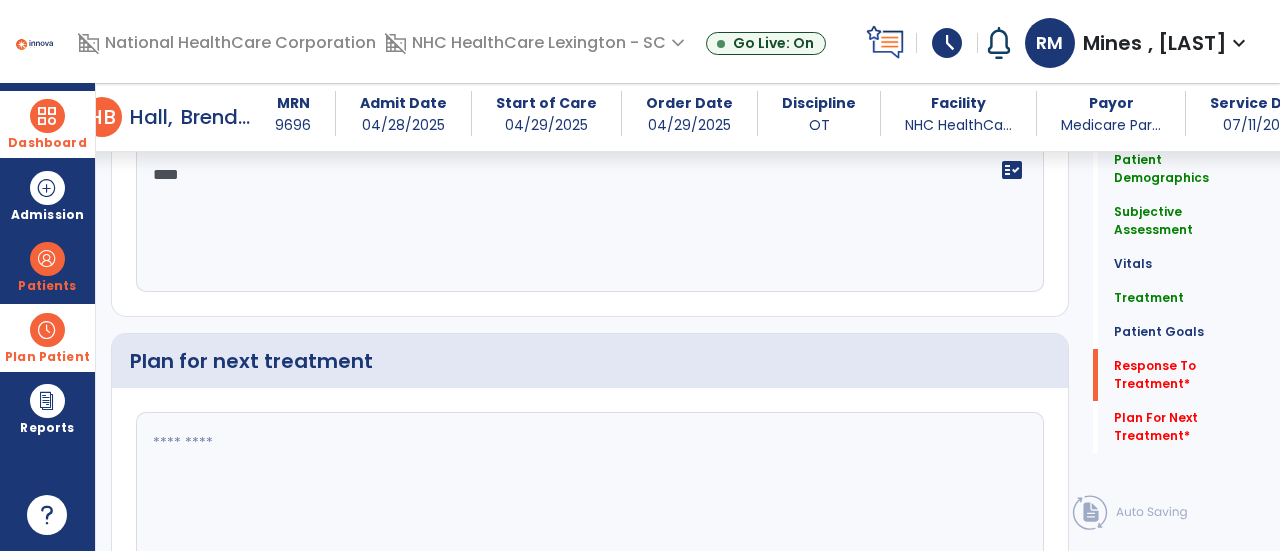 scroll, scrollTop: 2856, scrollLeft: 0, axis: vertical 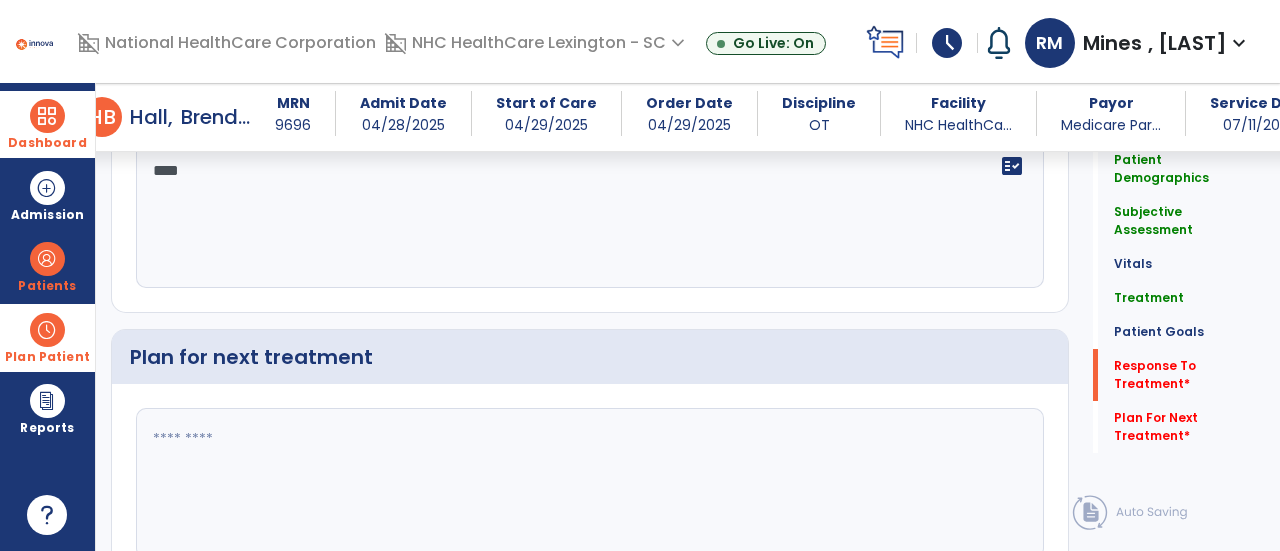 type on "****" 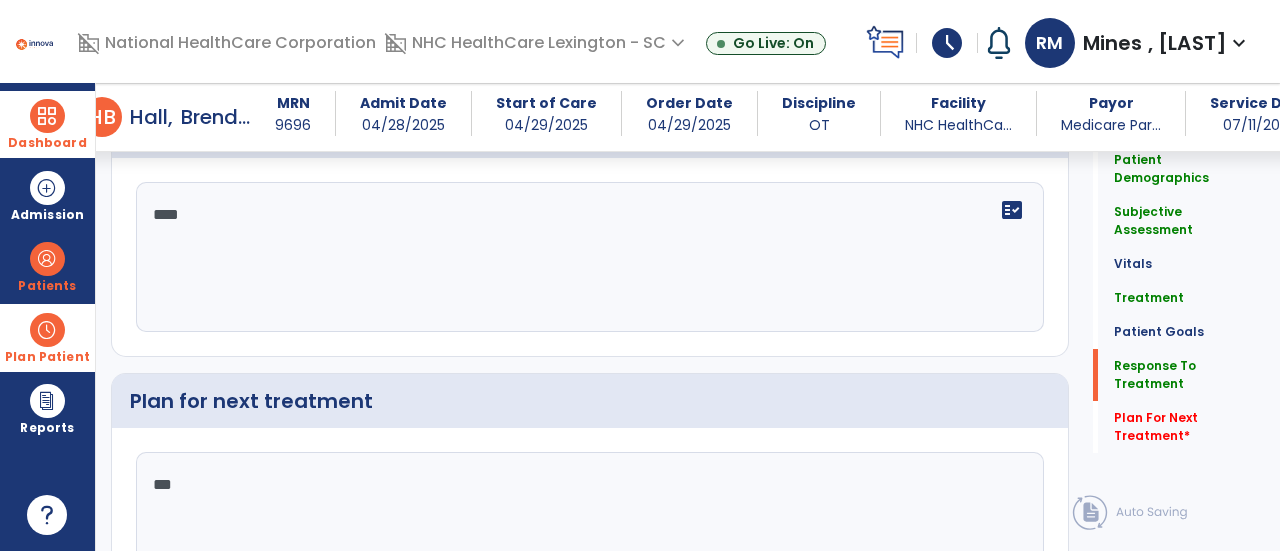 scroll, scrollTop: 2856, scrollLeft: 0, axis: vertical 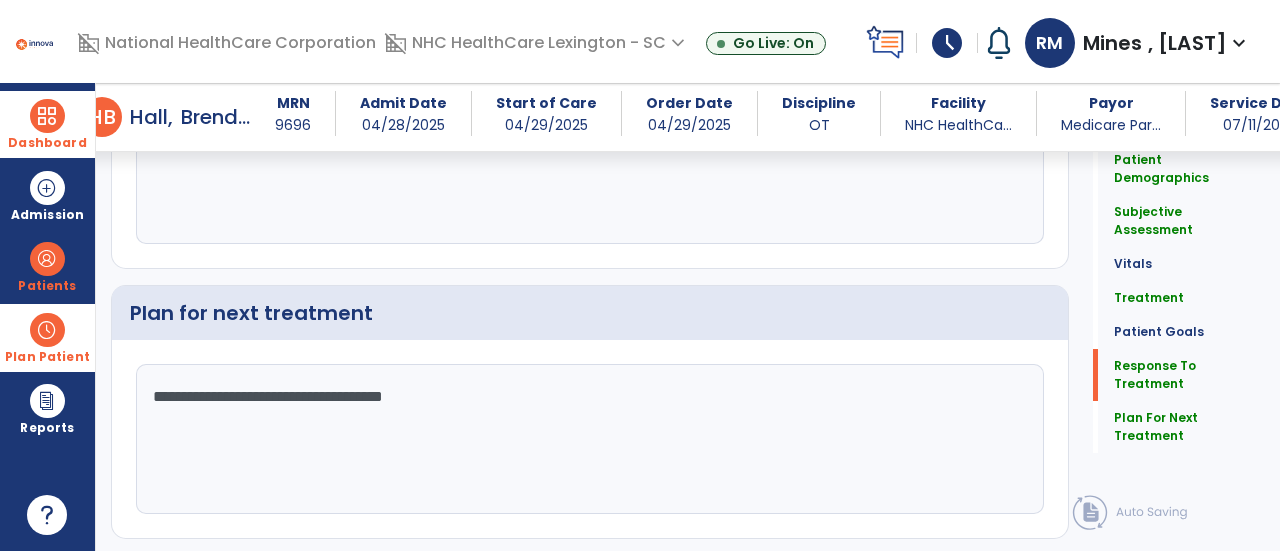 type on "**********" 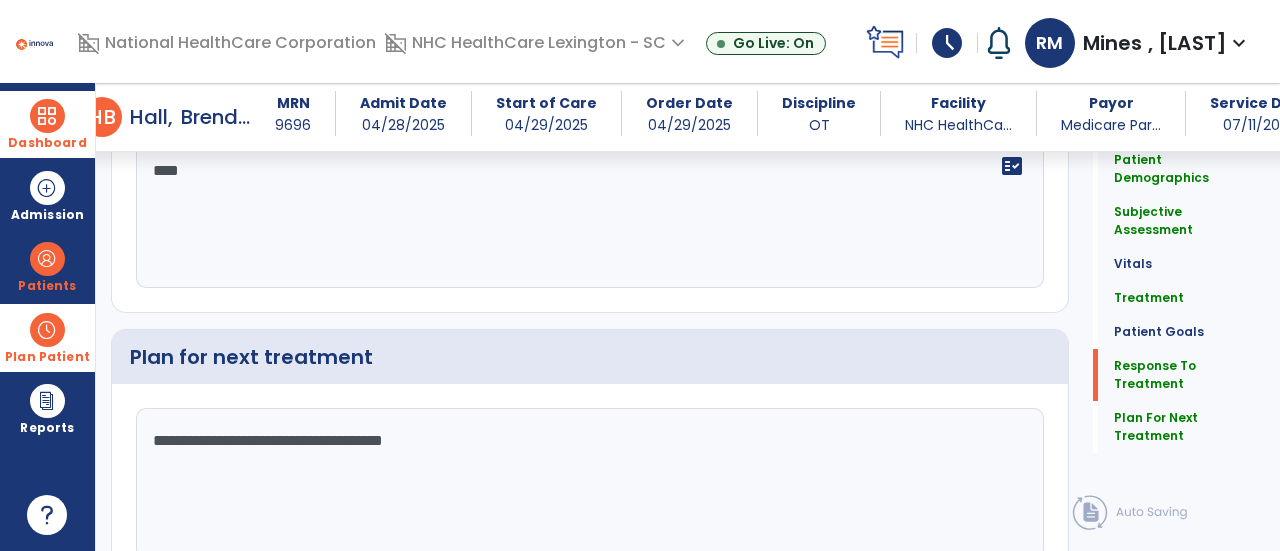 click on "Patient Demographics  Medical Diagnosis   Treatment Diagnosis   Precautions   Contraindications
Code
Description
Pdpm Clinical Category
S82.041D" 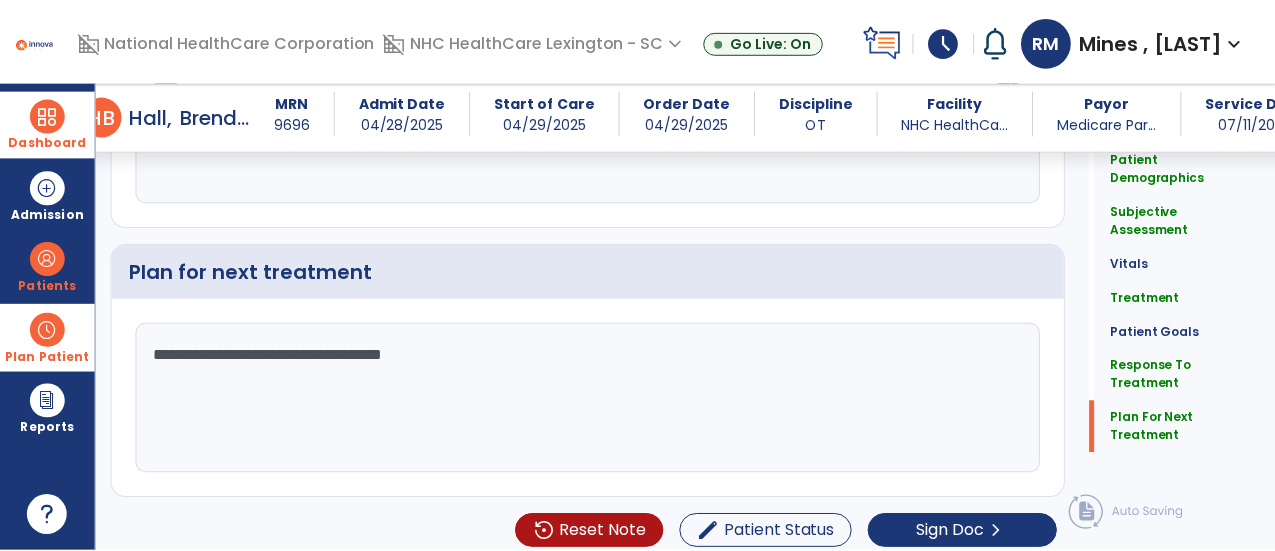scroll, scrollTop: 2942, scrollLeft: 0, axis: vertical 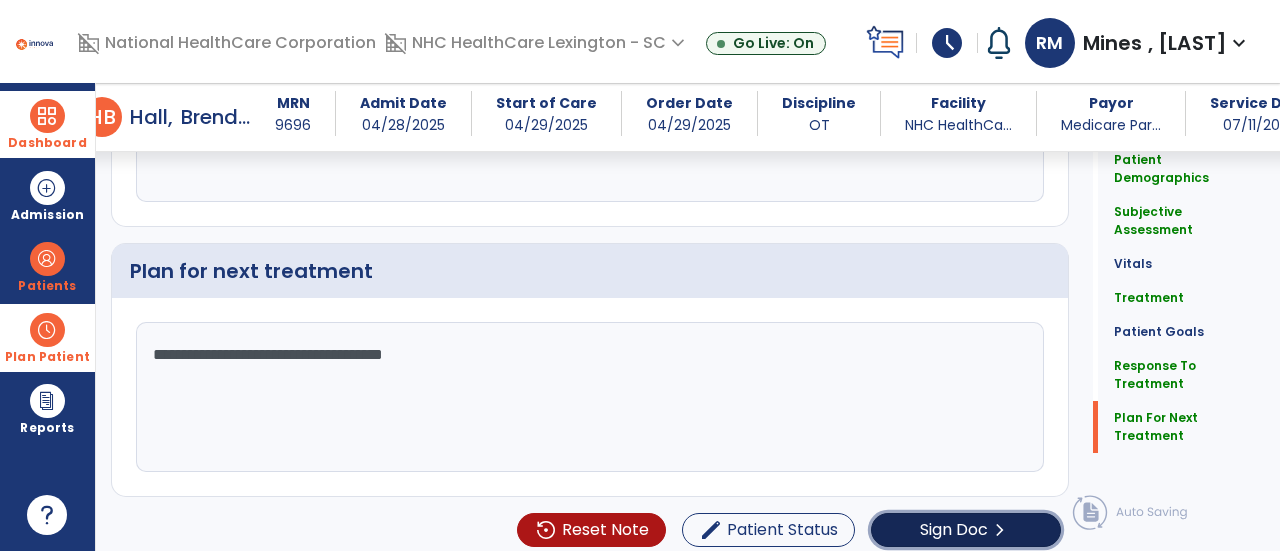 click on "Sign Doc" 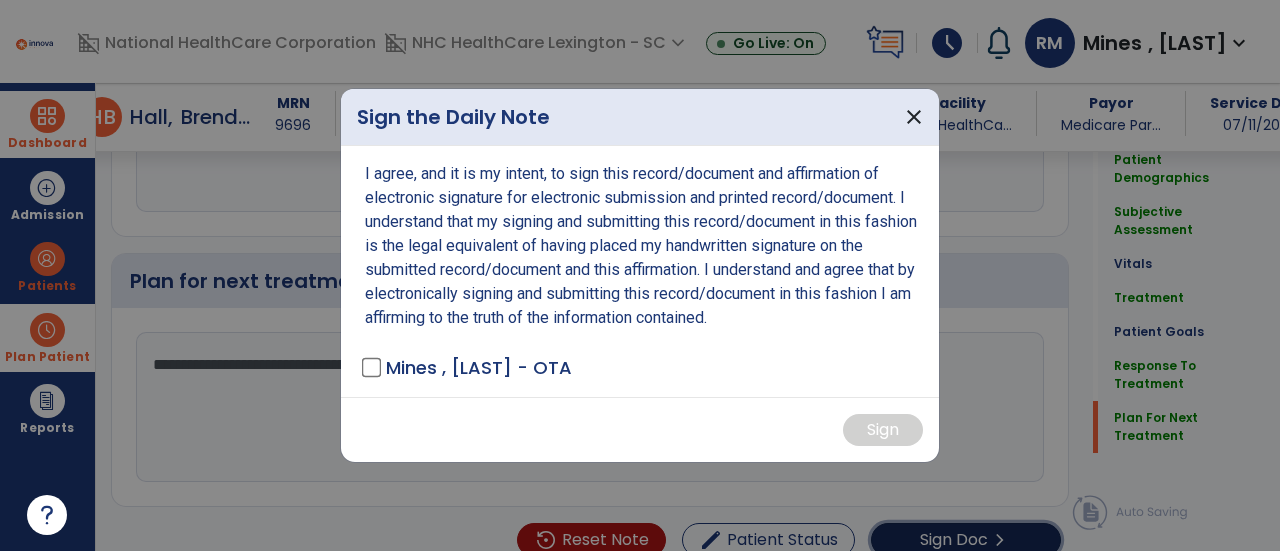 scroll, scrollTop: 2942, scrollLeft: 0, axis: vertical 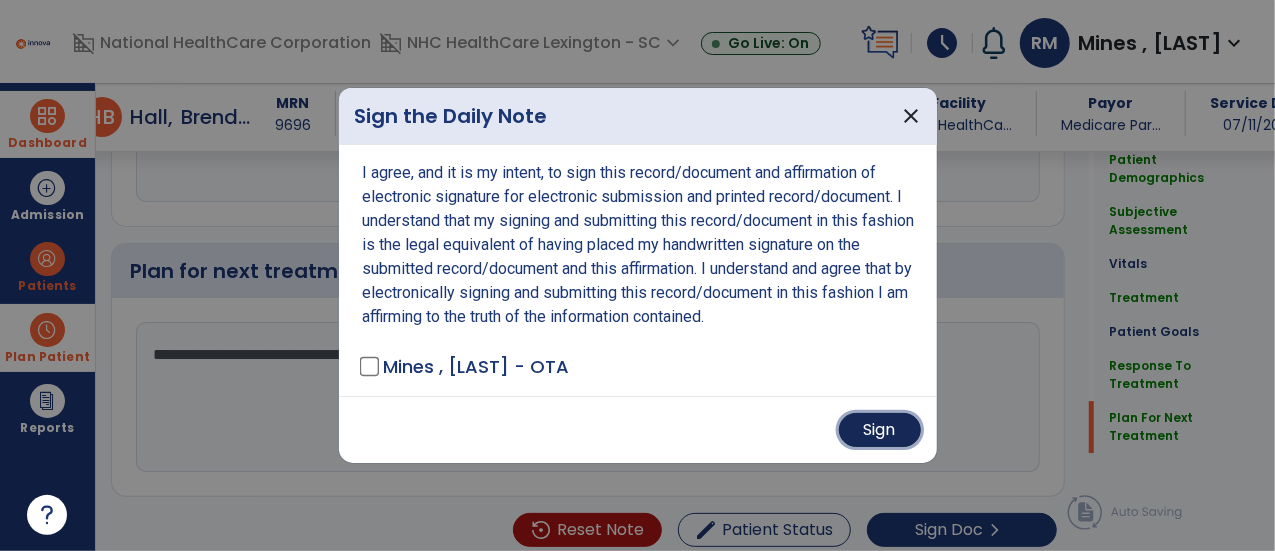 click on "Sign" at bounding box center [880, 430] 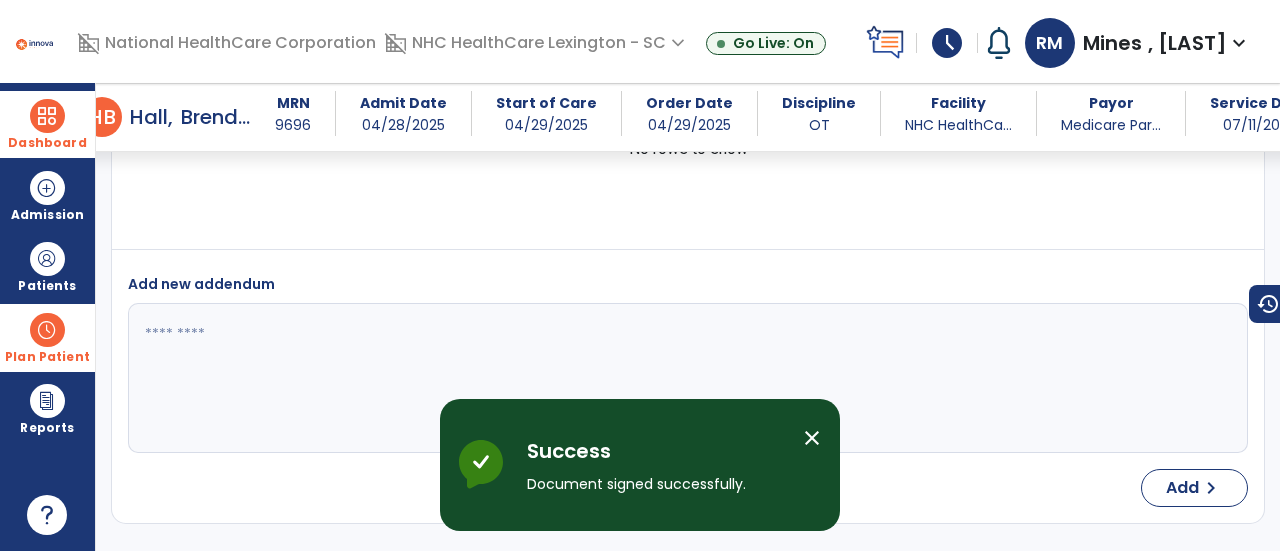scroll, scrollTop: 4361, scrollLeft: 0, axis: vertical 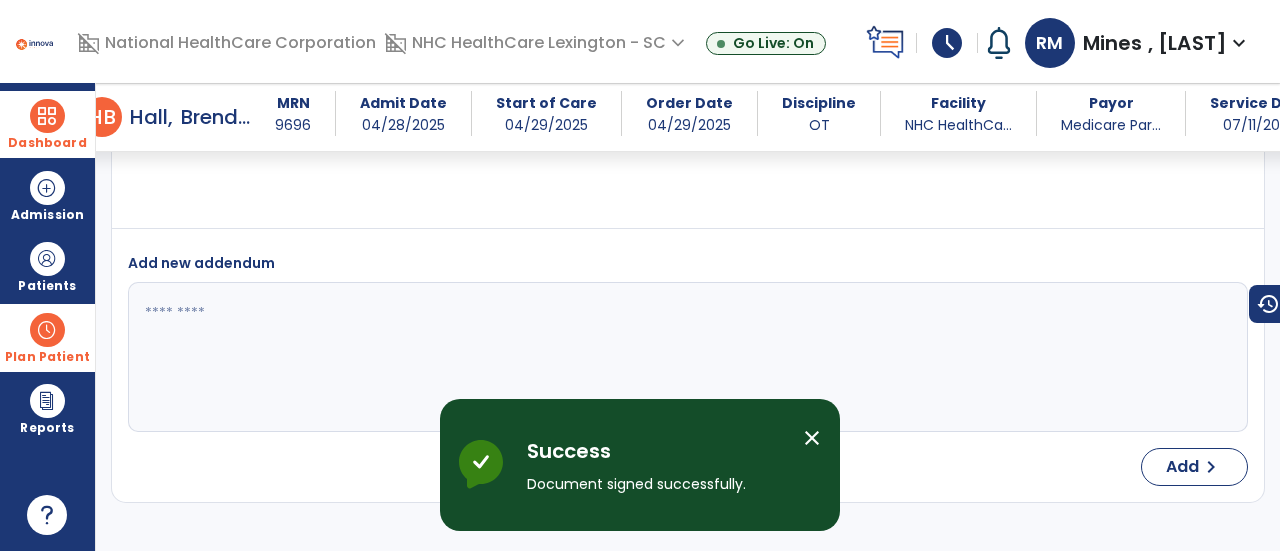 click on "Dashboard" at bounding box center [47, 143] 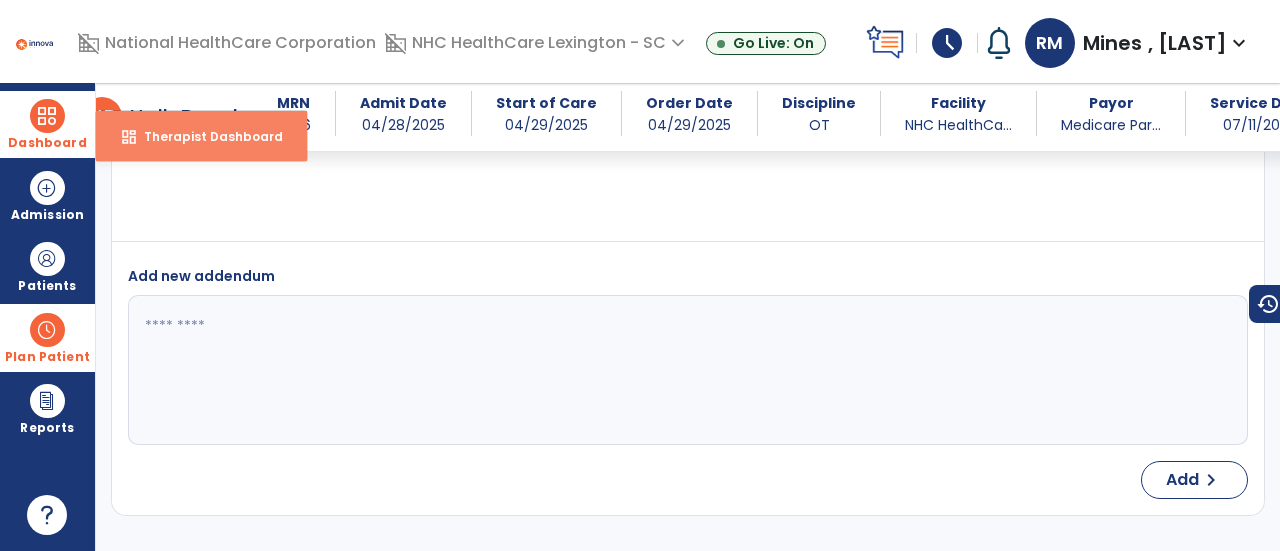click on "dashboard  Therapist Dashboard" at bounding box center (201, 136) 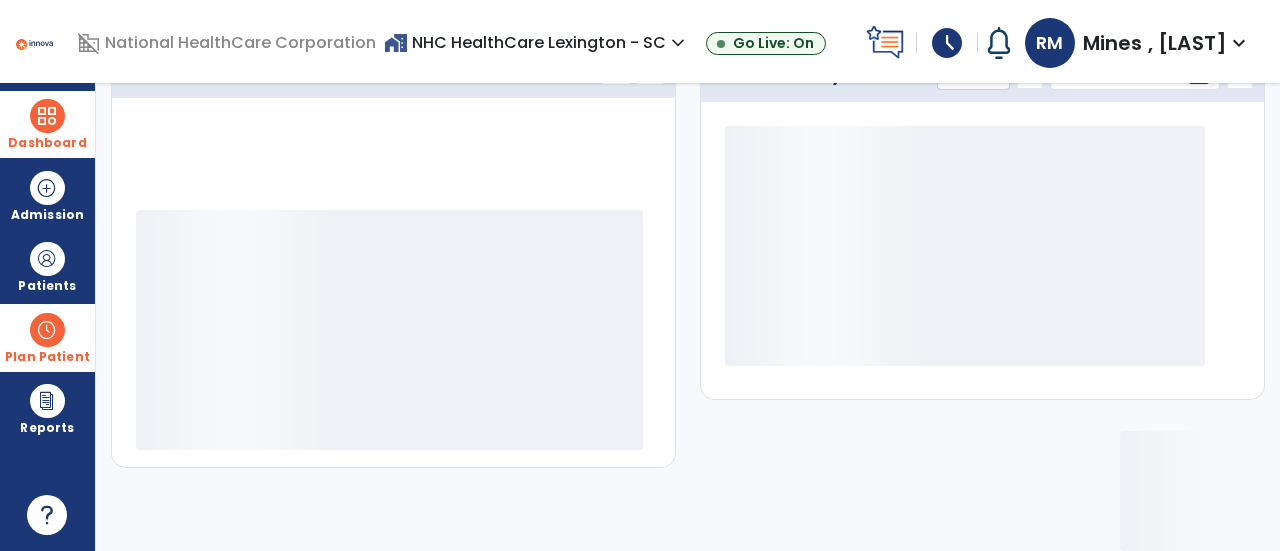 scroll, scrollTop: 320, scrollLeft: 0, axis: vertical 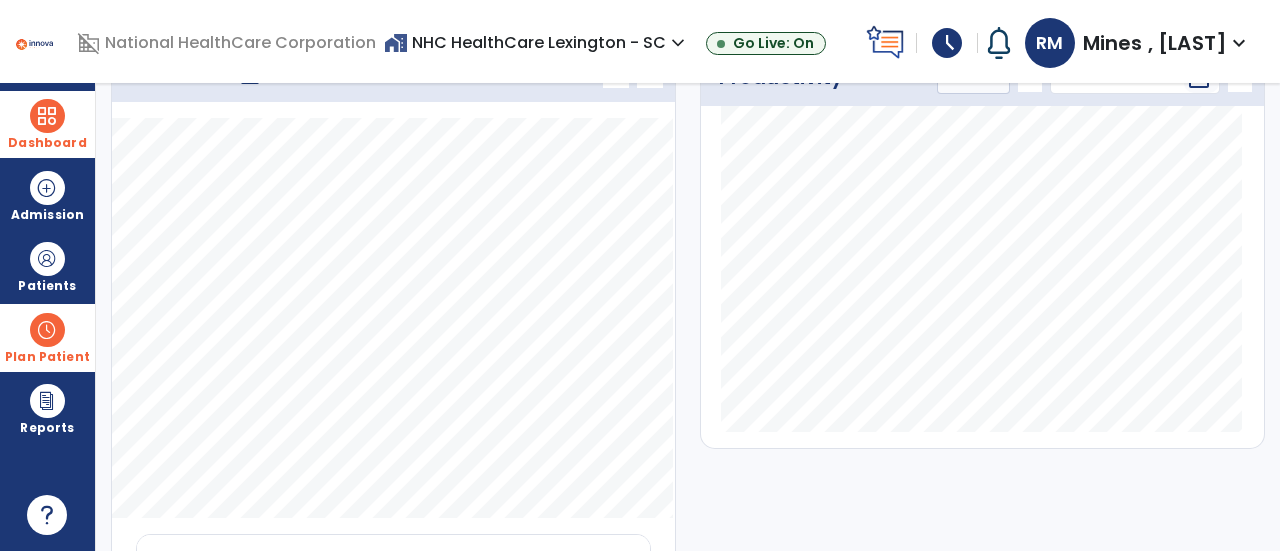 click on "Caseload   open_in_new   chevron_left   chevron_right
Notes
No. of notes
Planned Tx
0" 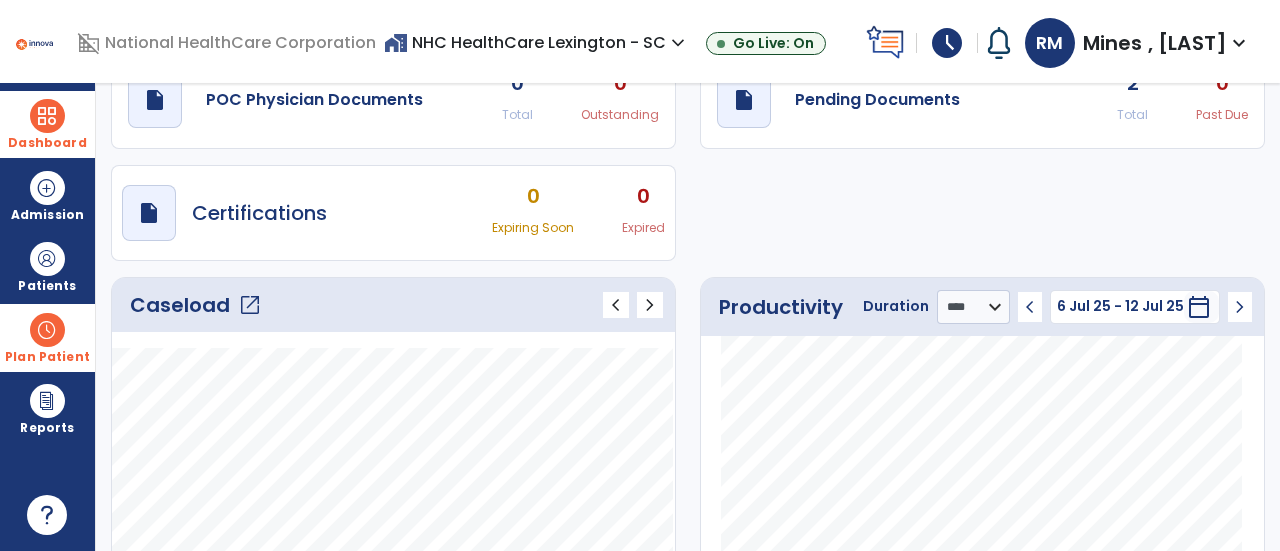 scroll, scrollTop: 80, scrollLeft: 0, axis: vertical 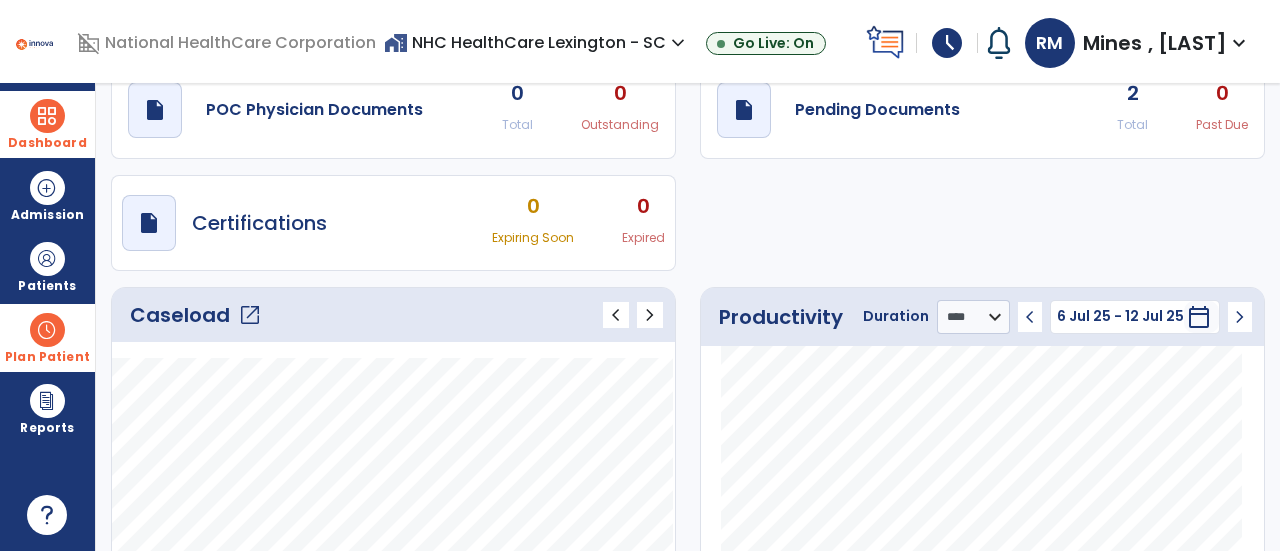 click on "open_in_new" 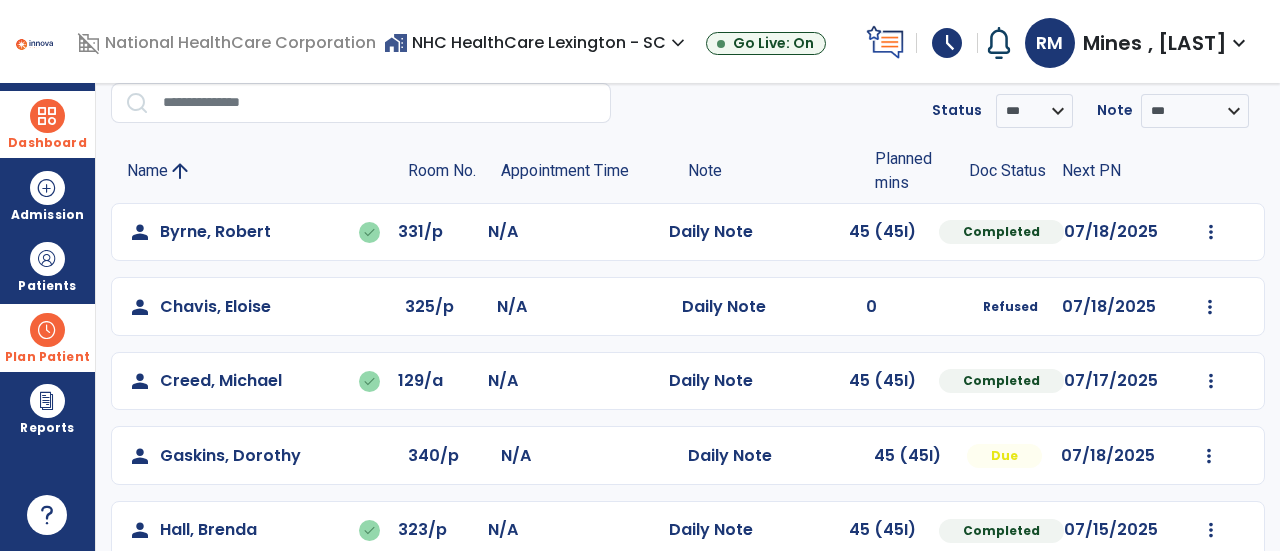 click on "person   [LAST], [FIRST]   done  331/p N/A  Daily Note   45 (45I)  Completed 07/18/2025  Undo Visit Status   Reset Note   Open Document   G + C Mins   person   [LAST], [FIRST]  325/p N/A  Daily Note   0  Refused 07/18/2025  Mark Visit As Complete   Reset Note   Open Document   G + C Mins   person   [LAST], [FIRST]   done  129/a N/A  Daily Note   45 (45I)  Completed 07/17/2025  Undo Visit Status   Reset Note   Open Document   G + C Mins   person   [LAST], [FIRST]  340/p N/A  Daily Note   45 (45I)  Due 07/18/2025  Mark Visit As Complete   Reset Note   Open Document   G + C Mins   person   [LAST], [FIRST]   done  323/p N/A  Daily Note   45 (45I)  Completed 07/15/2025  Undo Visit Status   Reset Note   Open Document   G + C Mins   person   [LAST], [FIRST]  332/p N/A  Daily Note   45 (45I)  Due 07/18/2025  Mark Visit As Complete   Reset Note   Open Document   G + C Mins   person   [LAST], [FIRST]   done  311/b N/A  Daily Note   45 (45I)  Completed 07/16/2025  Undo Visit Status   Reset Note   Open Document   person" 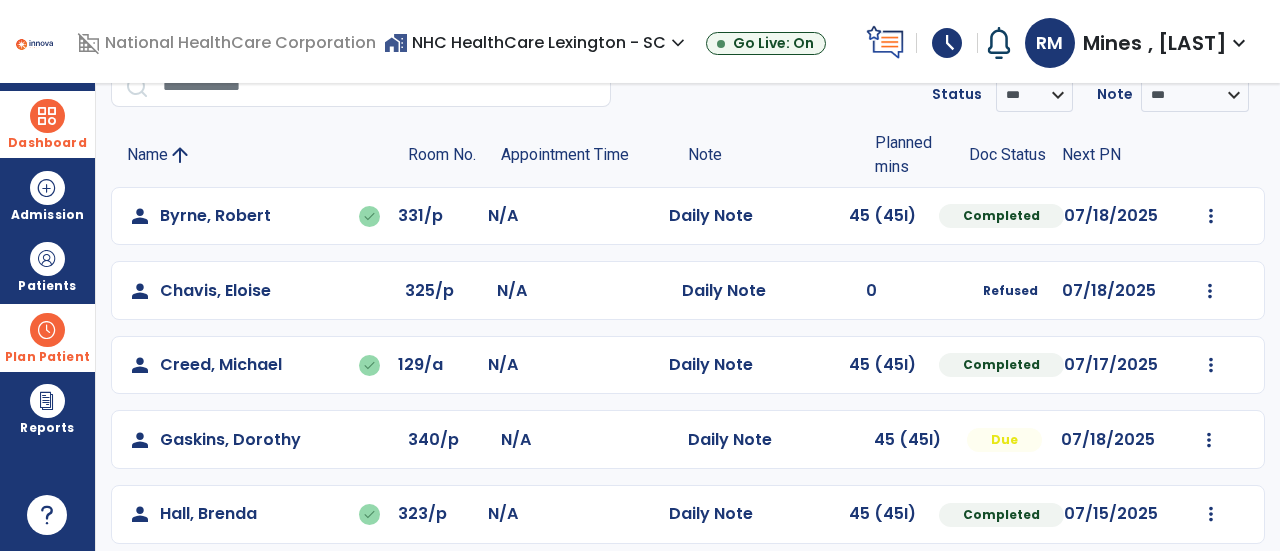 scroll, scrollTop: 0, scrollLeft: 0, axis: both 